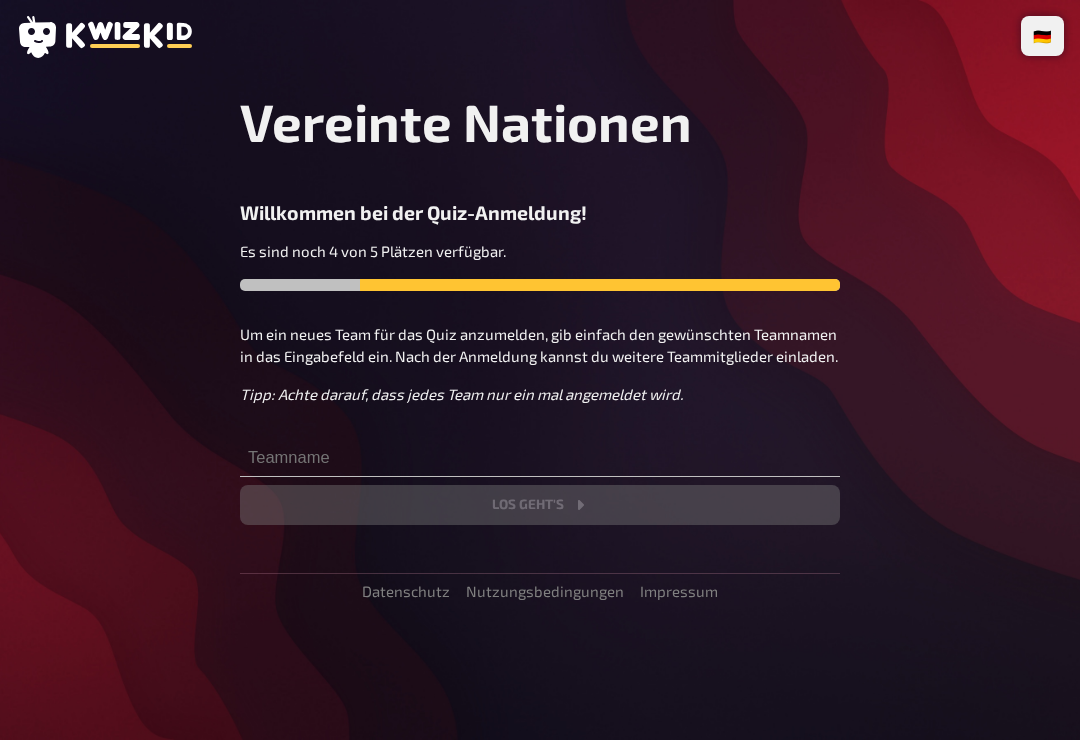 scroll, scrollTop: 0, scrollLeft: 0, axis: both 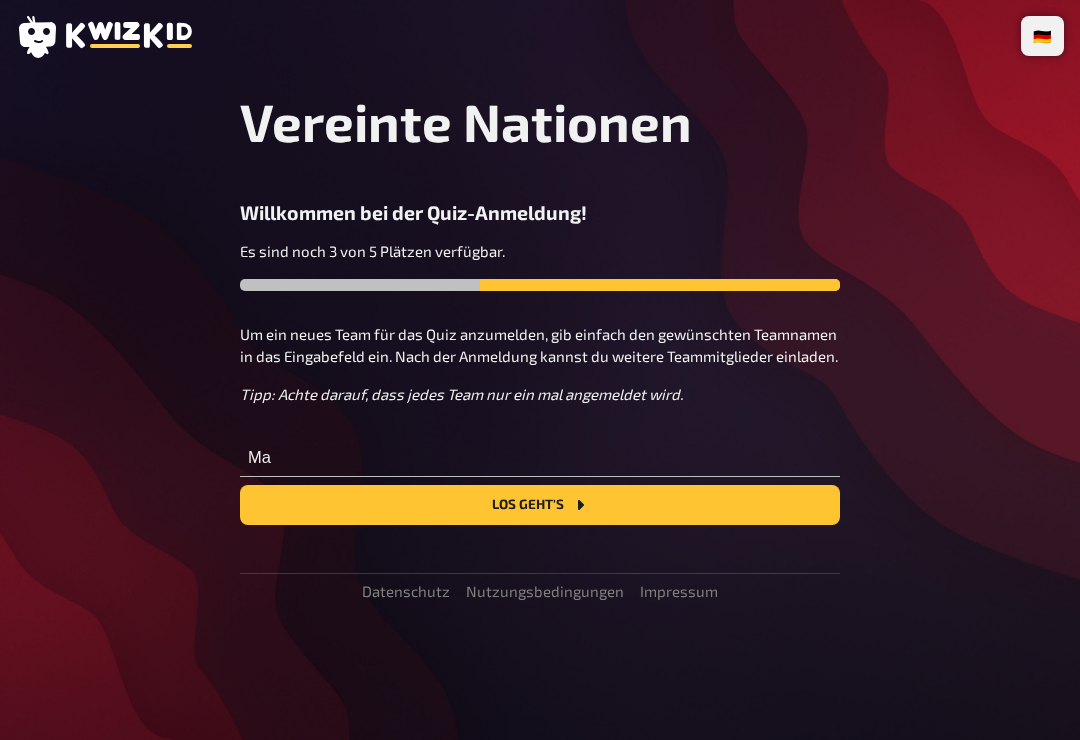 type on "Mar" 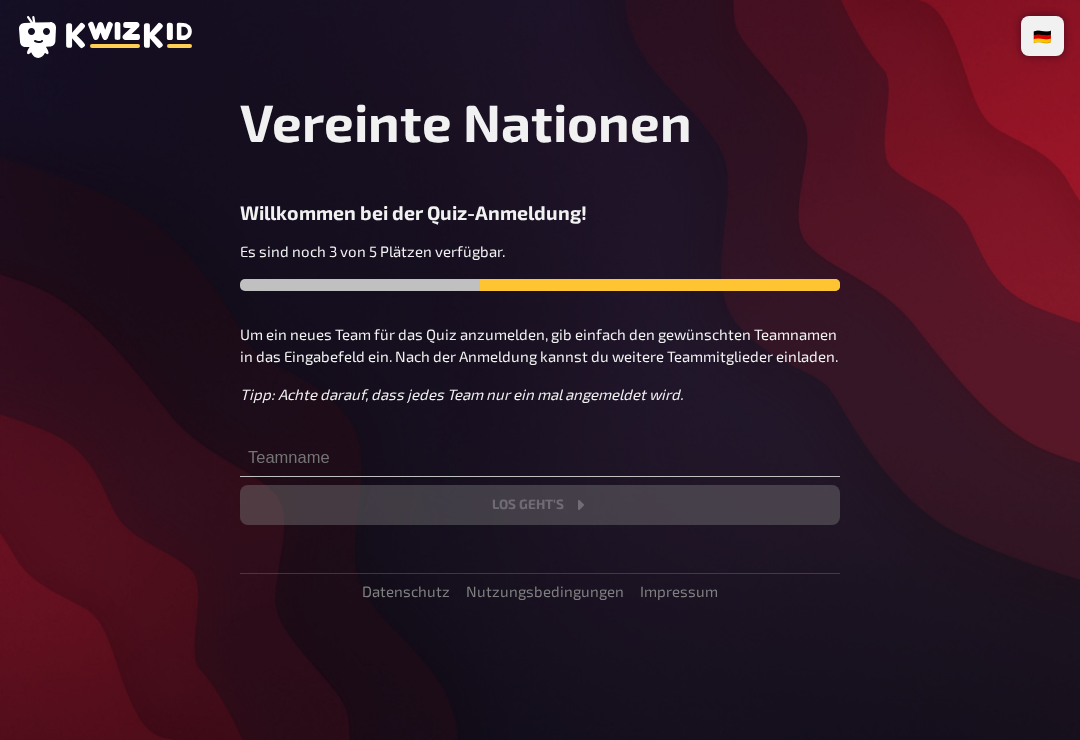 scroll, scrollTop: 0, scrollLeft: 0, axis: both 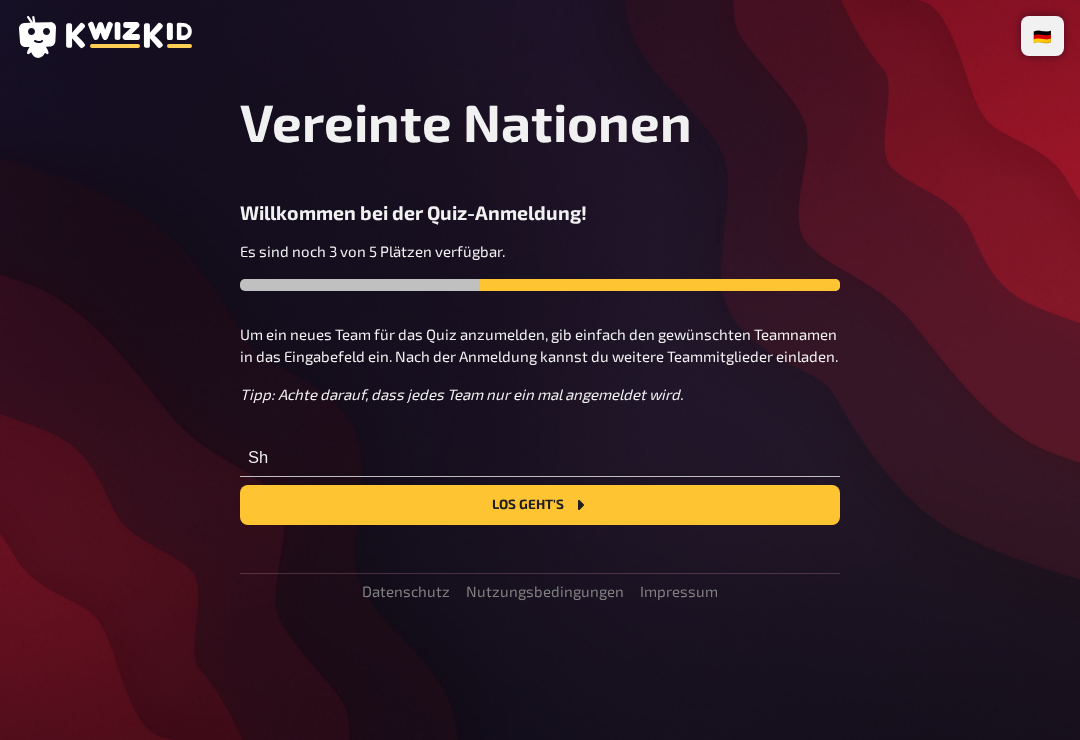 type on "S" 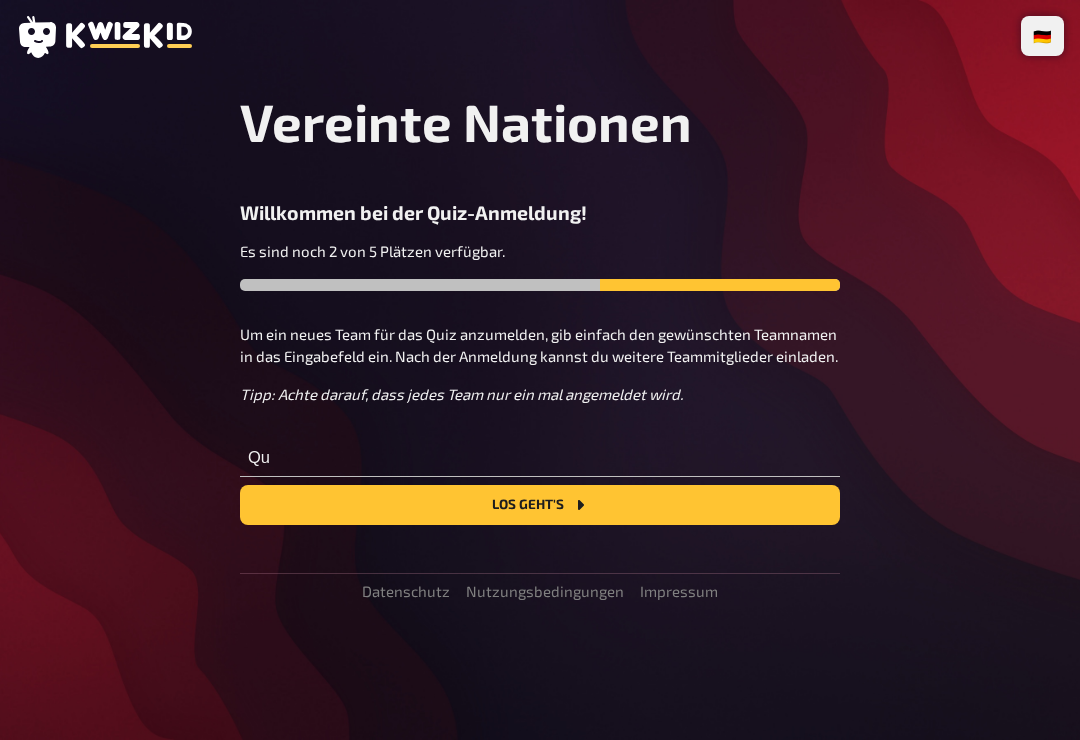 type on "Q" 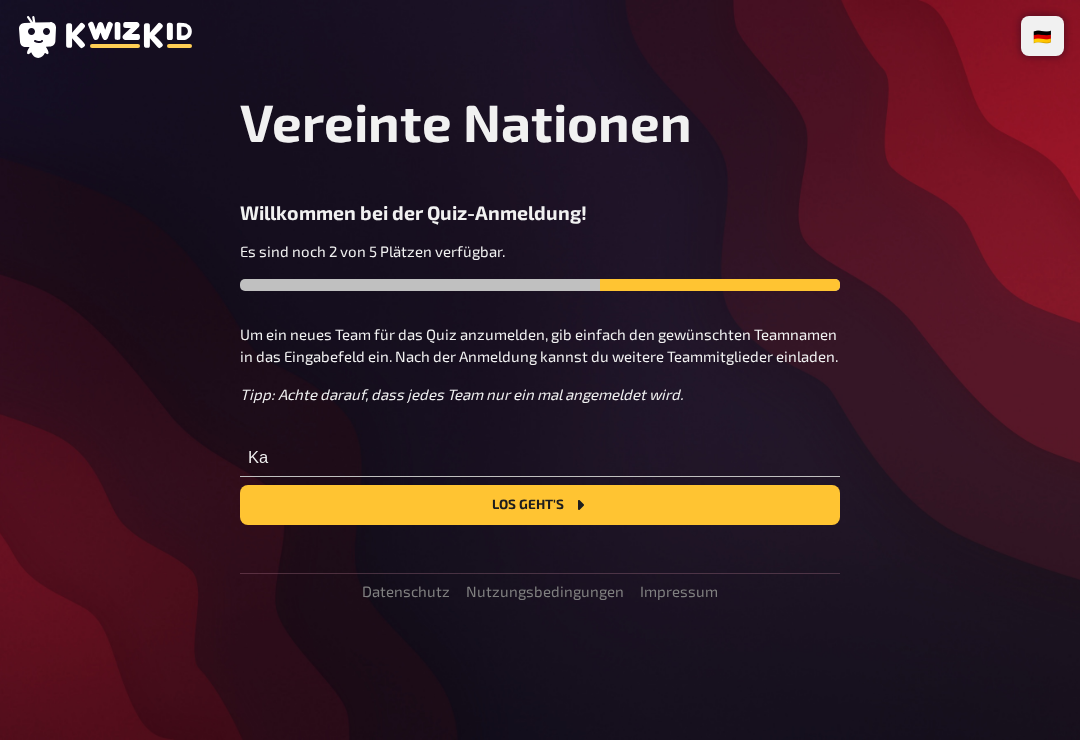 type on "K" 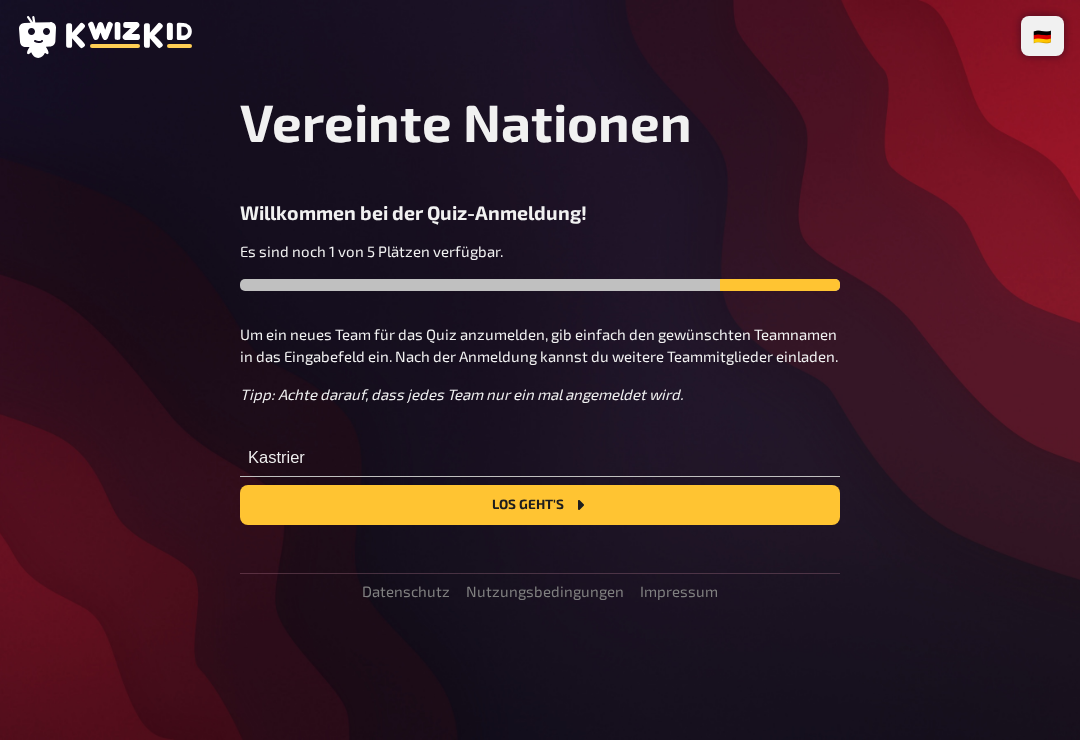 type on "Kastriert" 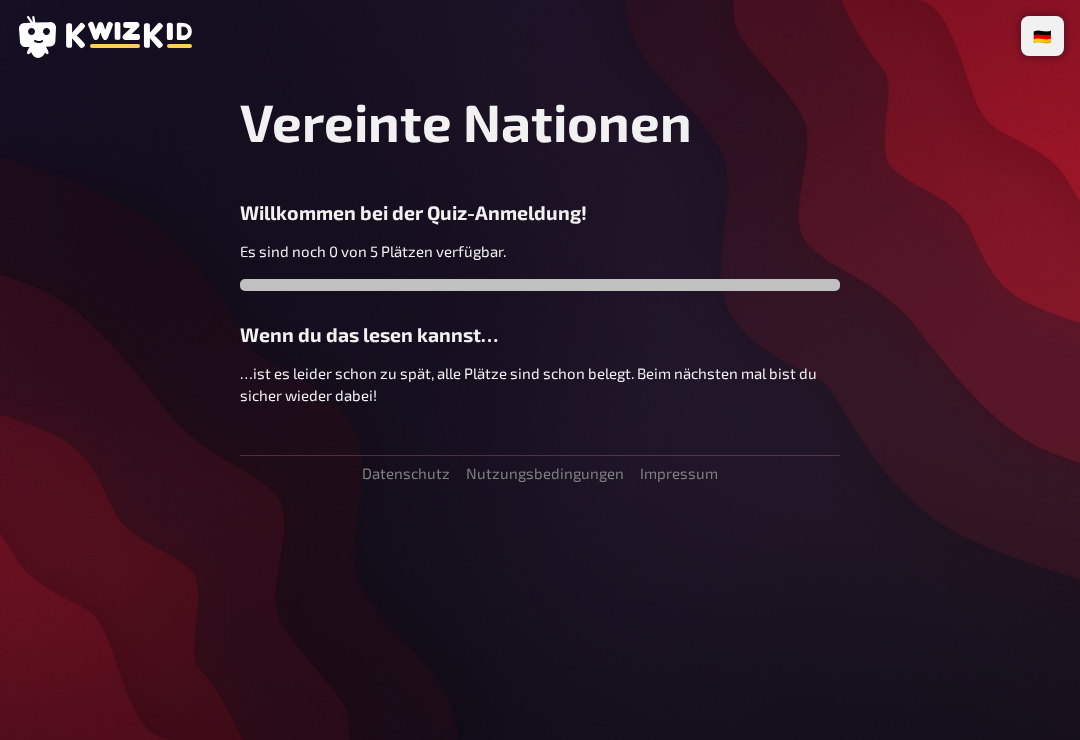 click on "…ist es leider schon zu spät, alle Plätze sind schon belegt. Beim nächsten mal bist du sicher wieder dabei!" at bounding box center [540, 384] 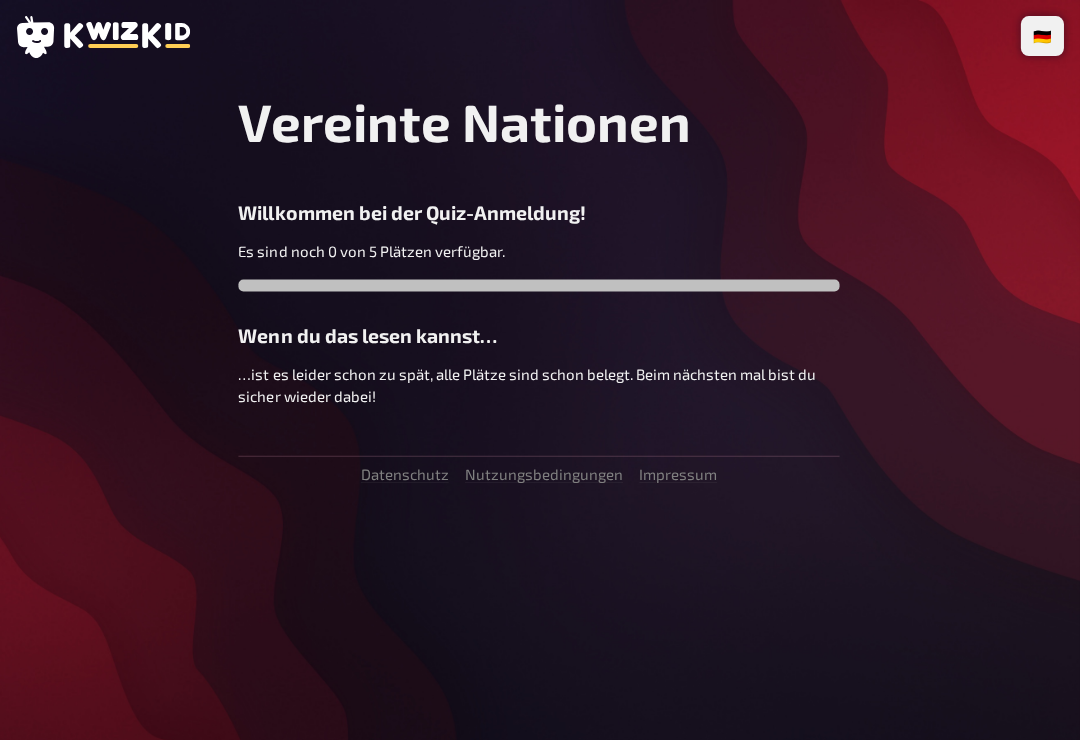 click on "…ist es leider schon zu spät, alle Plätze sind schon belegt. Beim nächsten mal bist du sicher wieder dabei!" at bounding box center (540, 384) 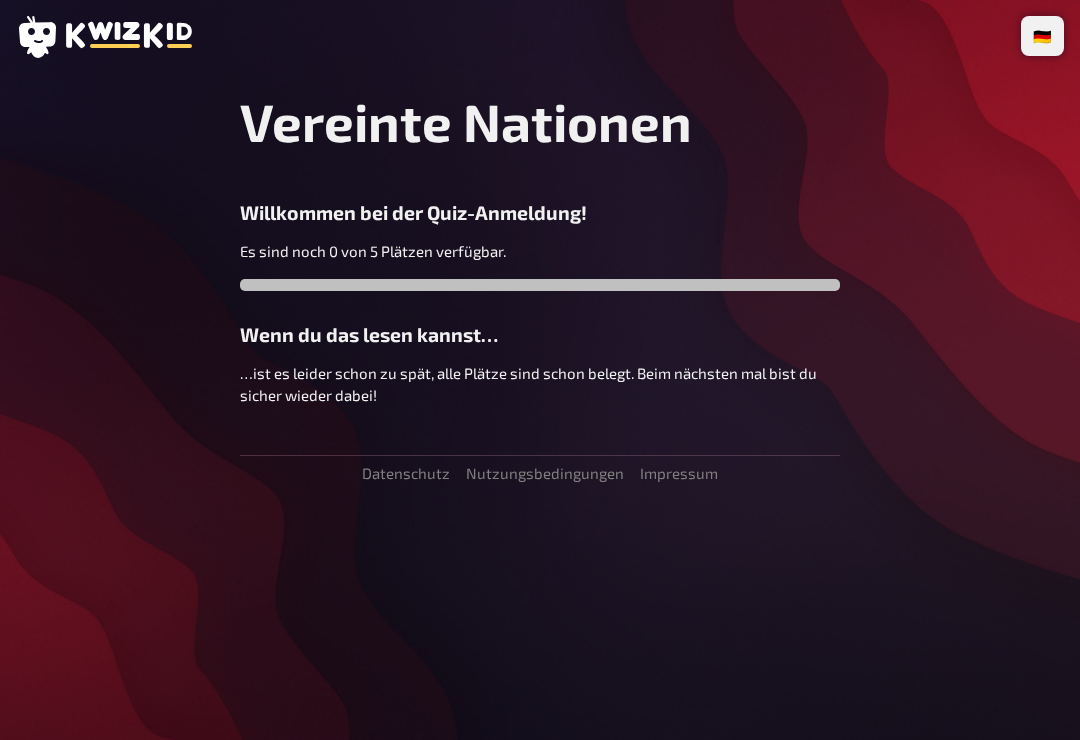 click on "Vereinte Nationen Willkommen bei der Quiz-Anmeldung! Es sind noch 0 von 5 Plätzen verfügbar. Wenn du das lesen kannst… …ist es leider schon zu spät, alle Plätze sind schon belegt. Beim nächsten mal bist du sicher wieder dabei! Datenschutz Nutzungsbedingungen Impressum" at bounding box center (540, 286) 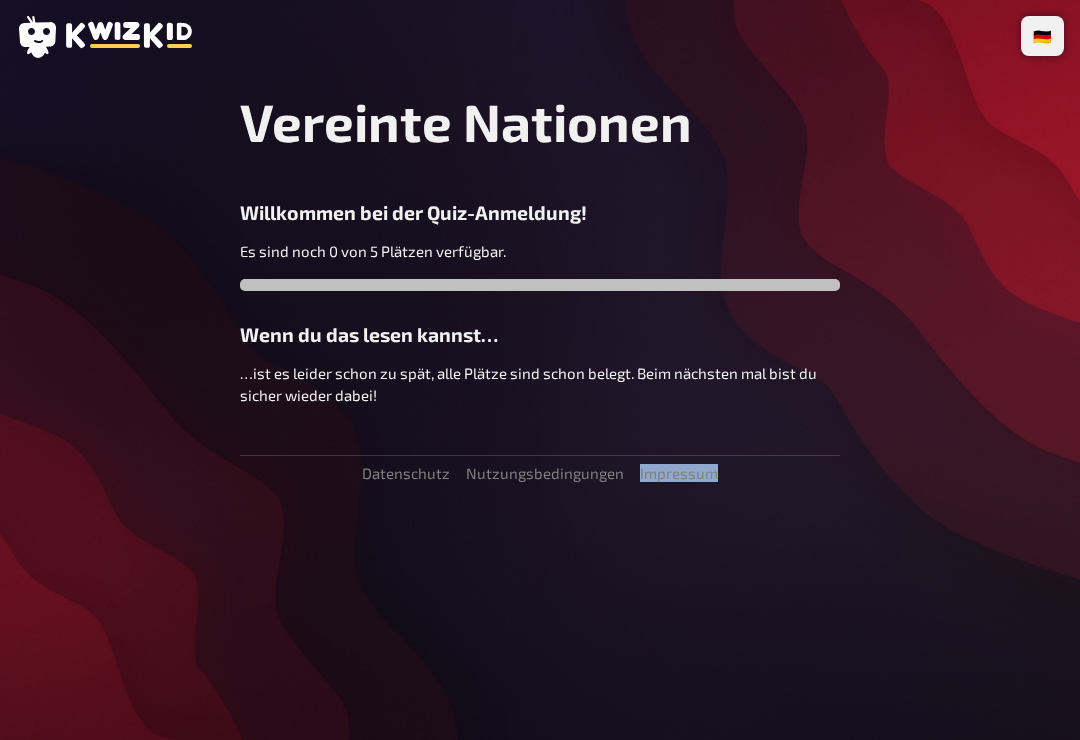 click on "Vereinte Nationen Willkommen bei der Quiz-Anmeldung! Es sind noch 0 von 5 Plätzen verfügbar. Wenn du das lesen kannst… …ist es leider schon zu spät, alle Plätze sind schon belegt. Beim nächsten mal bist du sicher wieder dabei!" at bounding box center (540, 248) 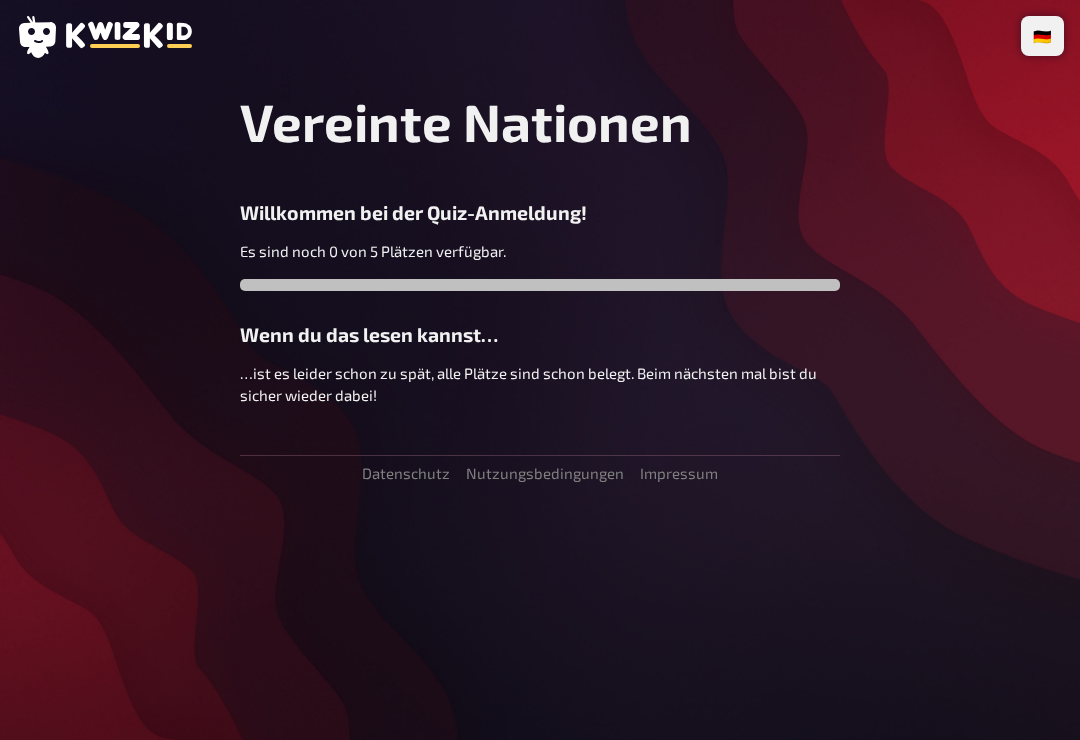 click on "Es sind noch 0 von 5 Plätzen verfügbar." at bounding box center (540, 281) 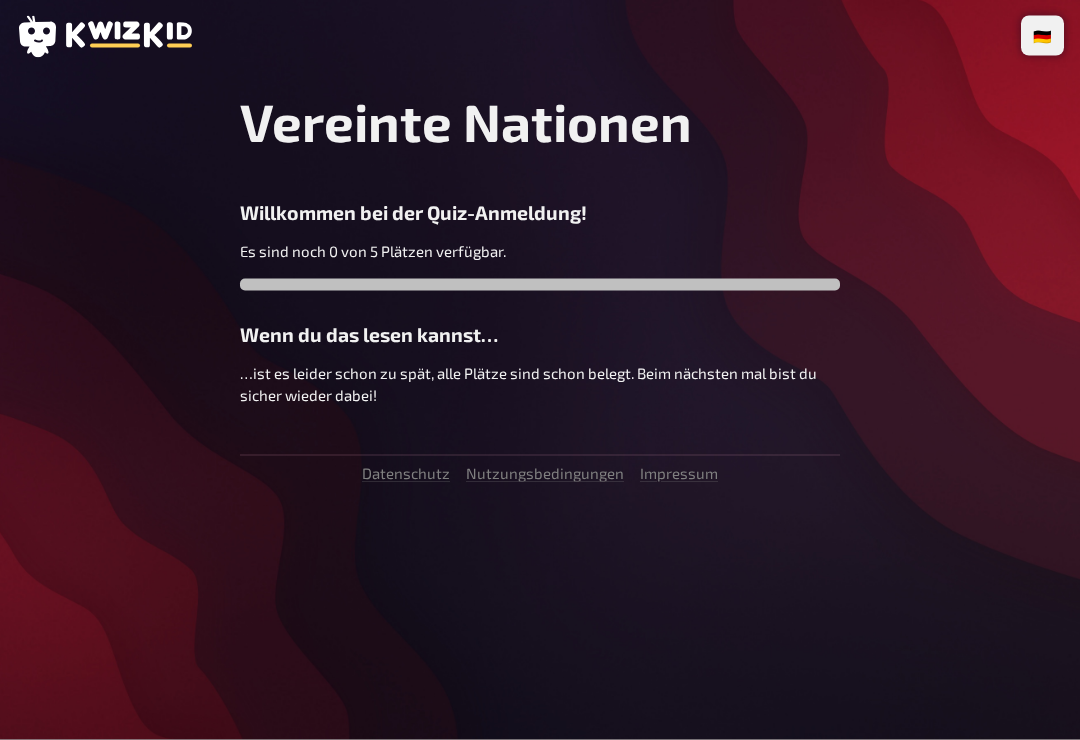 scroll, scrollTop: 0, scrollLeft: 0, axis: both 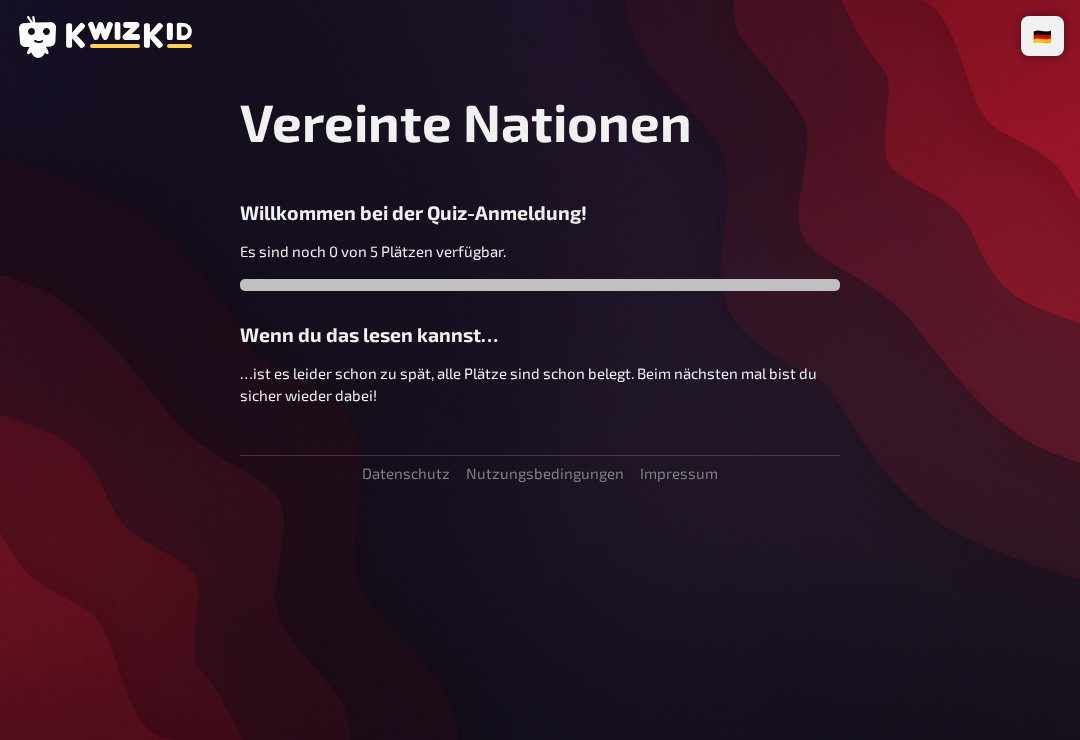 click on "🇩🇪 Deutsch 🇬🇧 English 🇳🇱 Nederlands Vereinte Nationen Willkommen bei der Quiz-Anmeldung! Es sind noch 0 von 5 Plätzen verfügbar. Wenn du das lesen kannst… …ist es leider schon zu spät, alle Plätze sind schon belegt. Beim nächsten mal bist du sicher wieder dabei! Datenschutz Nutzungsbedingungen Impressum" at bounding box center (540, 370) 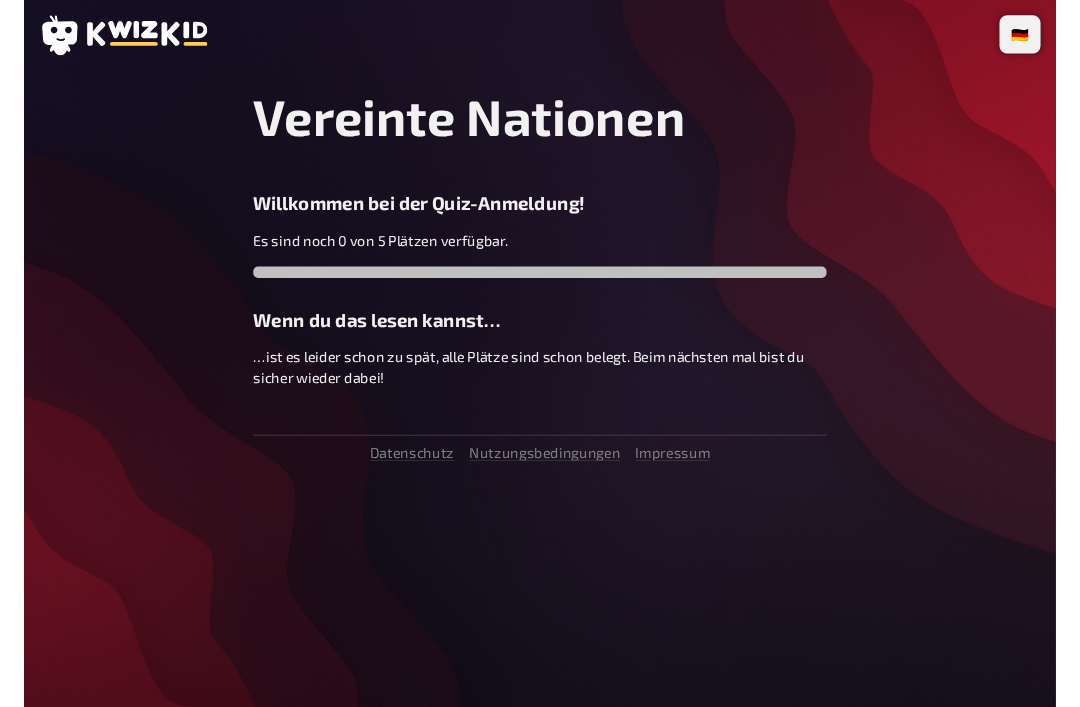 scroll, scrollTop: 0, scrollLeft: 0, axis: both 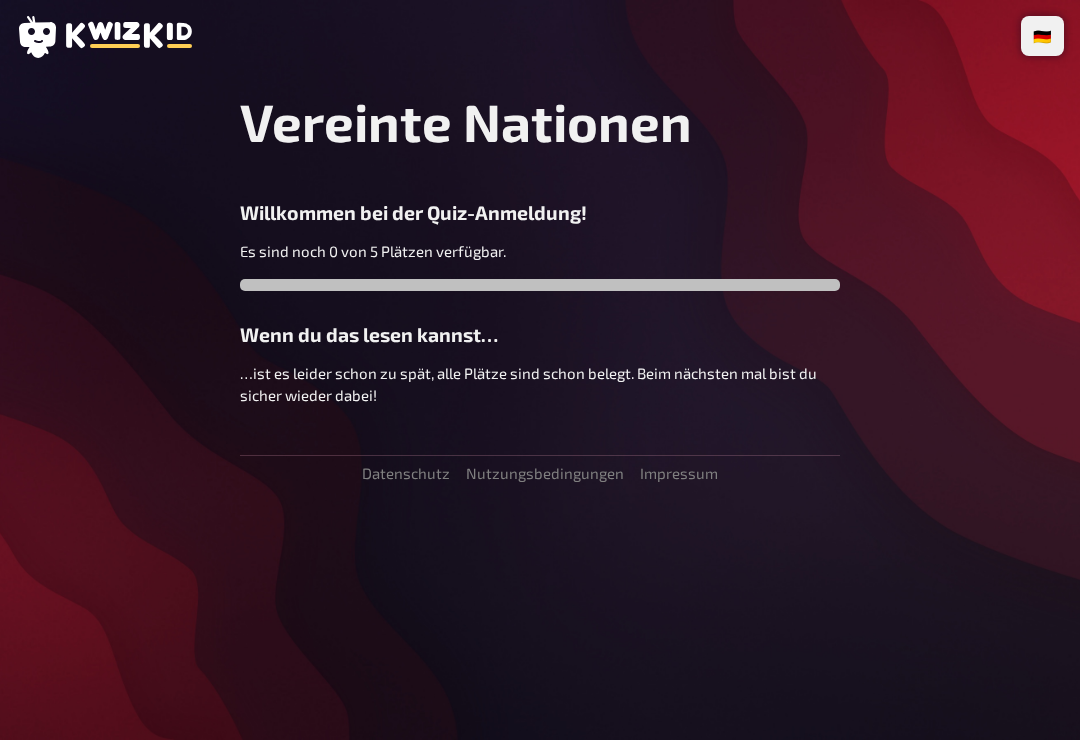 click on "Vereinte Nationen Willkommen bei der Quiz-Anmeldung! Es sind noch 0 von 5 Plätzen verfügbar. Wenn du das lesen kannst… …ist es leider schon zu spät, alle Plätze sind schon belegt. Beim nächsten mal bist du sicher wieder dabei! Datenschutz Nutzungsbedingungen Impressum" at bounding box center (540, 286) 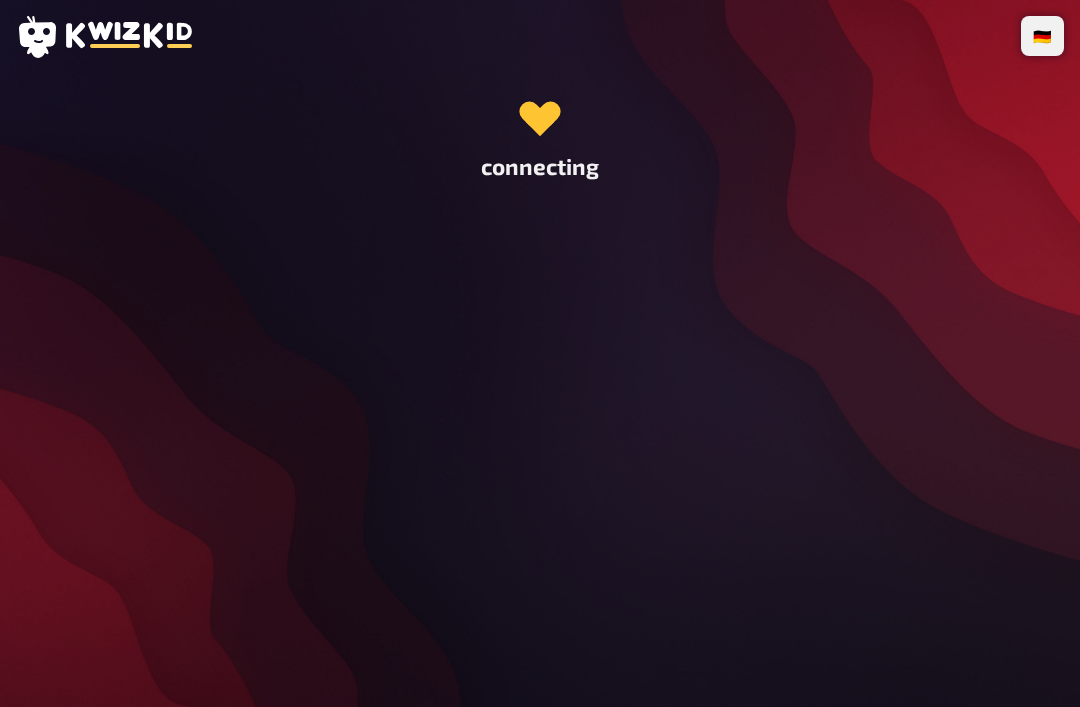 scroll, scrollTop: 0, scrollLeft: 0, axis: both 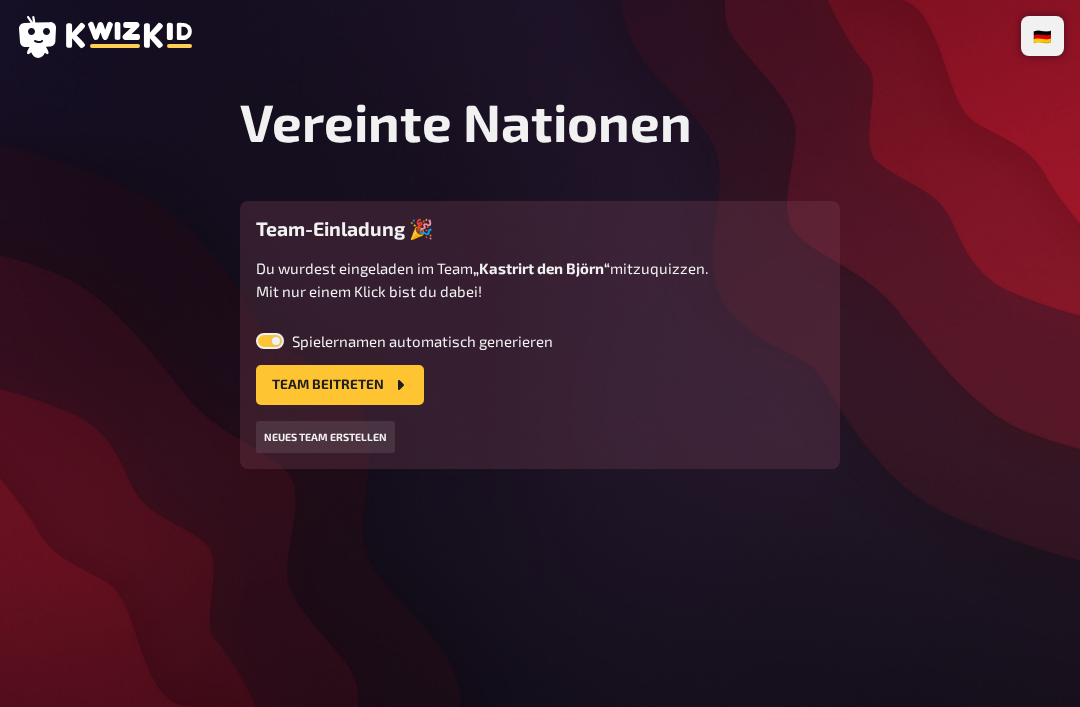 click on "Team beitreten" at bounding box center [340, 385] 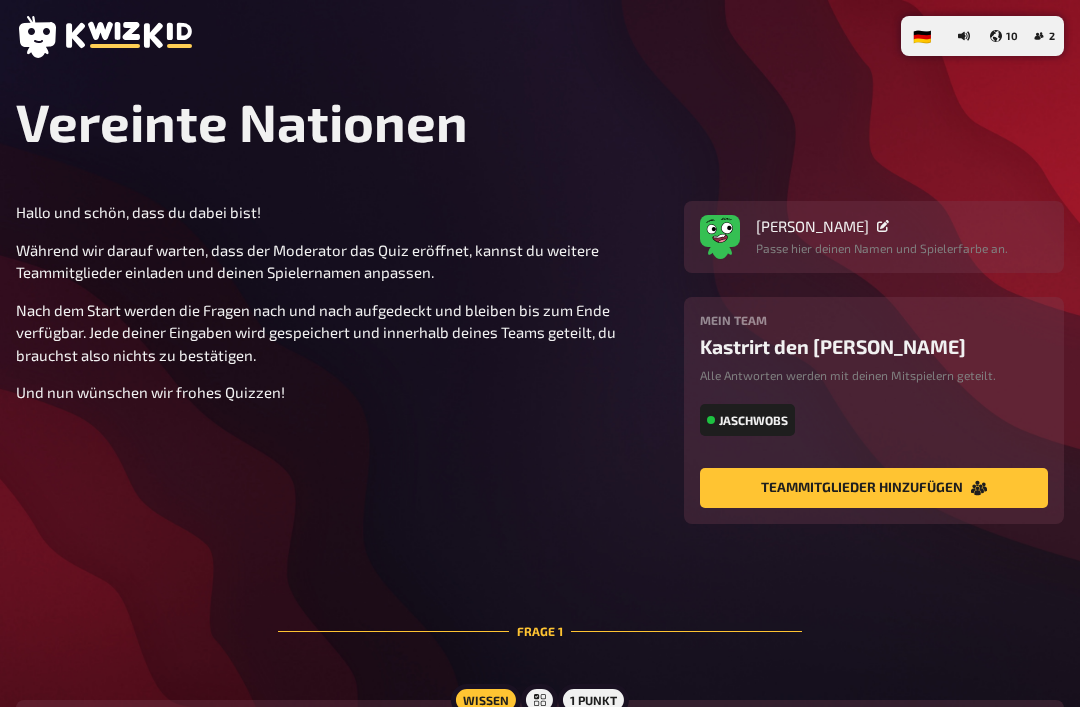 click on "Teammitglieder hinzufügen" at bounding box center (874, 488) 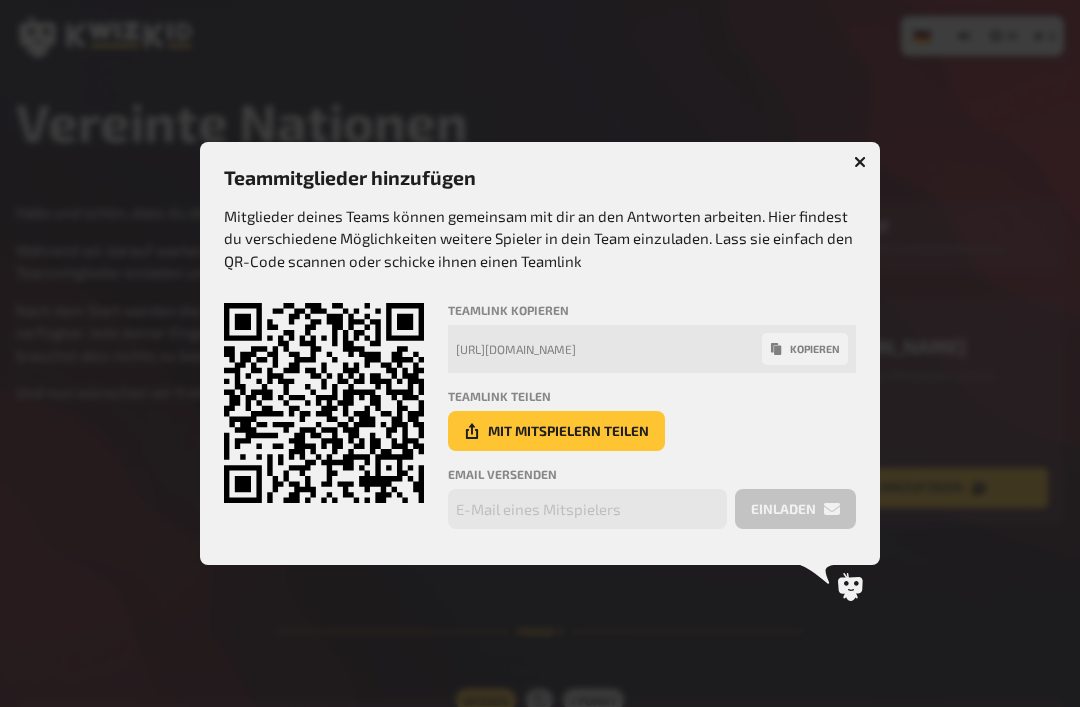 click at bounding box center [860, 162] 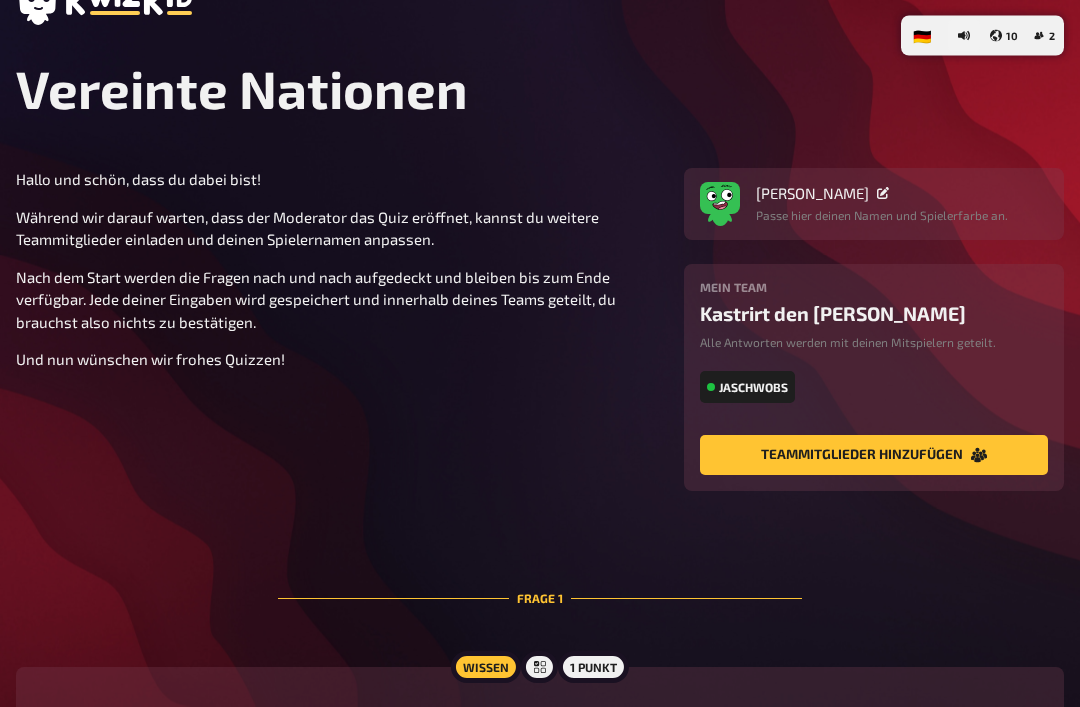 scroll, scrollTop: 33, scrollLeft: 0, axis: vertical 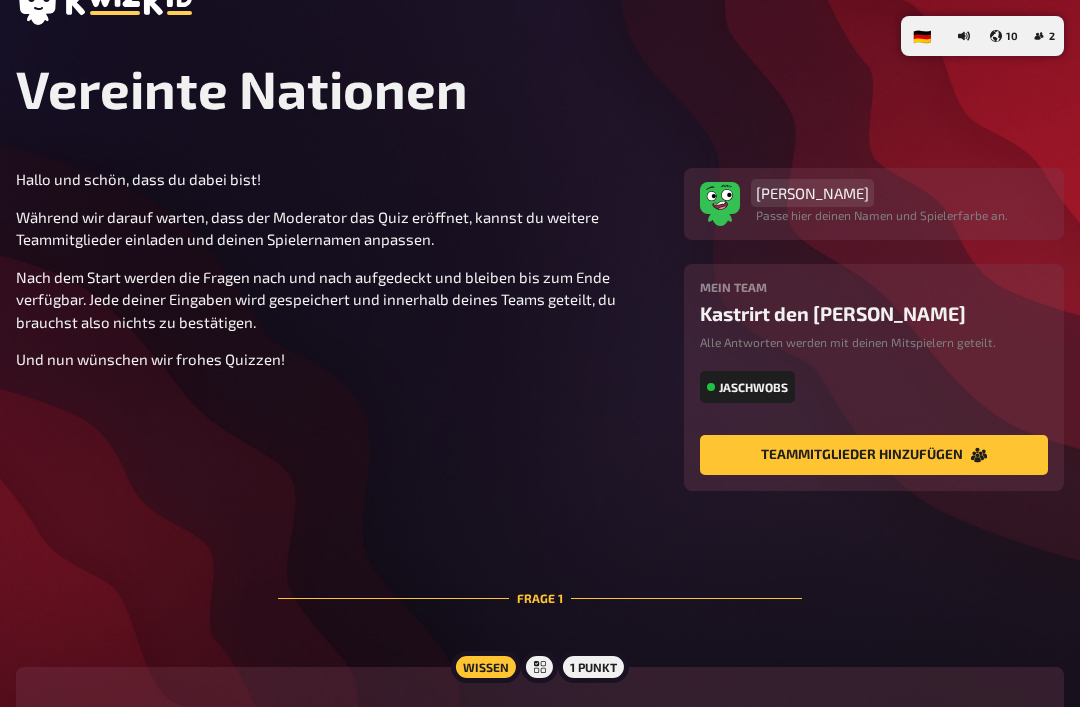 click on "[PERSON_NAME]" at bounding box center (812, 193) 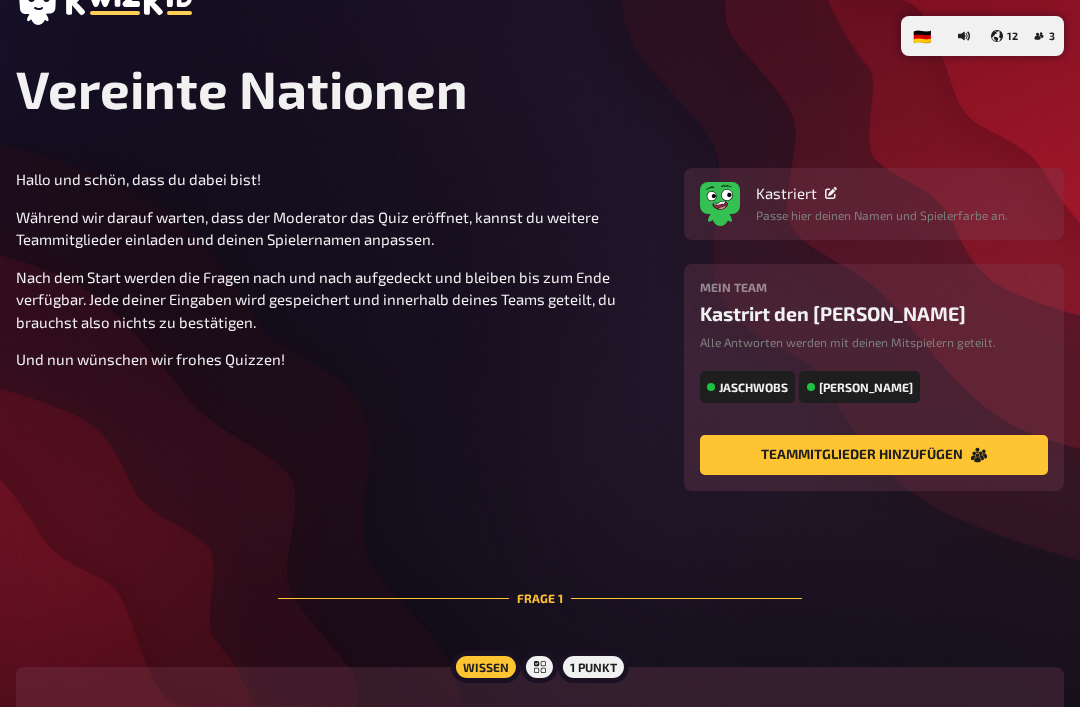 click at bounding box center (720, 198) 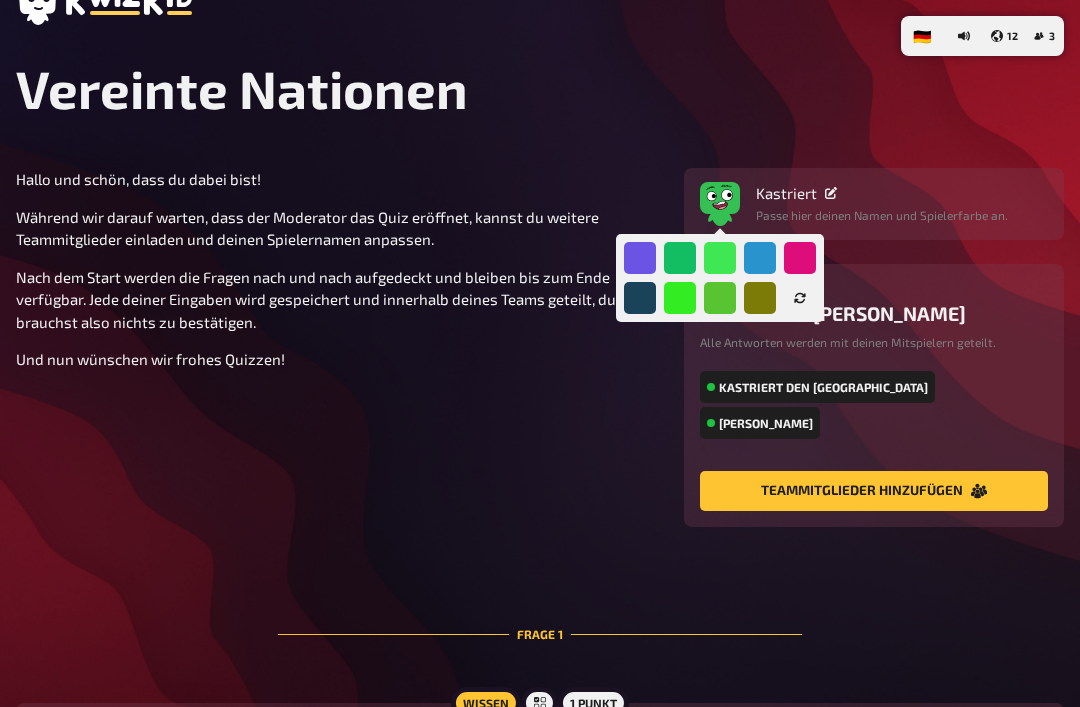 click at bounding box center [800, 258] 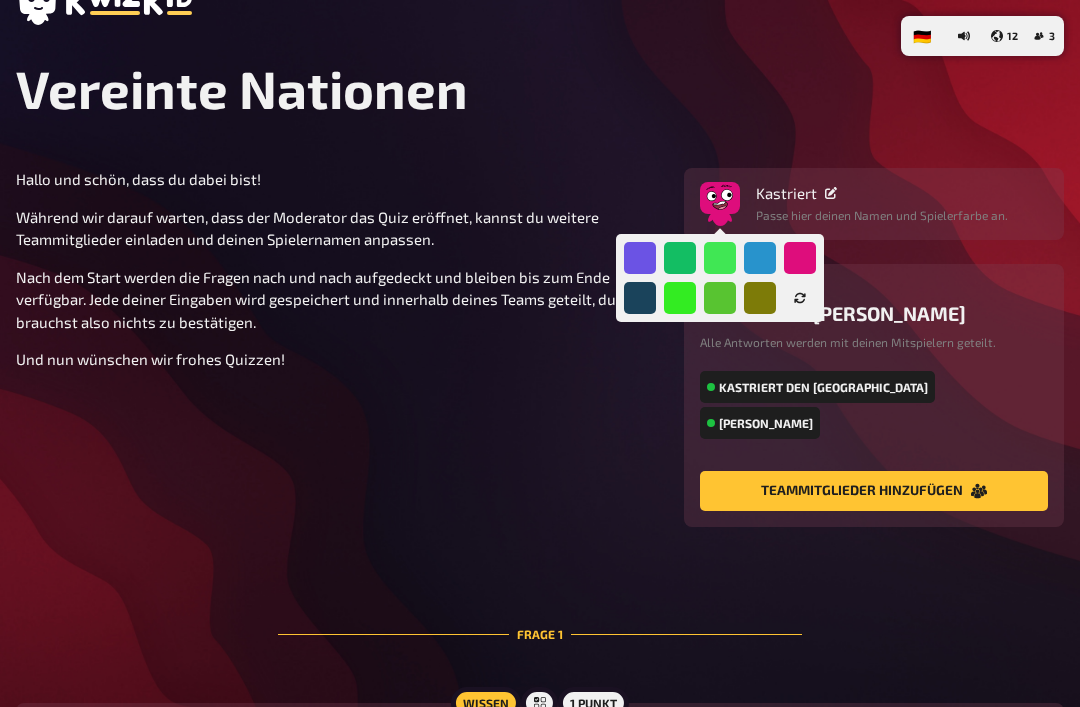 click 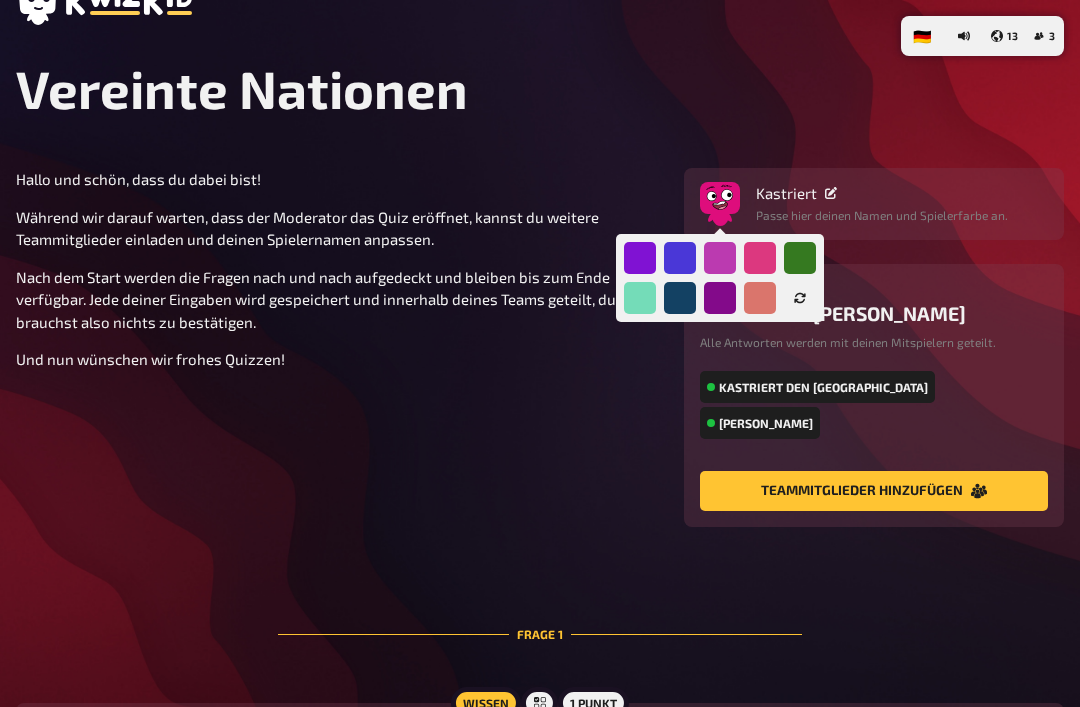 click at bounding box center [720, 258] 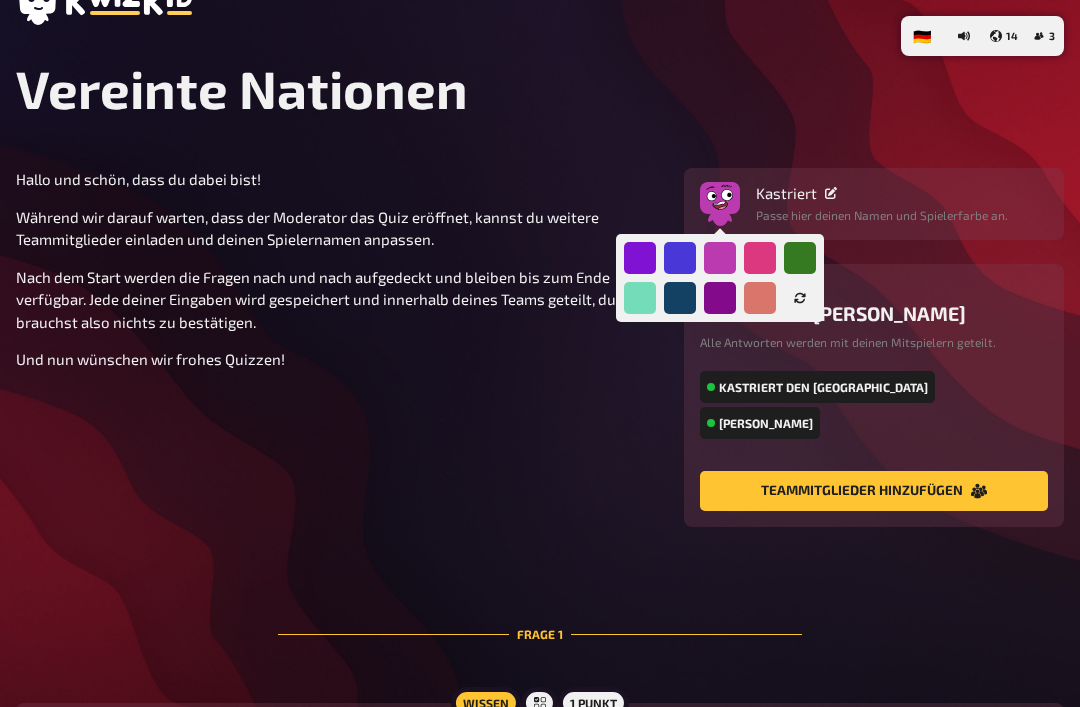 click on "Hallo und schön, dass du dabei bist! Während wir darauf warten, dass der Moderator das Quiz eröffnet, kannst du weitere Teammitglieder einladen und deinen Spielernamen anpassen. Nach dem Start werden die Fragen nach und nach aufgedeckt und bleiben bis zum Ende verfügbar. Jede deiner Eingaben wird gespeichert und innerhalb deines Teams geteilt, du brauchst also nichts zu bestätigen. Und nun wünschen wir frohes Quizzen! Kastriert Passe hier deinen Namen und Spielerfarbe an. Mein Team Kastrirt den [PERSON_NAME] Antworten werden mit deinen Mitspielern geteilt. Kastriert den nahen [PERSON_NAME] Teammitglieder hinzufügen" at bounding box center [540, 347] 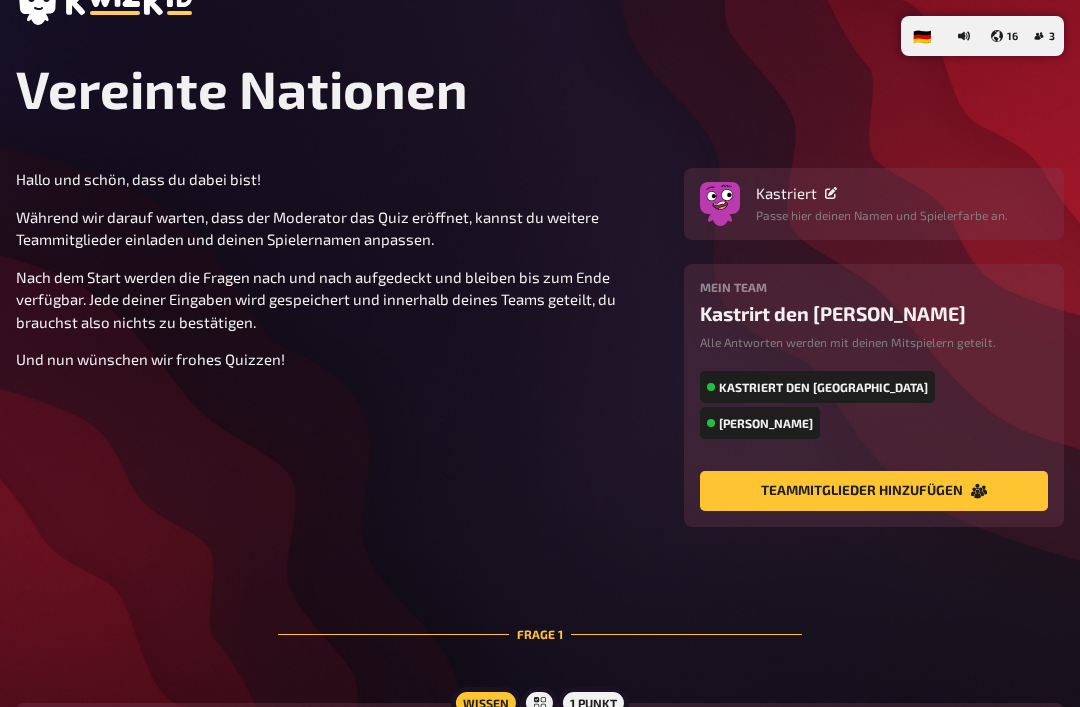 checkbox on "true" 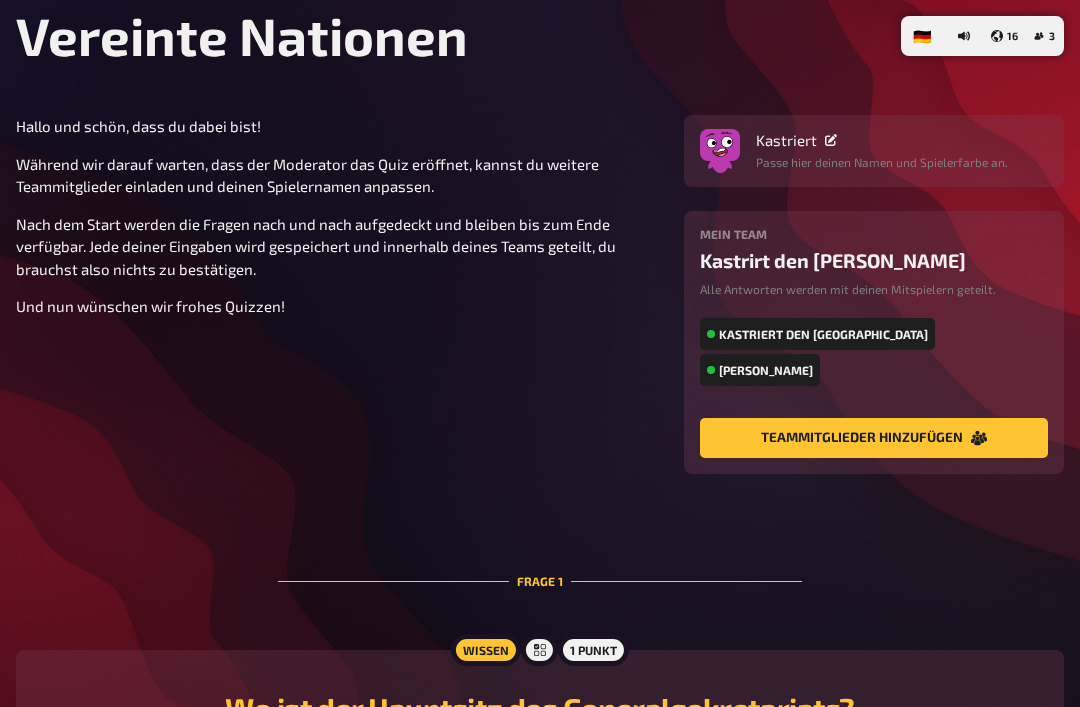 scroll, scrollTop: 355, scrollLeft: 0, axis: vertical 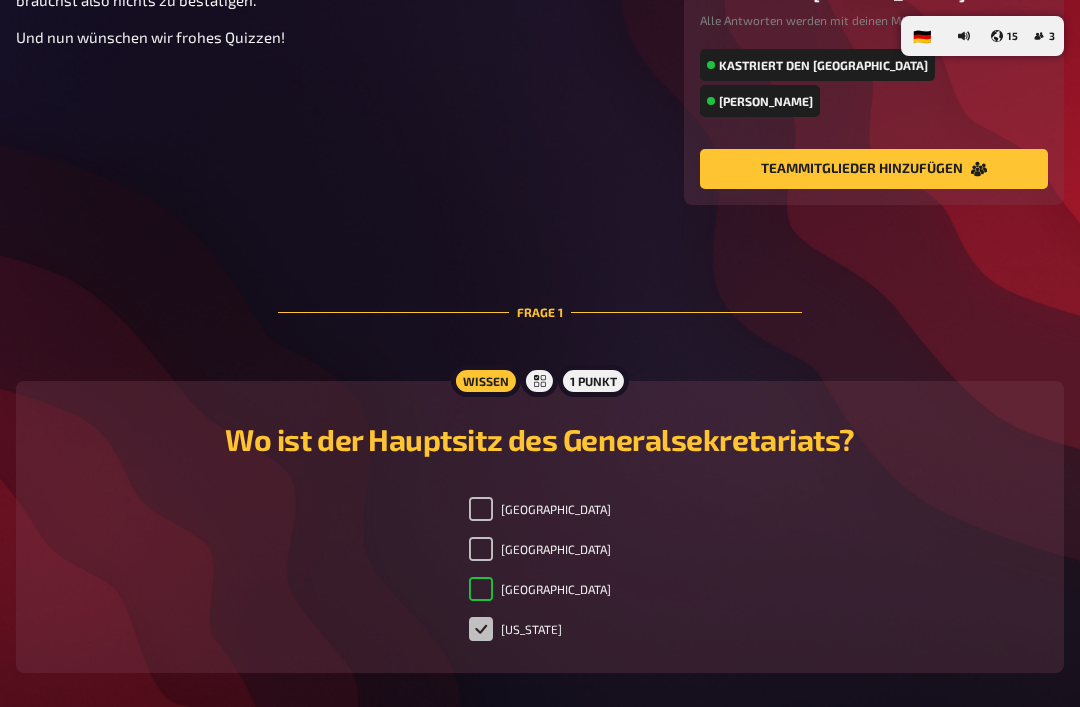 checkbox on "true" 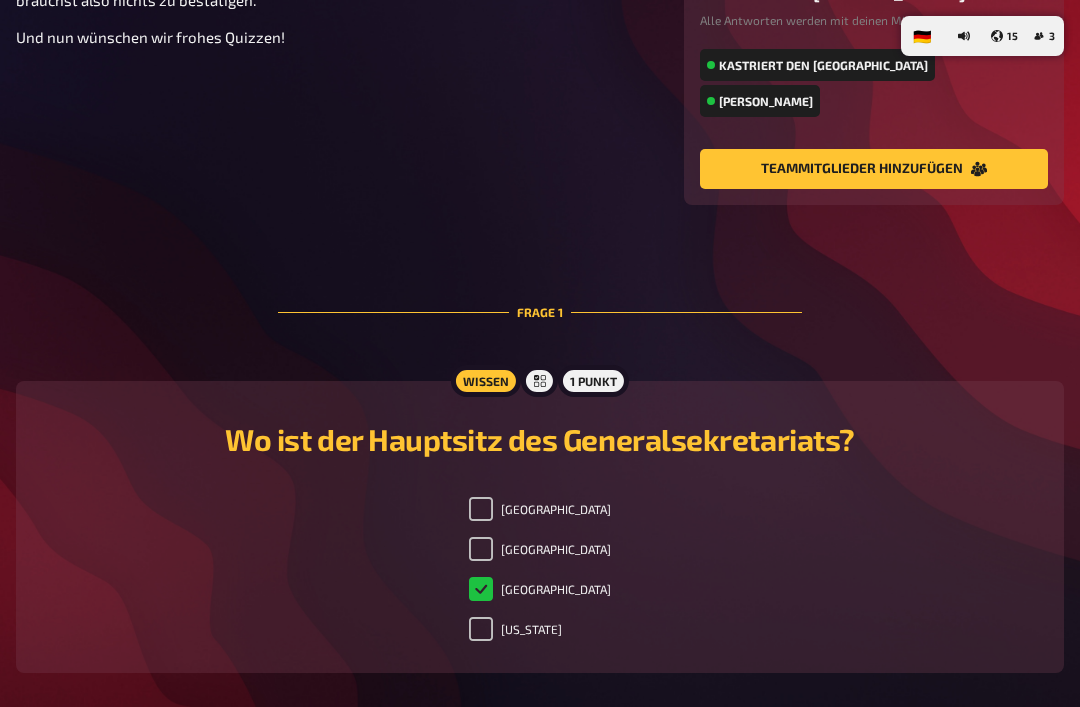 checkbox on "false" 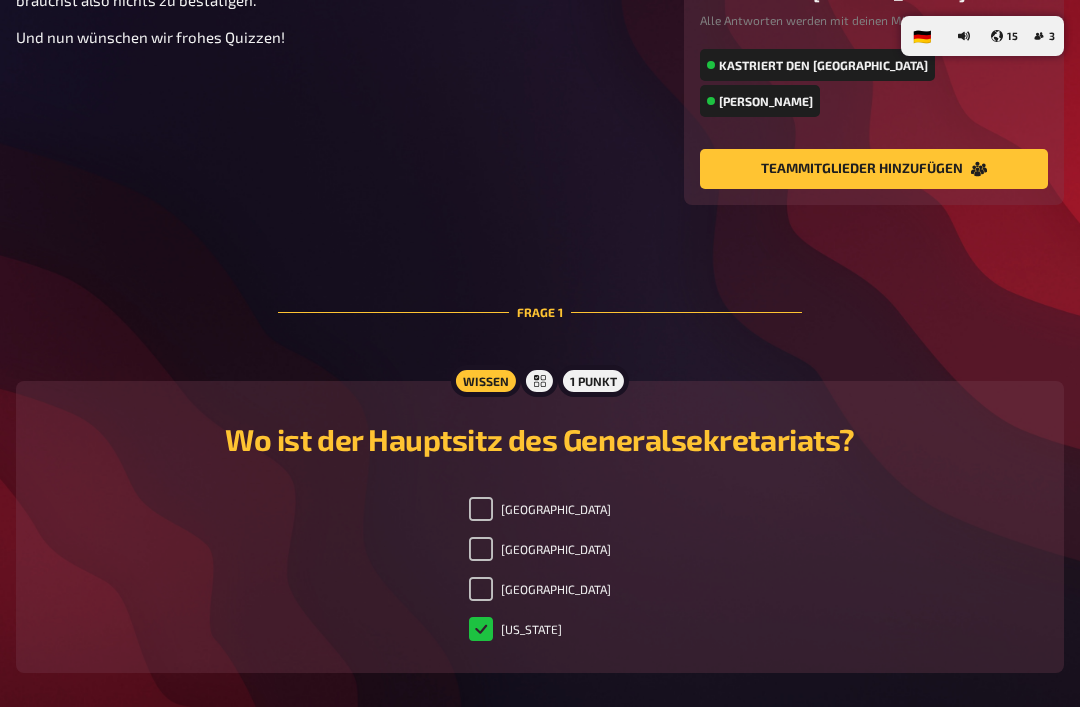 click on "[US_STATE]" at bounding box center [515, 629] 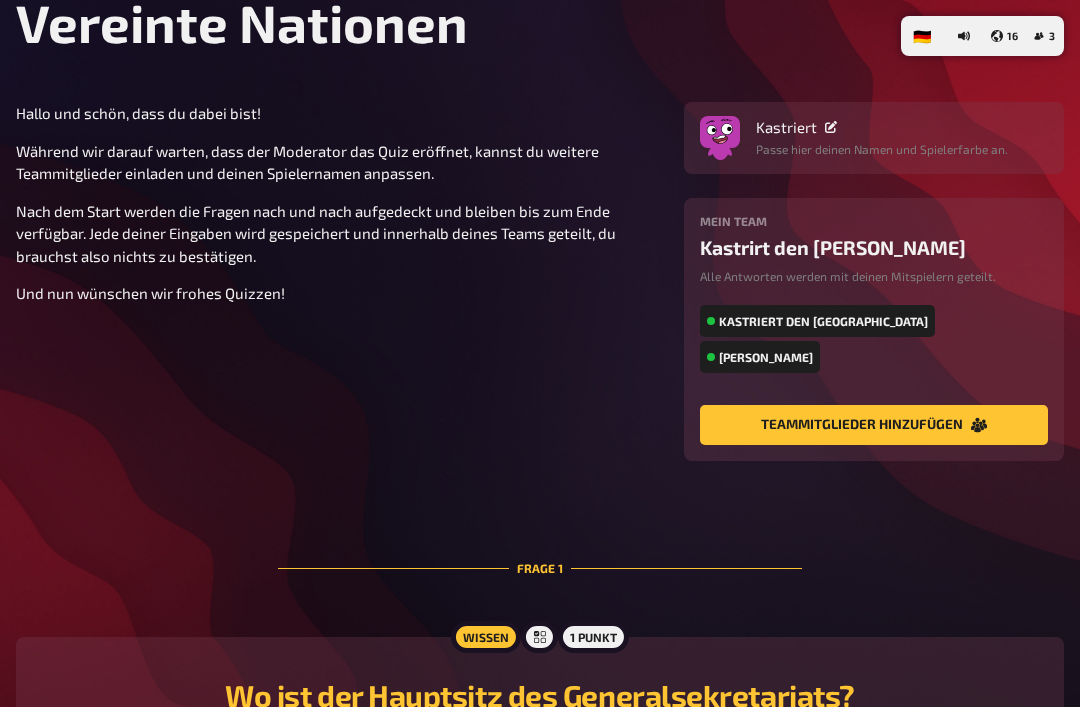 scroll, scrollTop: 110, scrollLeft: 0, axis: vertical 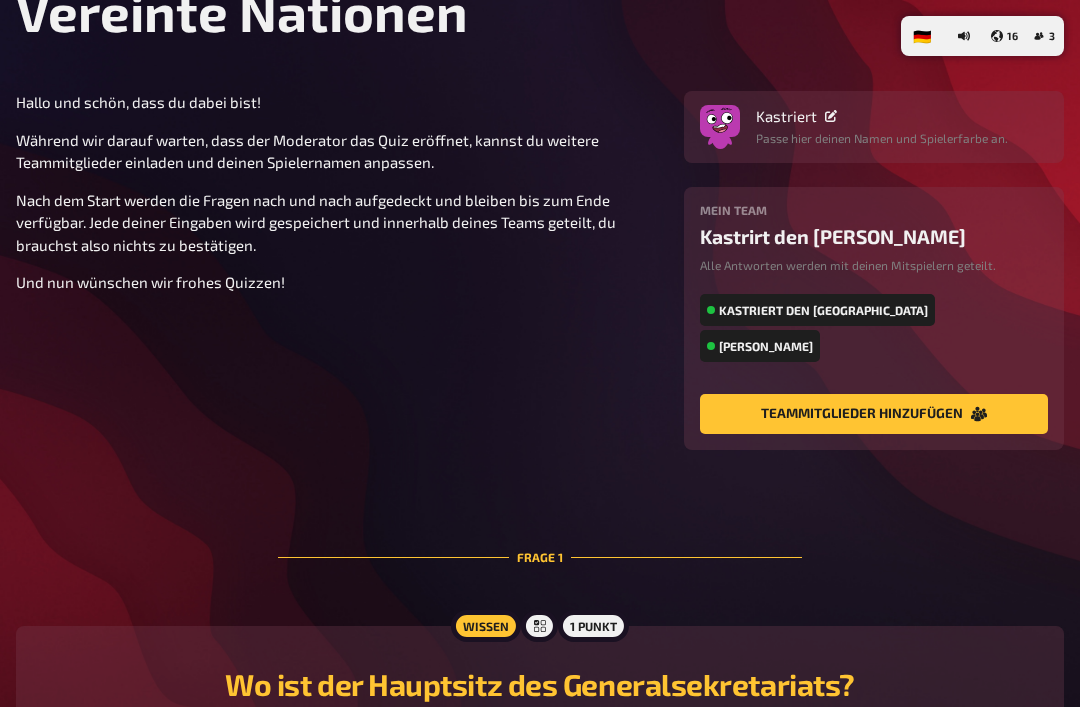 click 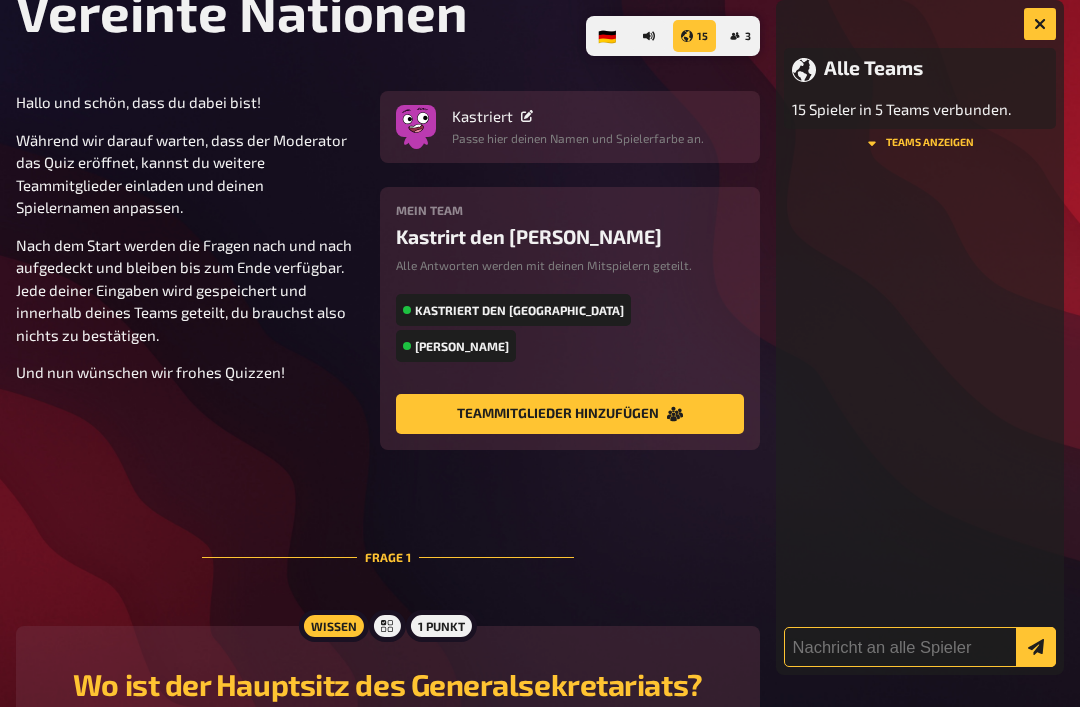 click at bounding box center (920, 647) 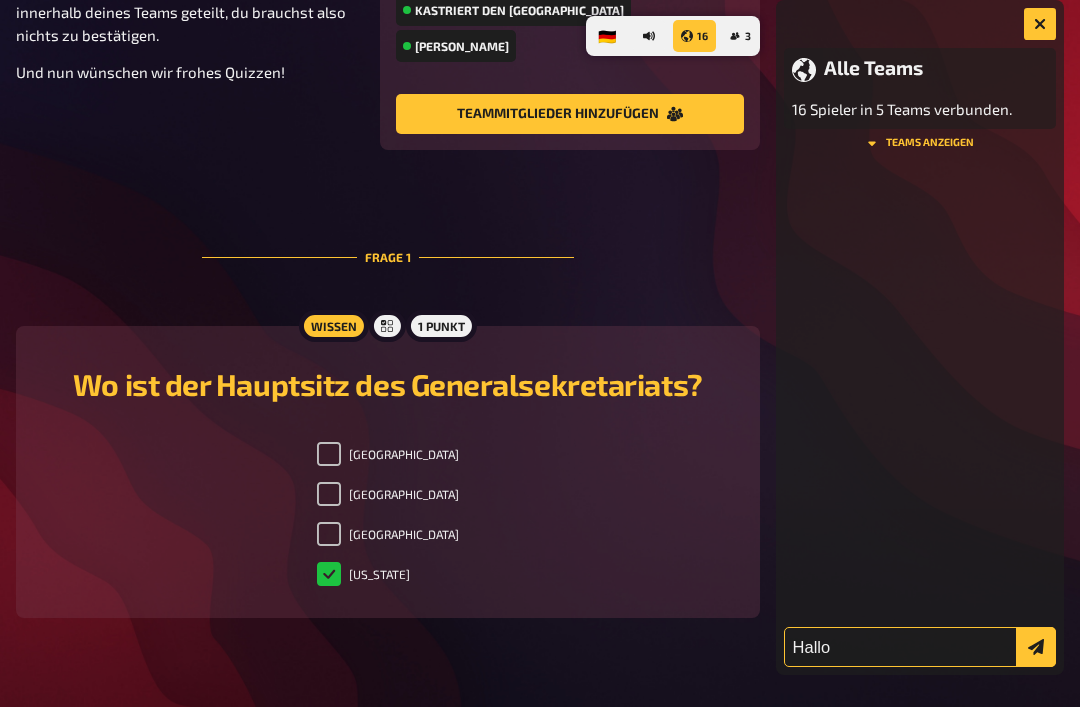 type on "Hallo" 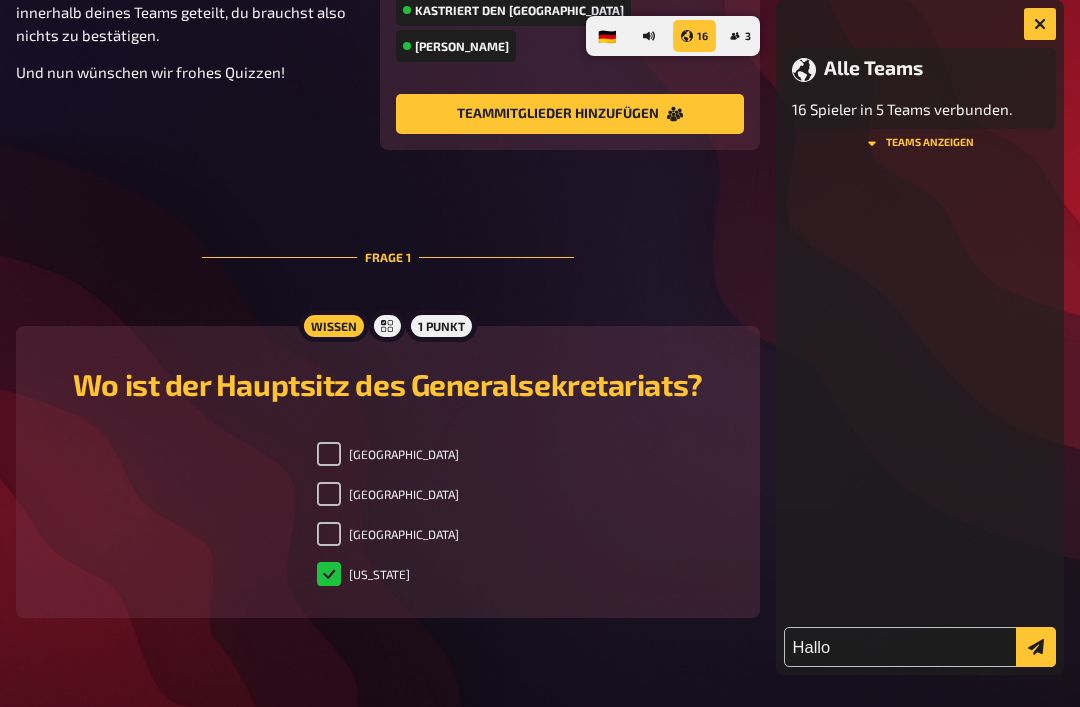 click at bounding box center [1036, 647] 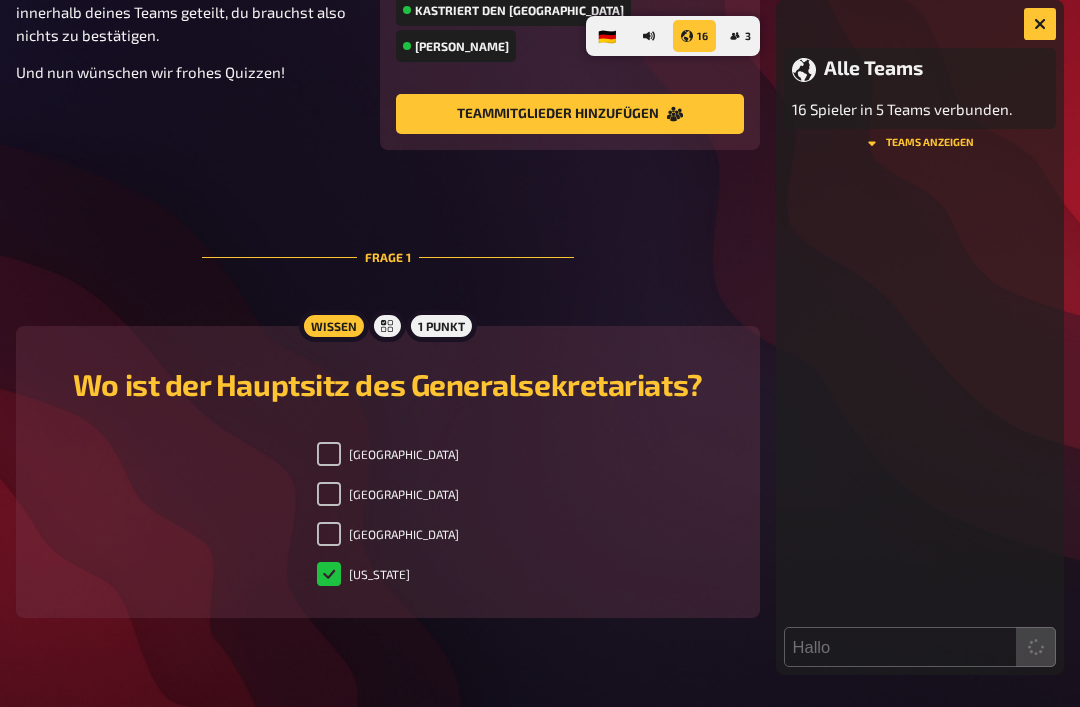 type 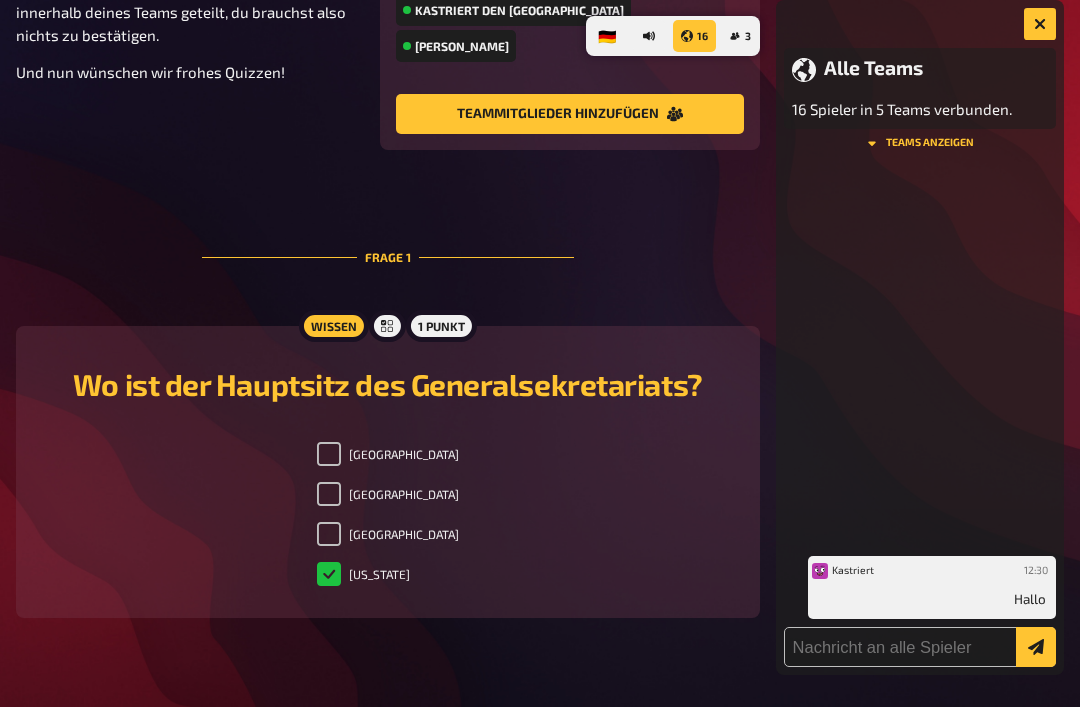 scroll, scrollTop: 355, scrollLeft: 0, axis: vertical 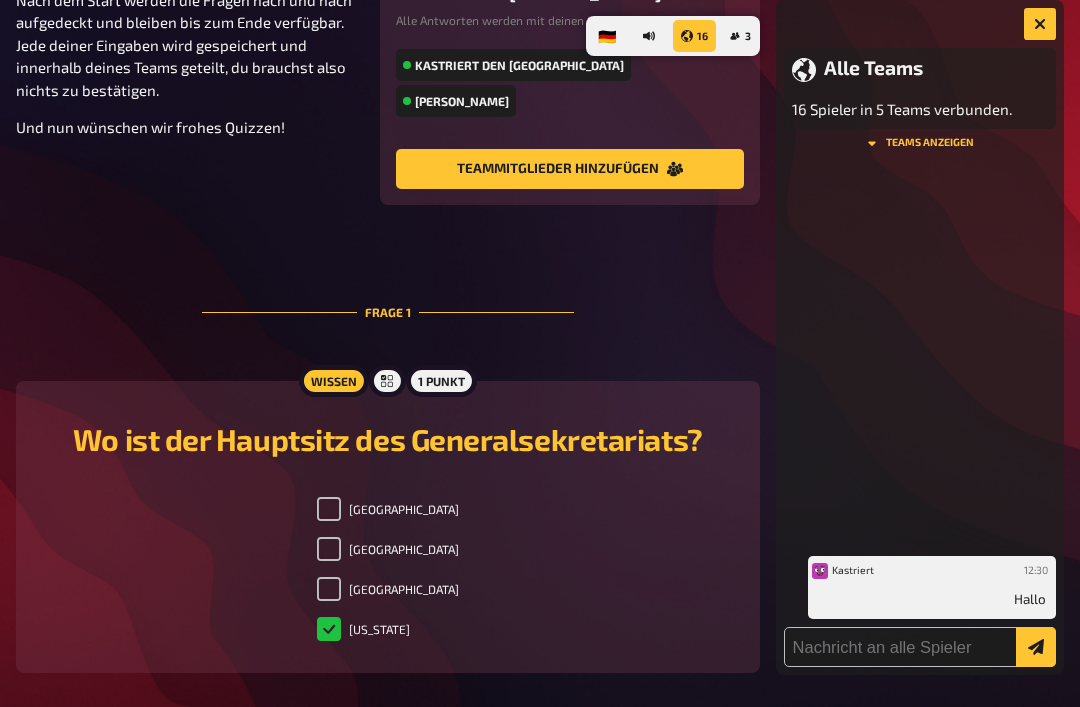 click on "🇩🇪 Deutsch 🇬🇧 English 🇳🇱 Nederlands 16 3 Vereinte Nationen Hallo und schön, dass du dabei bist! Während wir darauf warten, dass der Moderator das Quiz eröffnet, kannst du weitere Teammitglieder einladen und deinen Spielernamen anpassen. Nach dem Start werden die Fragen nach und nach aufgedeckt und bleiben bis zum Ende verfügbar. Jede deiner Eingaben wird gespeichert und innerhalb deines Teams geteilt, du brauchst also nichts zu bestätigen. Und nun wünschen wir frohes Quizzen! Kastriert Passe hier deinen Namen und Spielerfarbe an. Mein Team Kastrirt den [PERSON_NAME] Antworten werden mit deinen Mitspielern geteilt. Kastriert den nahen [PERSON_NAME] Teammitglieder hinzufügen Frage   1 Wissen 1 Punkt Wo ist der Hauptsitz des Generalsekretariats? [GEOGRAPHIC_DATA] [GEOGRAPHIC_DATA] [GEOGRAPHIC_DATA] [US_STATE]" at bounding box center [388, 223] 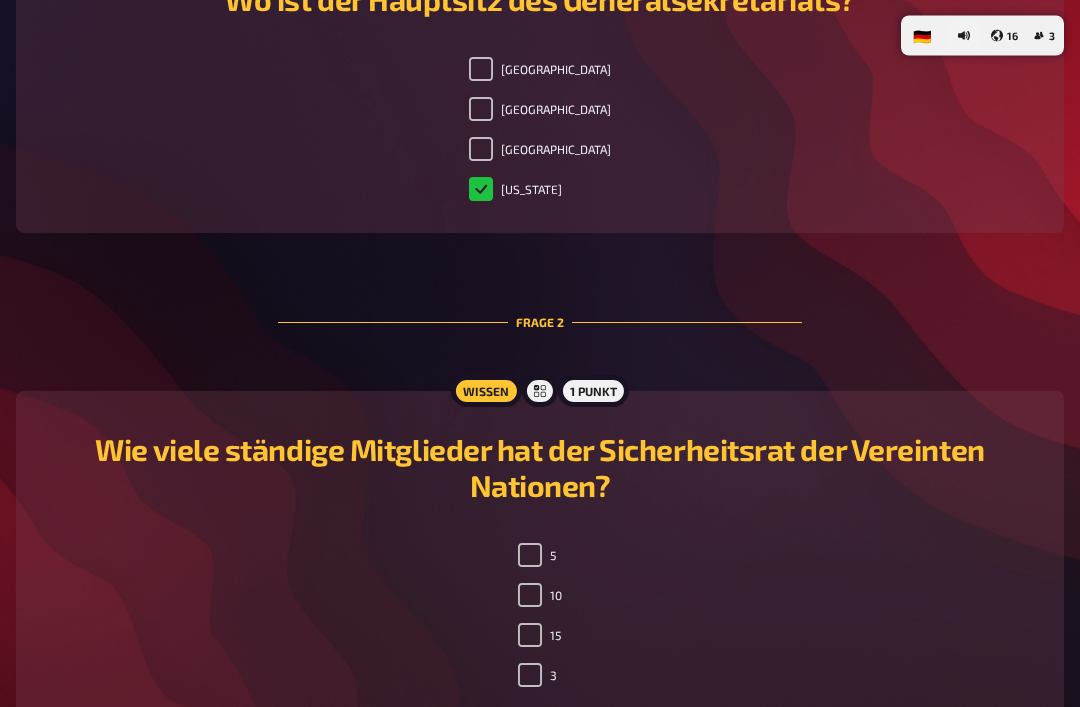 scroll, scrollTop: 844, scrollLeft: 0, axis: vertical 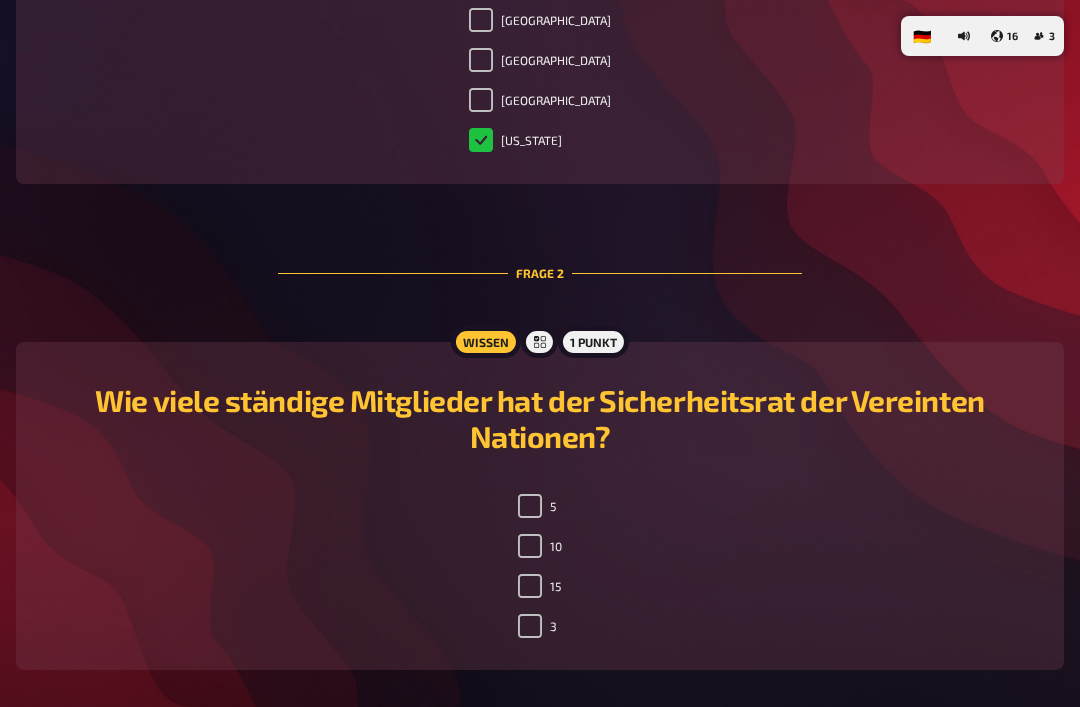 click on "5" at bounding box center [530, 506] 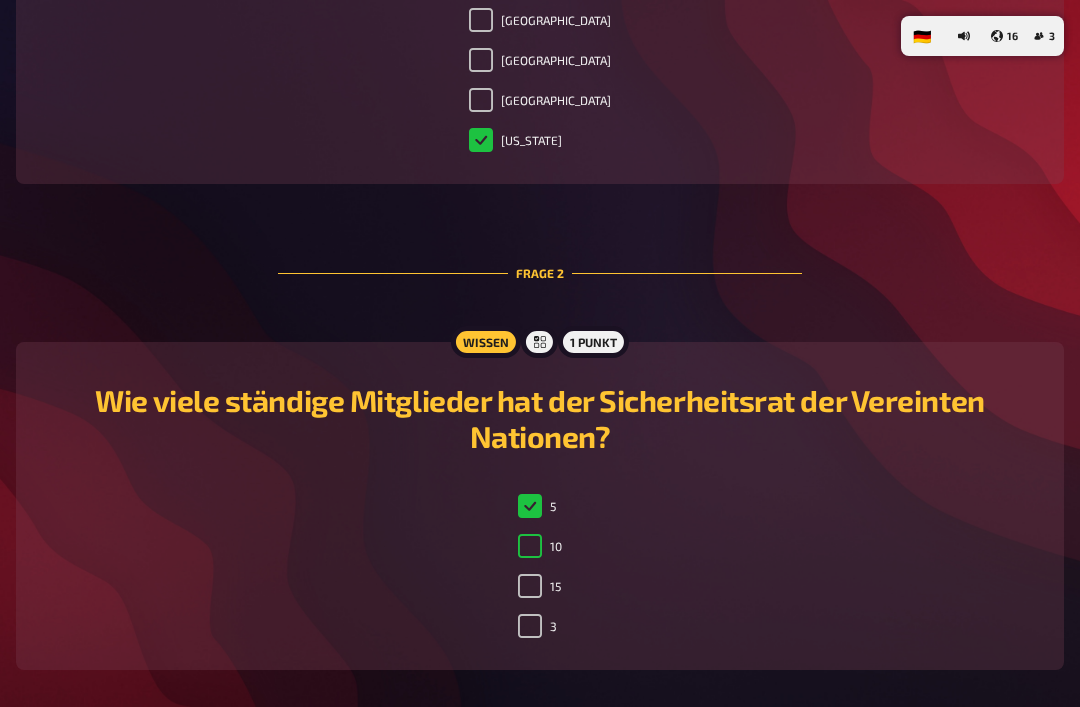 checkbox on "false" 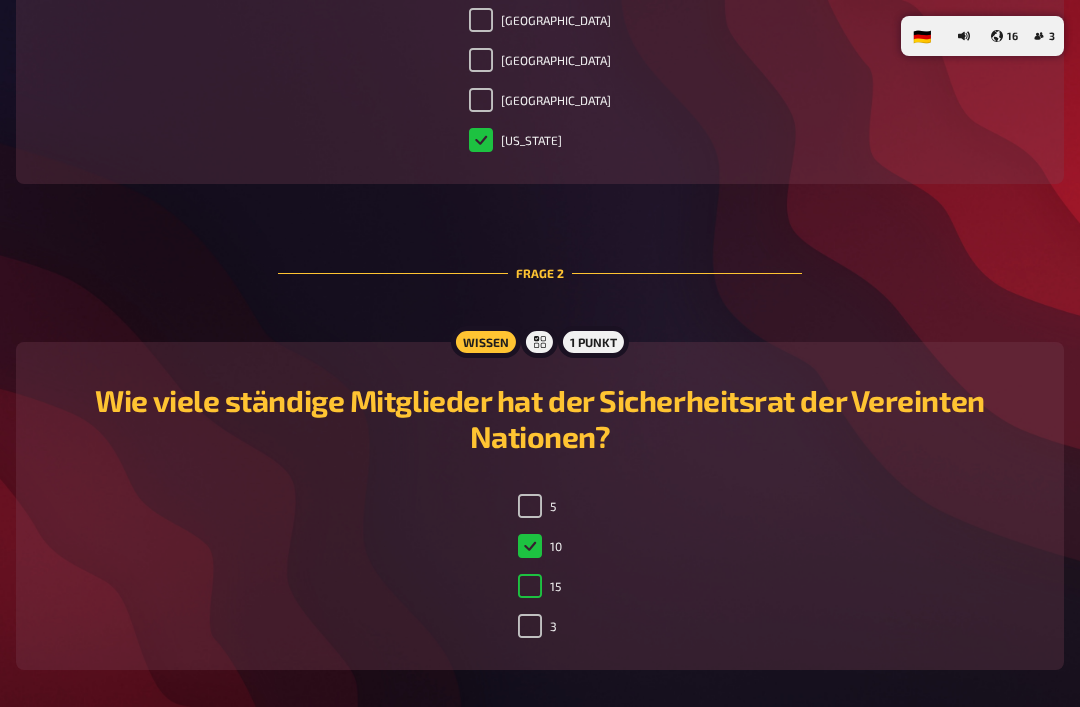 checkbox on "false" 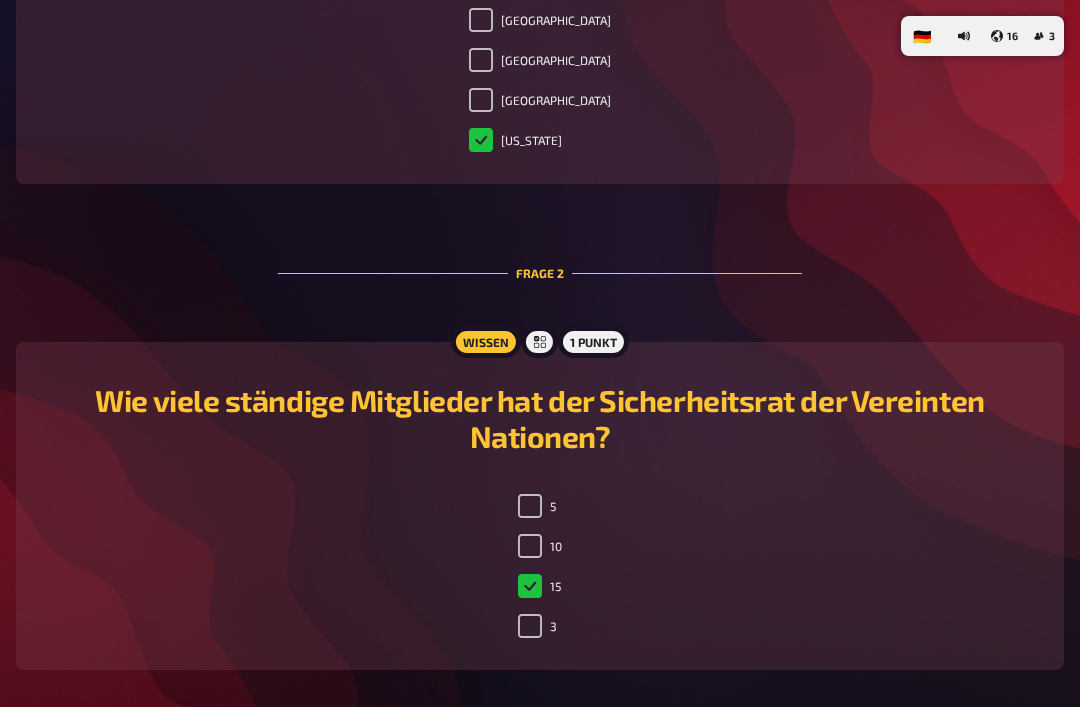 checkbox on "true" 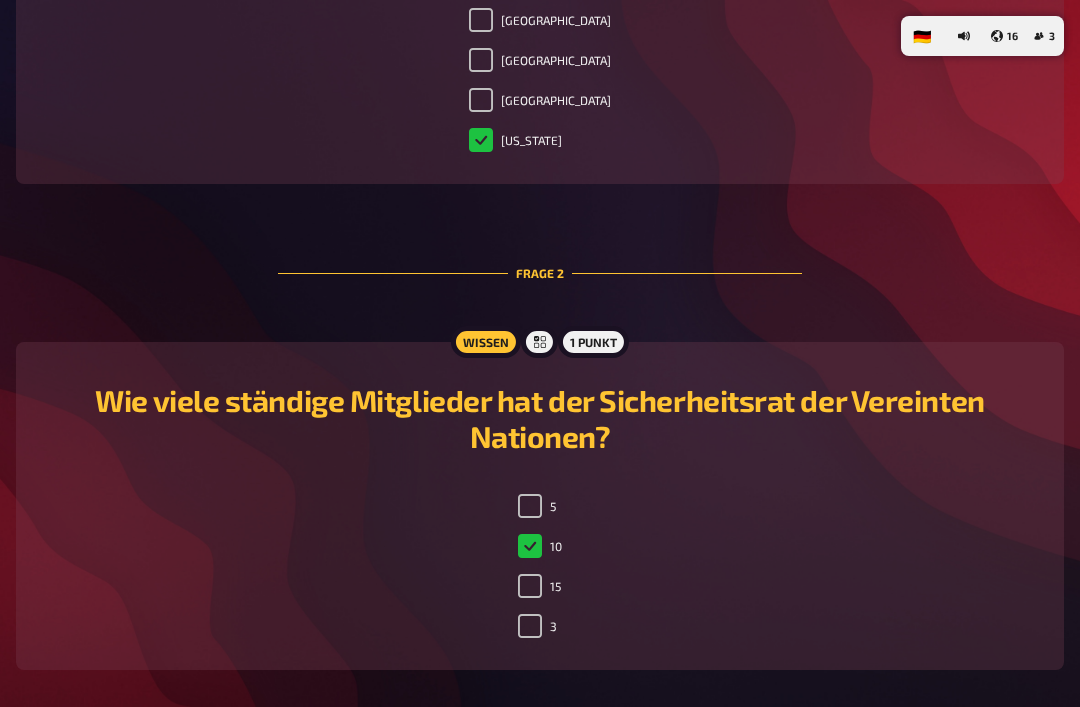 click on "5" at bounding box center [530, 506] 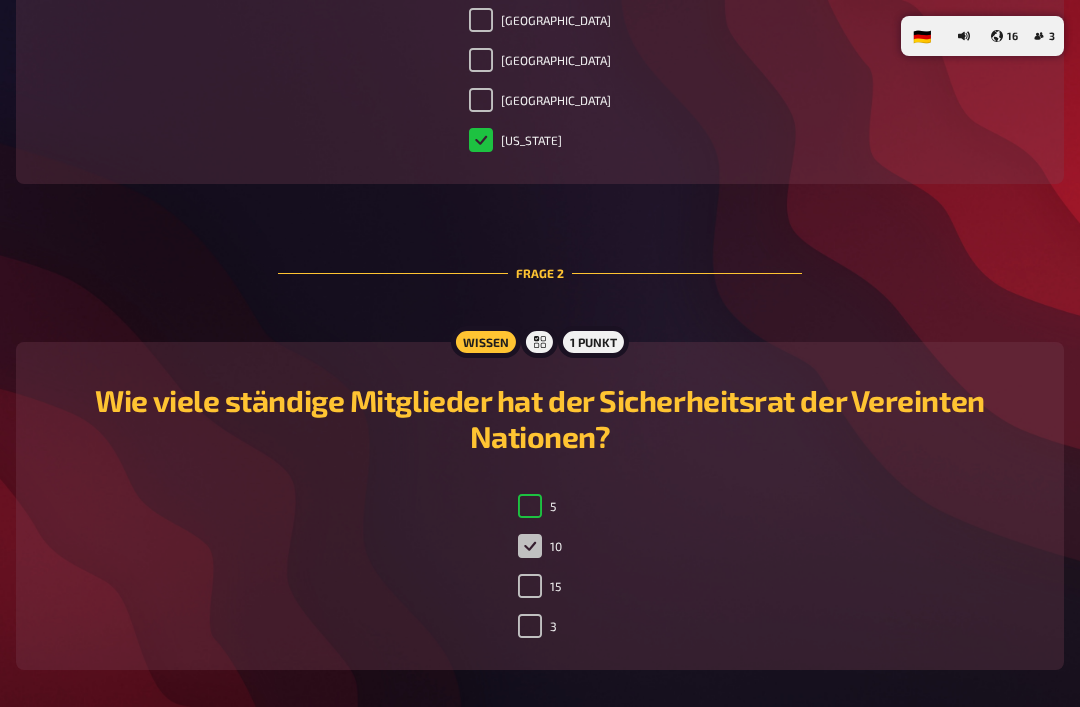 checkbox on "true" 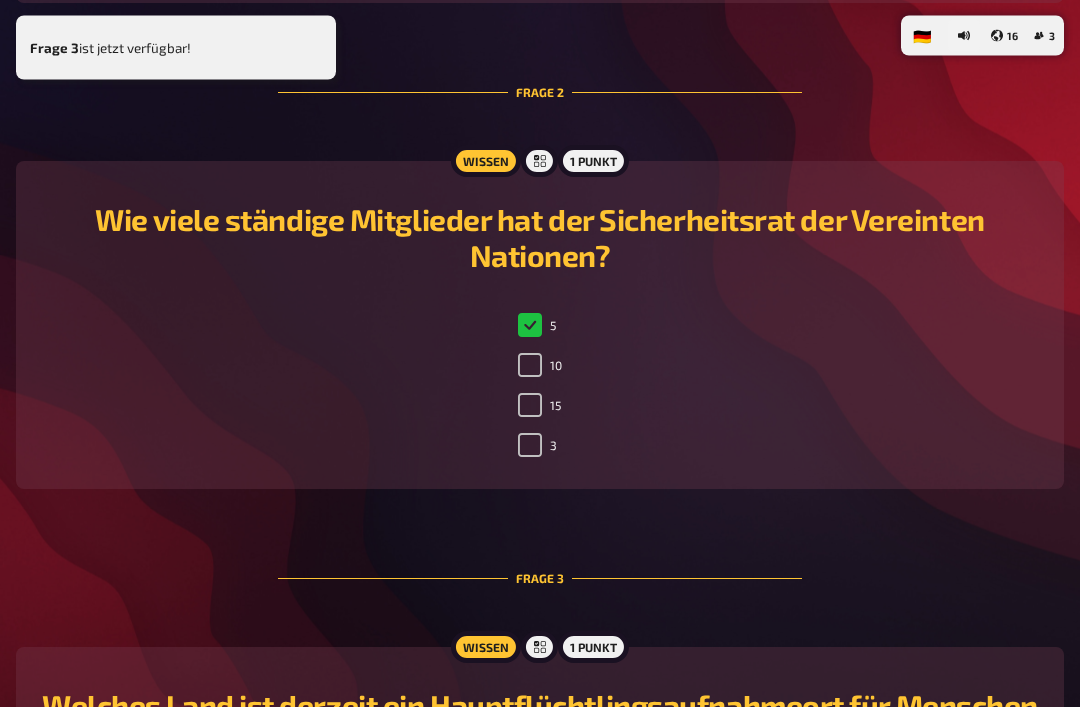 scroll, scrollTop: 1333, scrollLeft: 0, axis: vertical 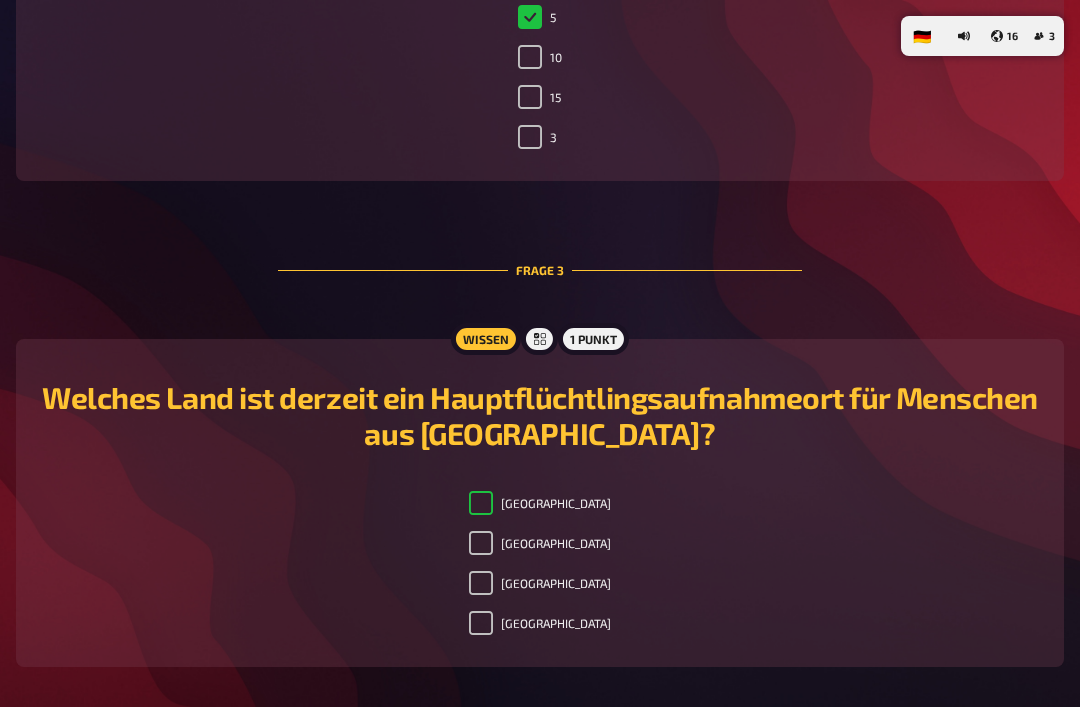 checkbox on "true" 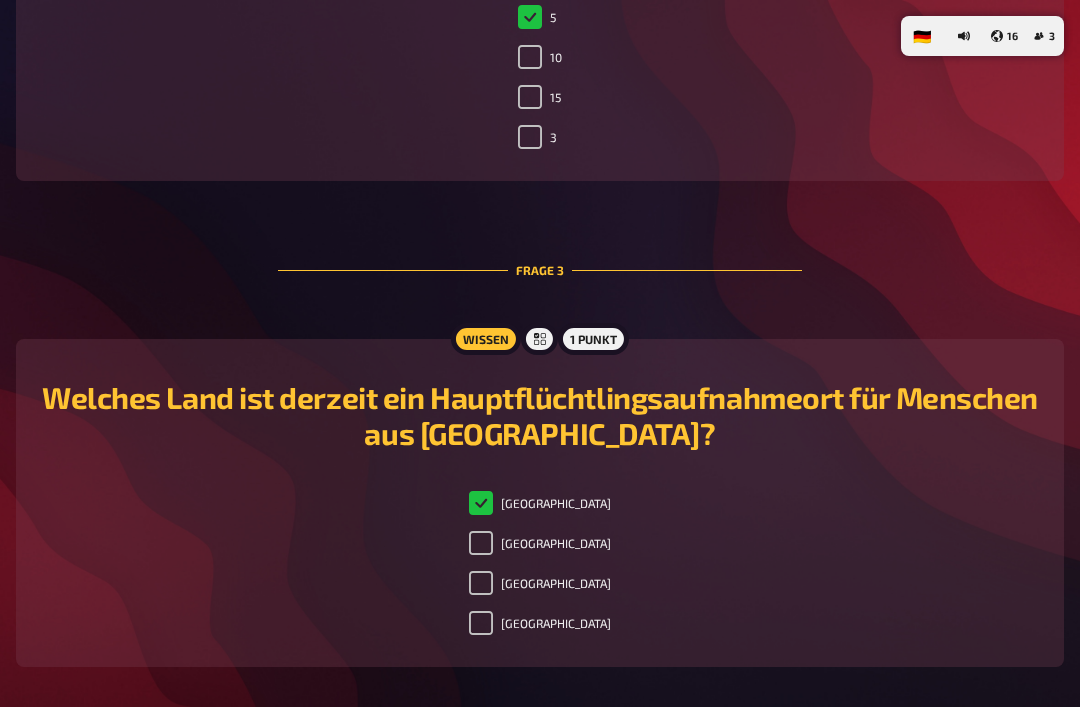 click on "[GEOGRAPHIC_DATA]" at bounding box center (481, 583) 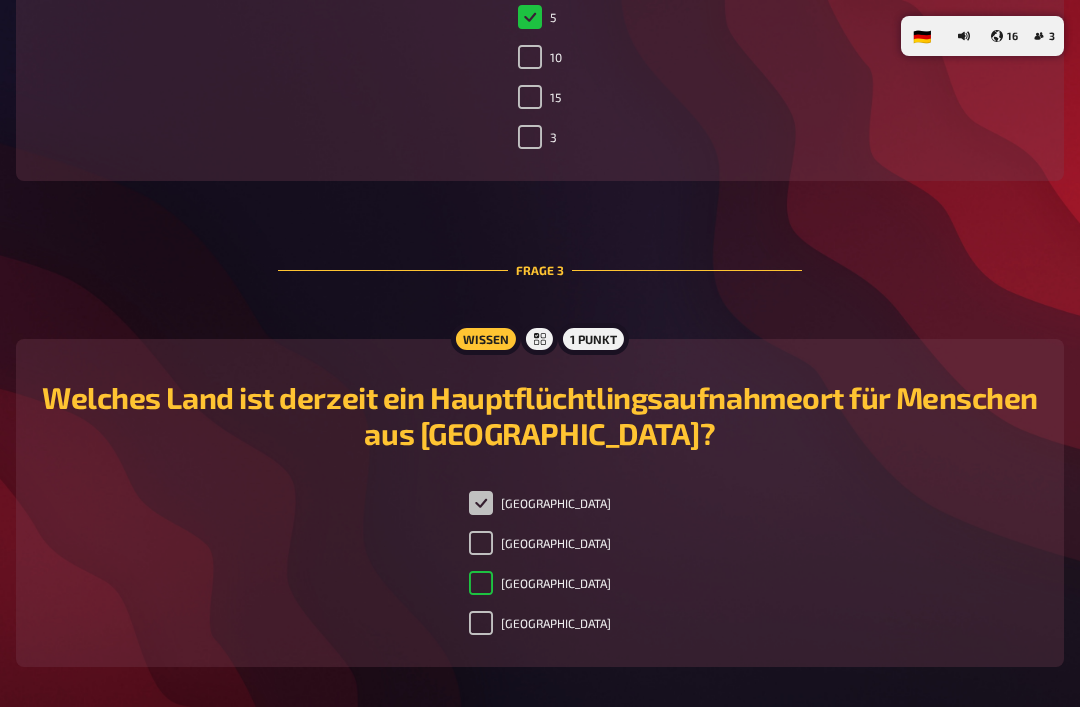 checkbox on "true" 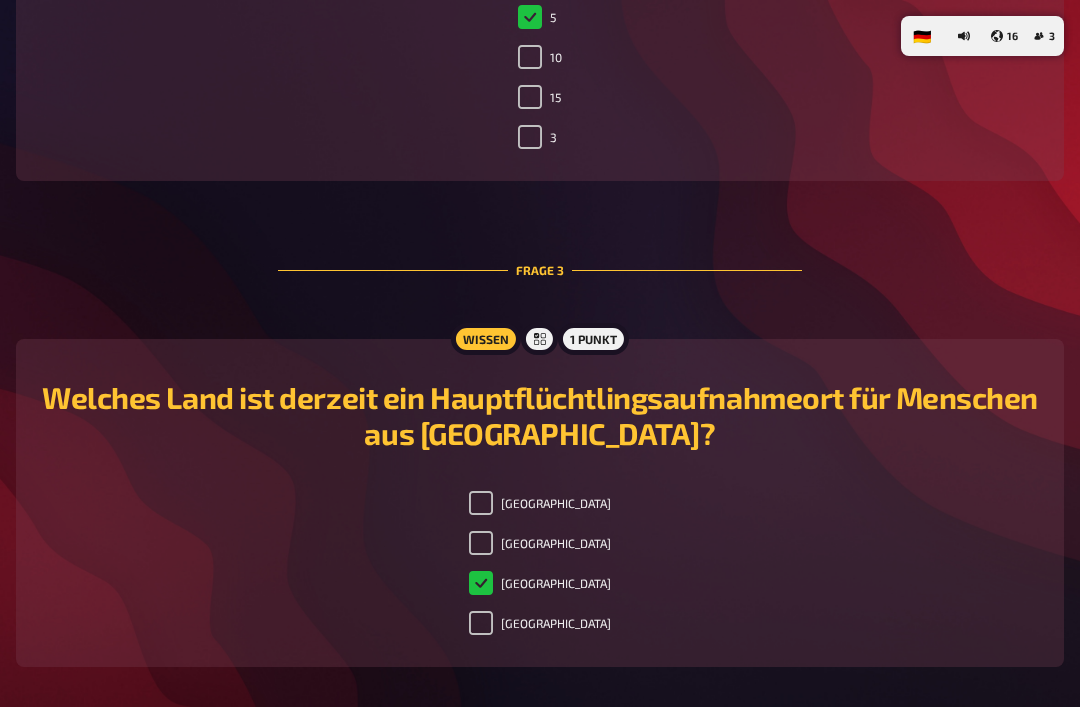 checkbox on "true" 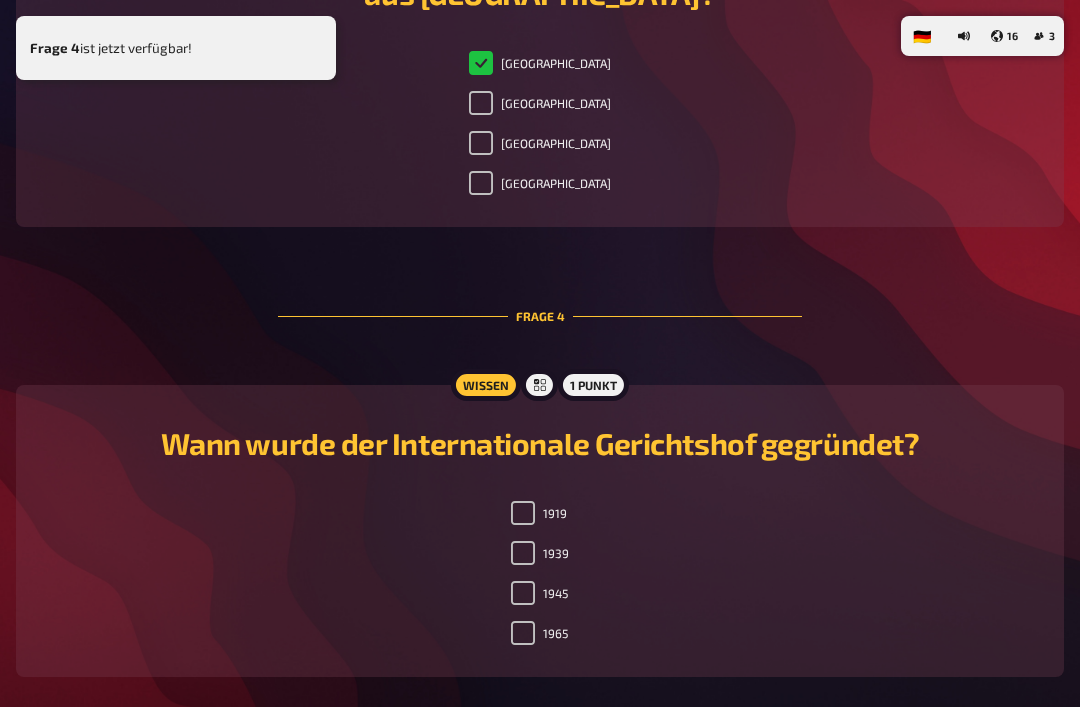 scroll, scrollTop: 1627, scrollLeft: 0, axis: vertical 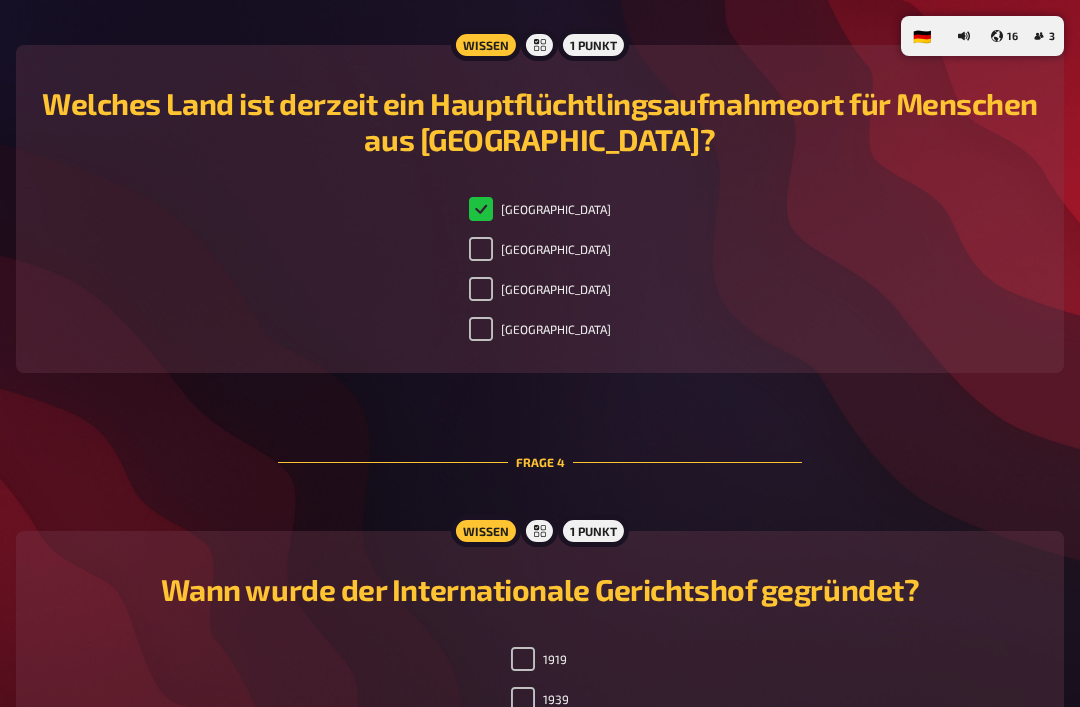click on "[GEOGRAPHIC_DATA]" at bounding box center [481, 289] 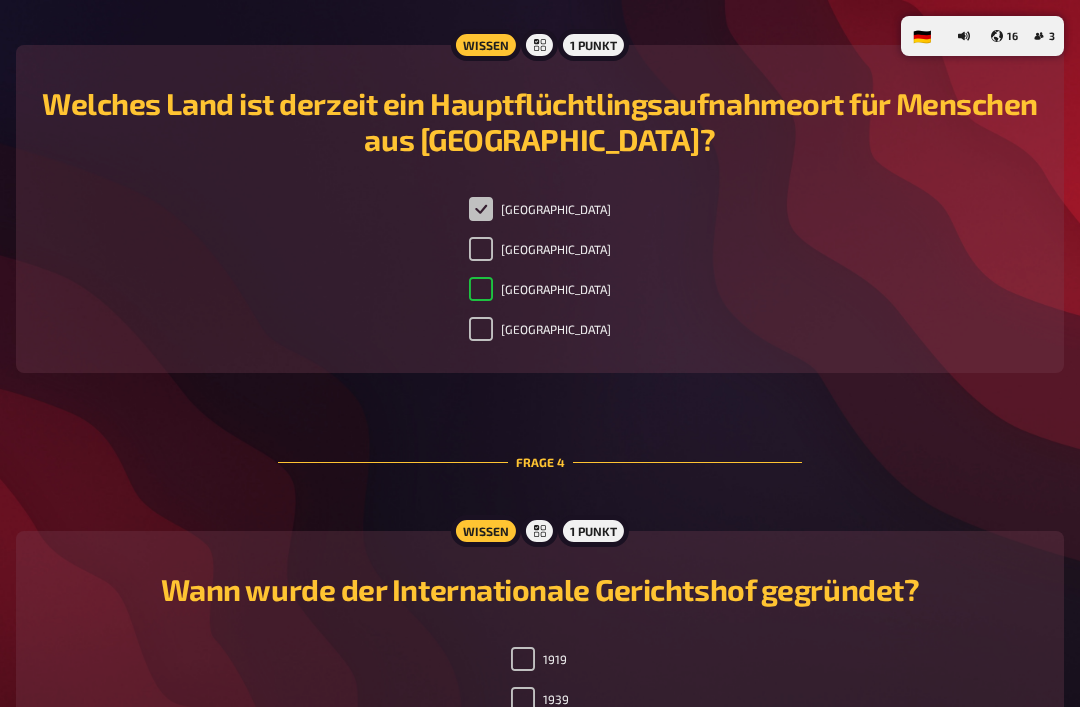 checkbox on "true" 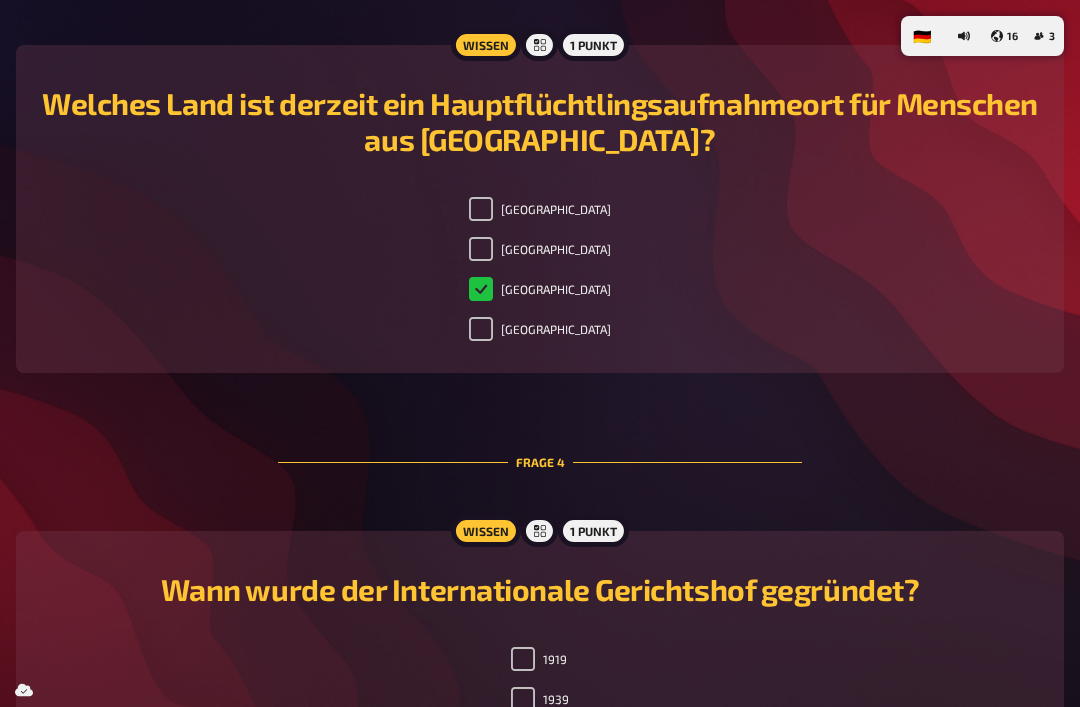 click on "[GEOGRAPHIC_DATA] [GEOGRAPHIC_DATA] [GEOGRAPHIC_DATA] [GEOGRAPHIC_DATA]" at bounding box center (540, 273) 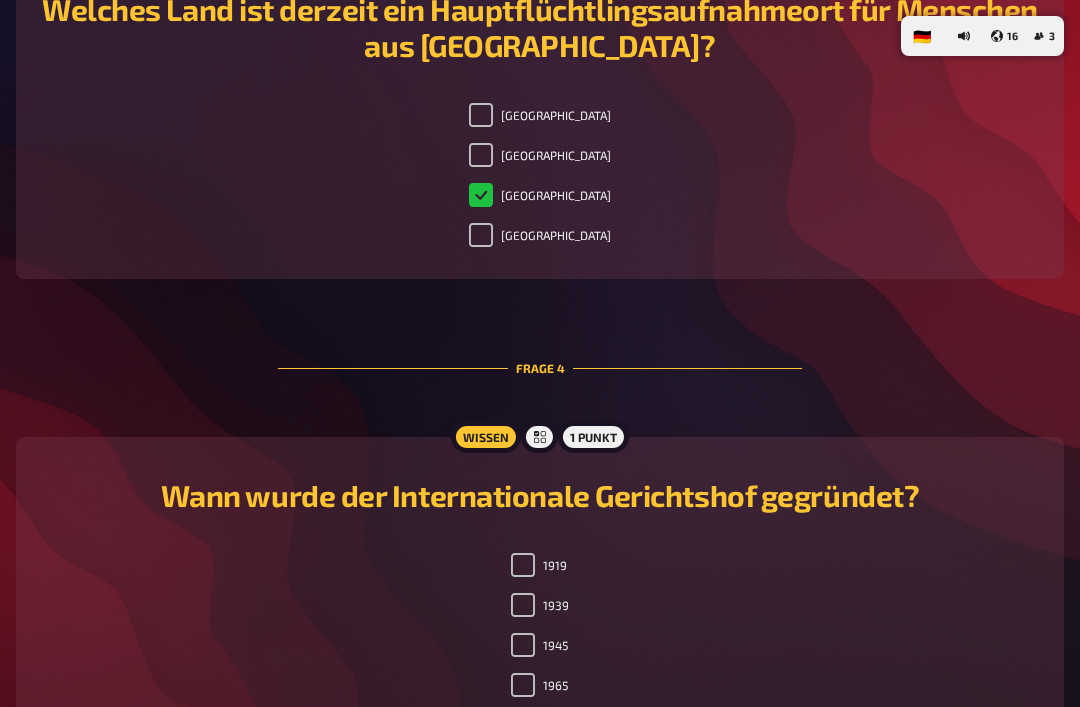 scroll, scrollTop: 1702, scrollLeft: 0, axis: vertical 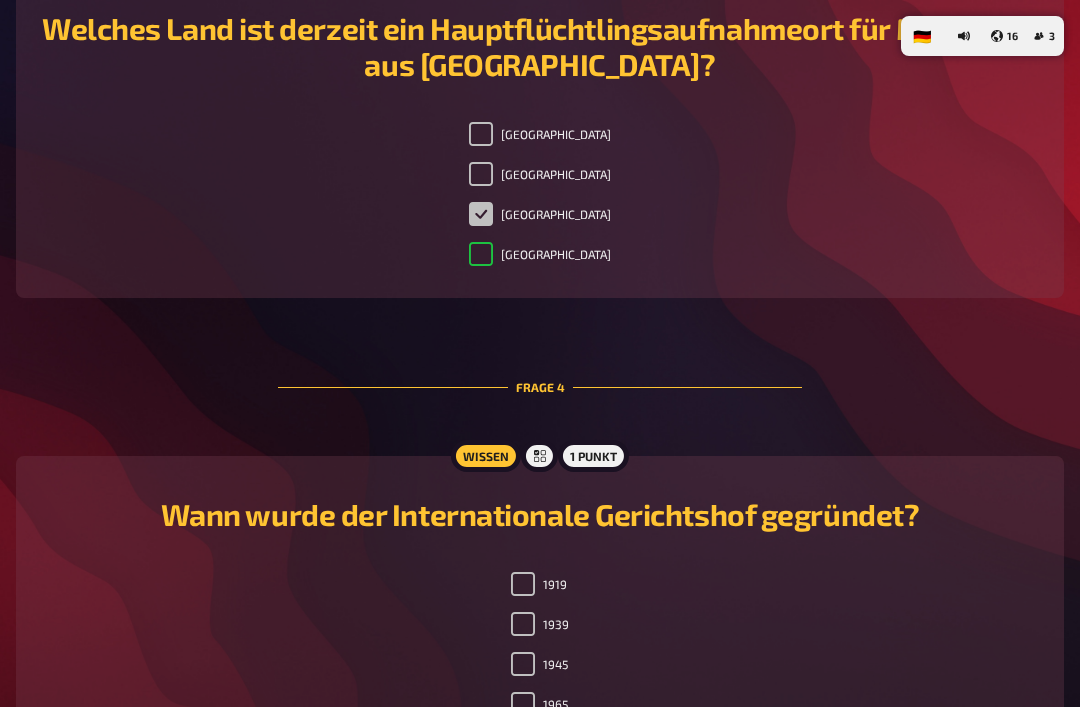 checkbox on "false" 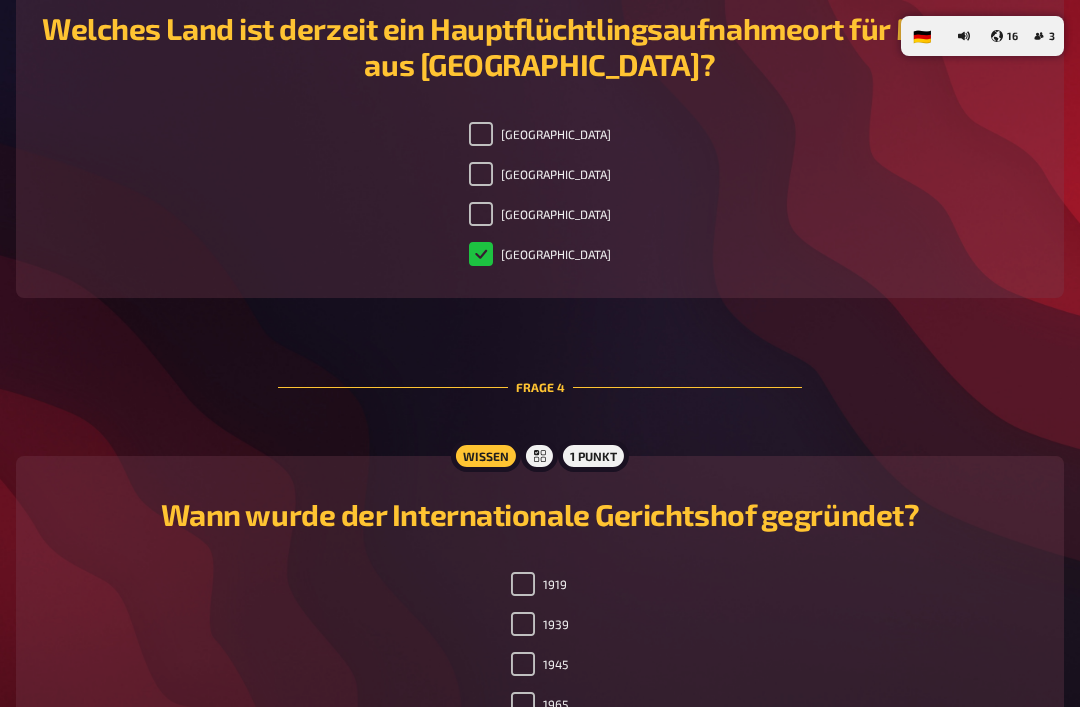 click on "[GEOGRAPHIC_DATA]" at bounding box center (481, 174) 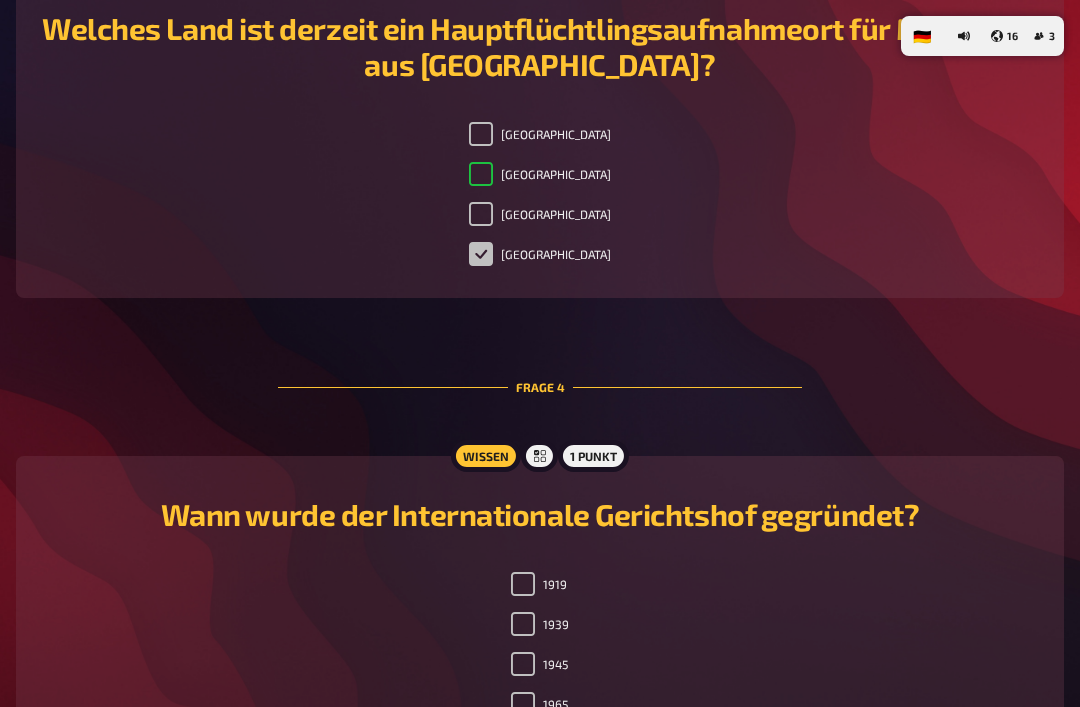 checkbox on "true" 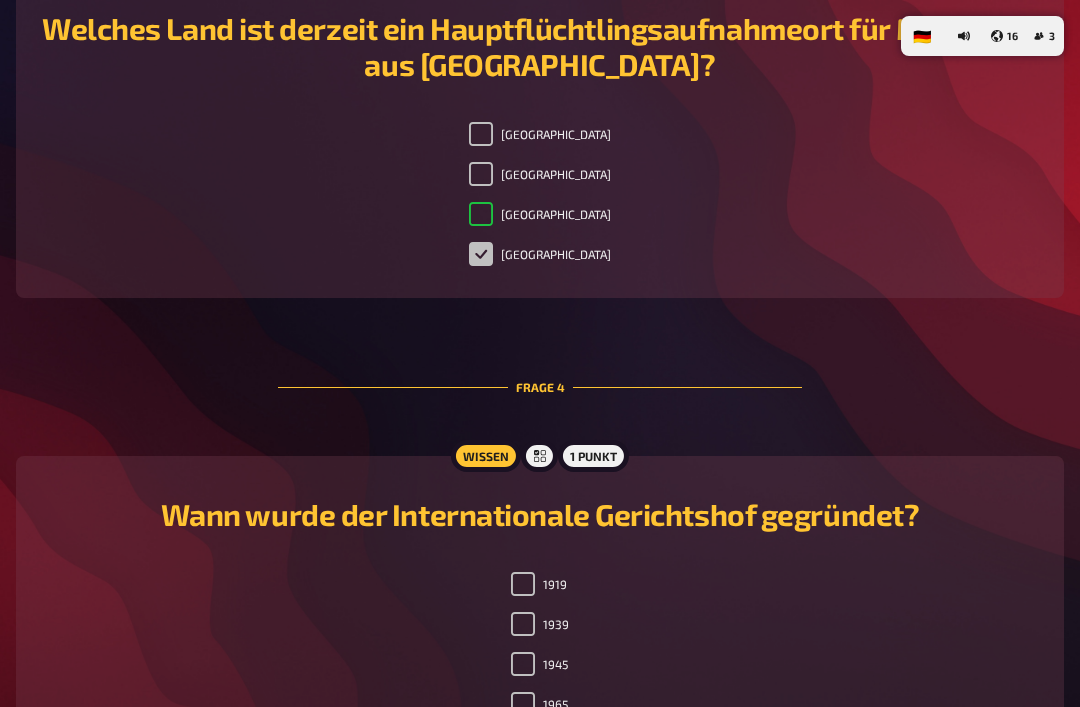 checkbox on "false" 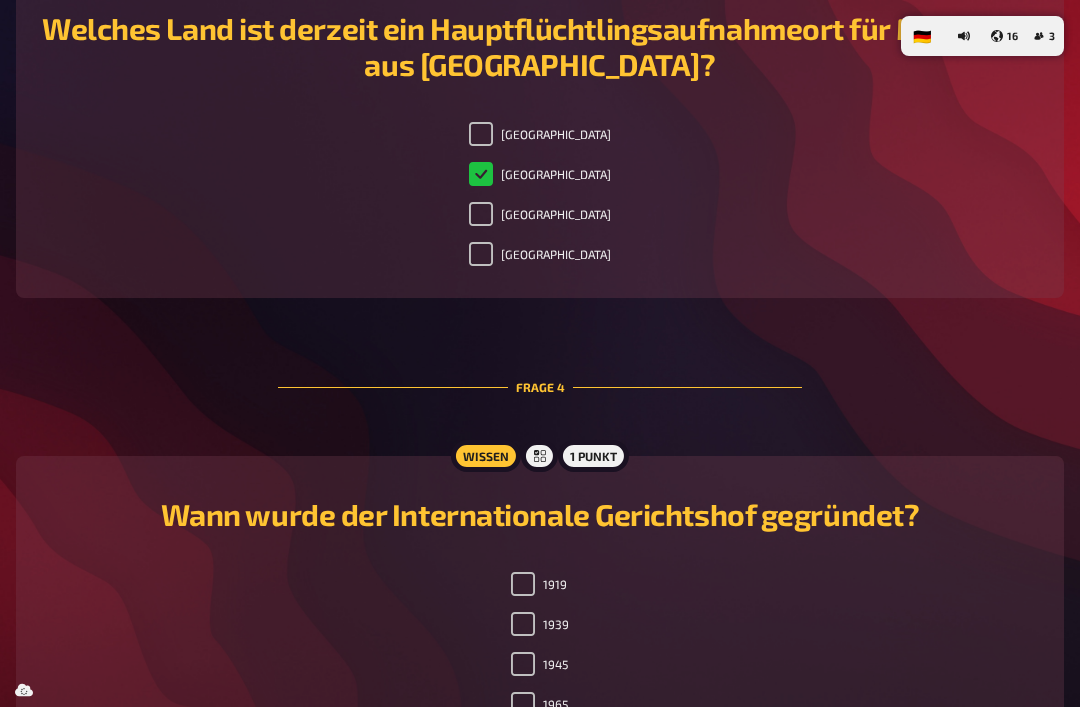 click on "[GEOGRAPHIC_DATA]" at bounding box center (481, 214) 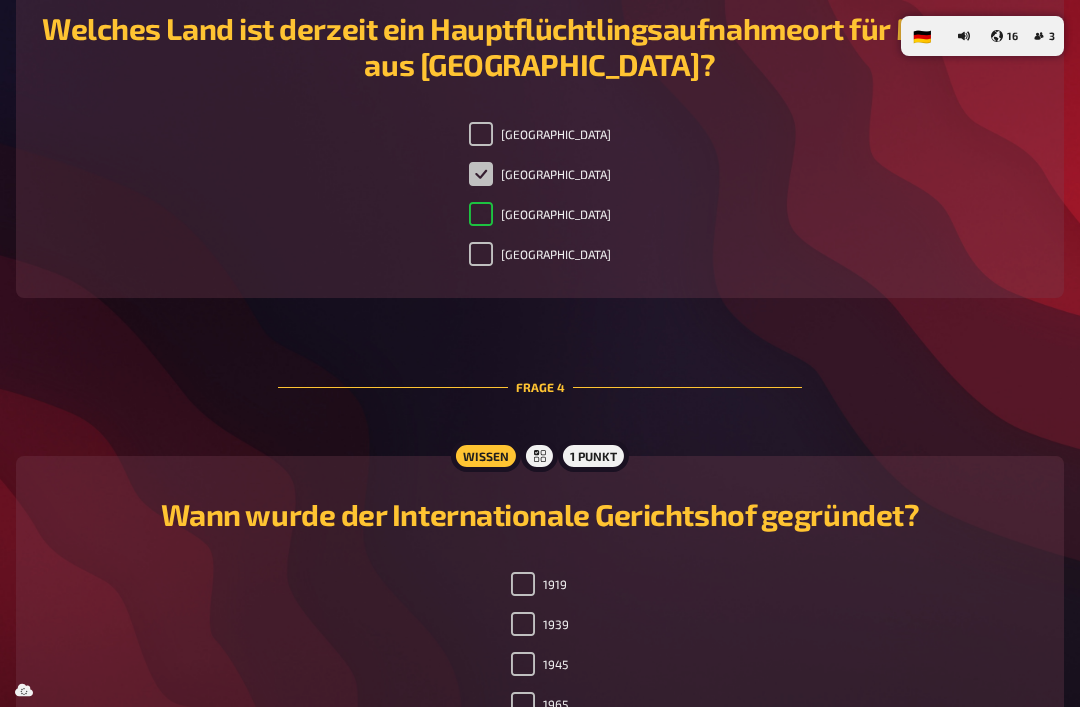 checkbox on "true" 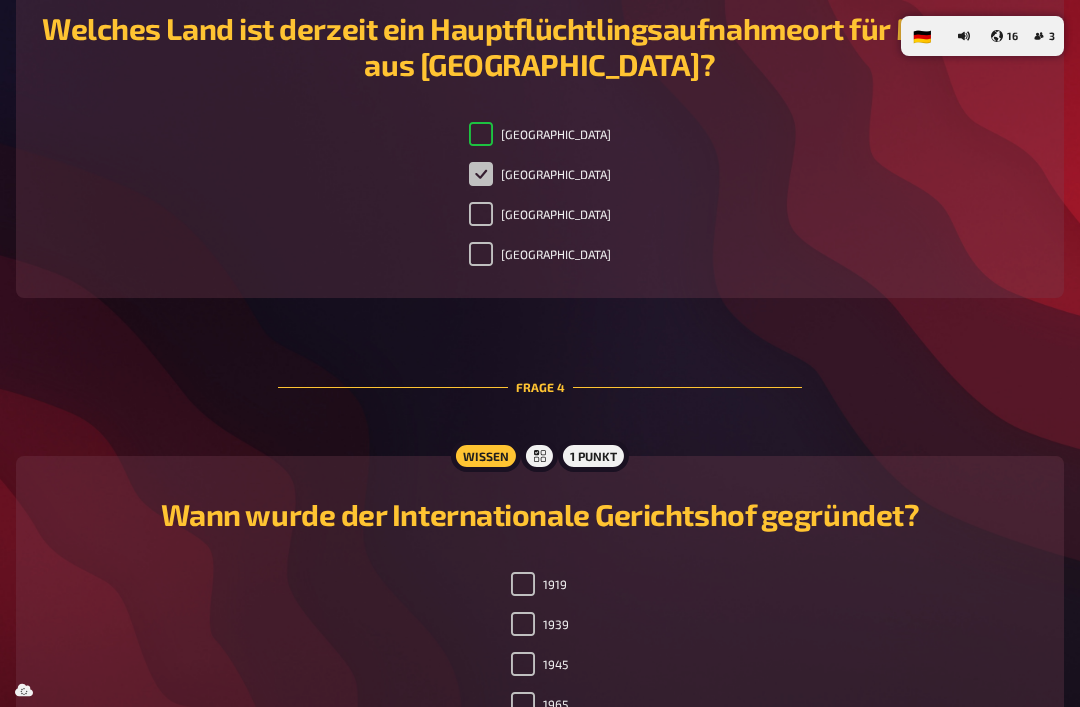 checkbox on "true" 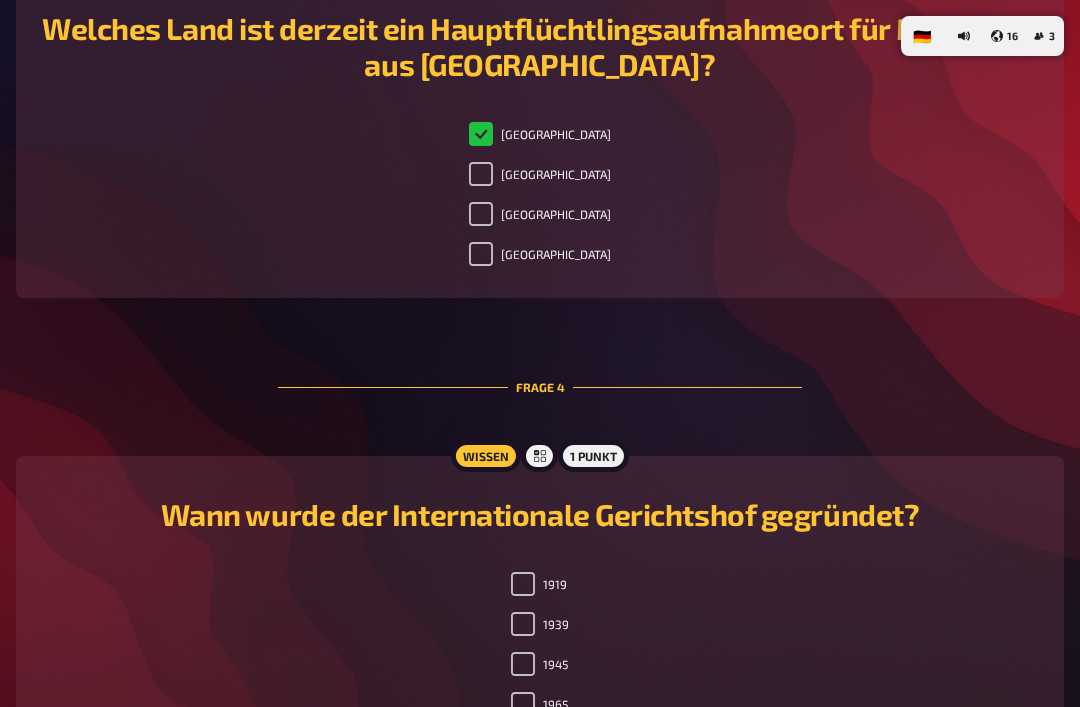 checkbox on "false" 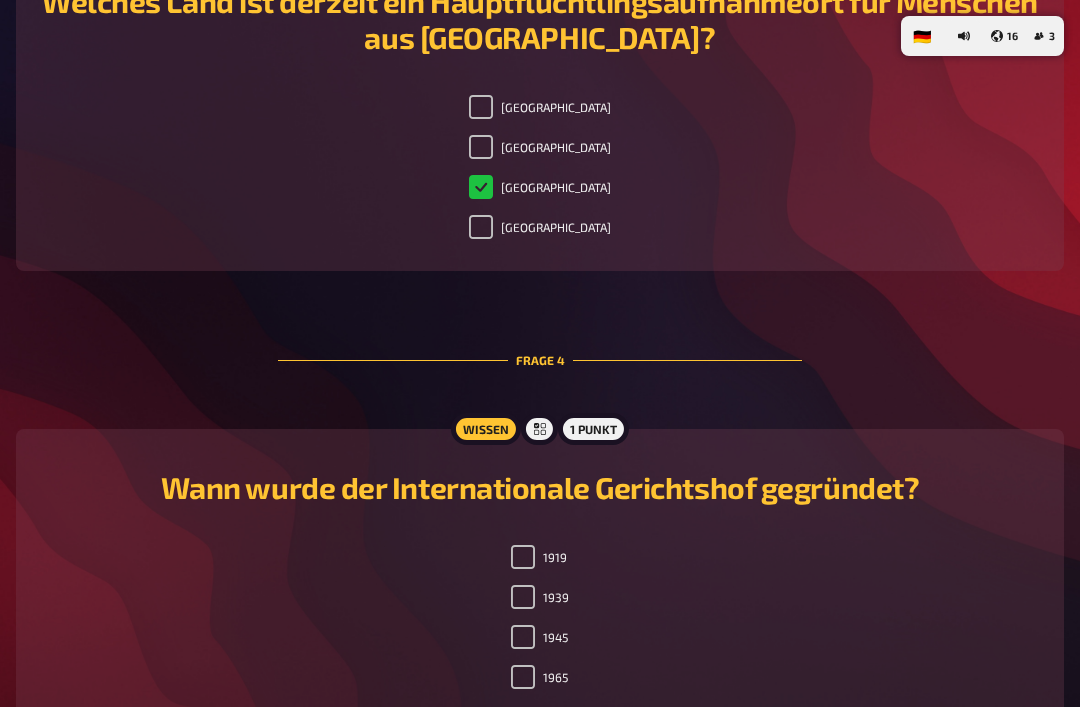 scroll, scrollTop: 1785, scrollLeft: 0, axis: vertical 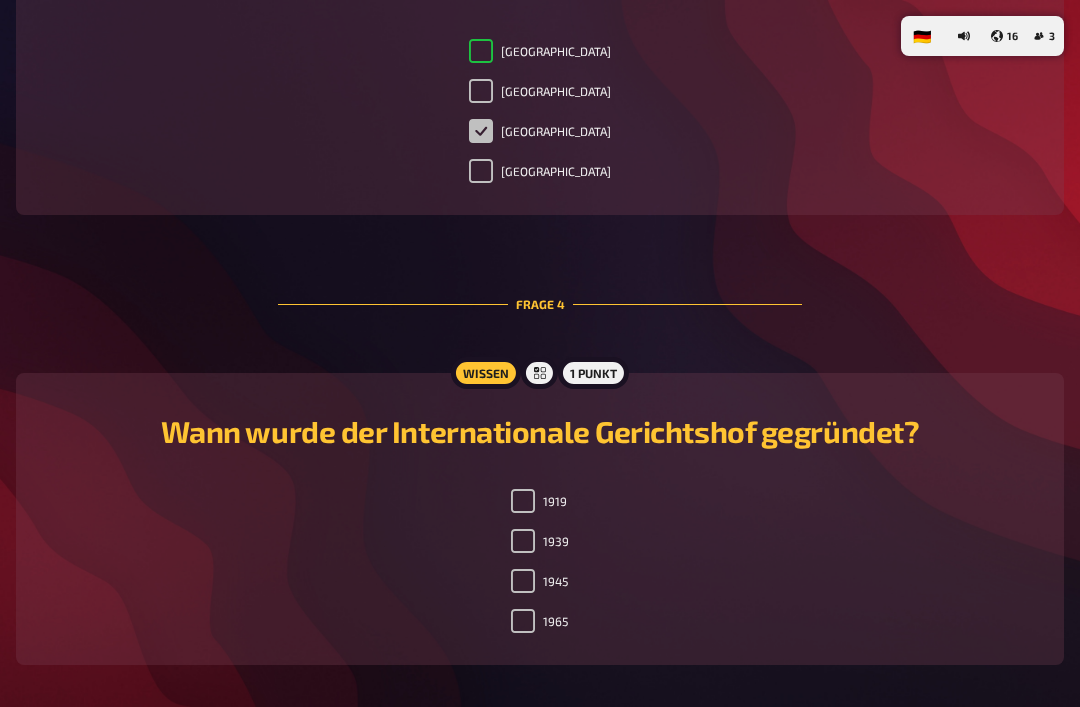 checkbox on "true" 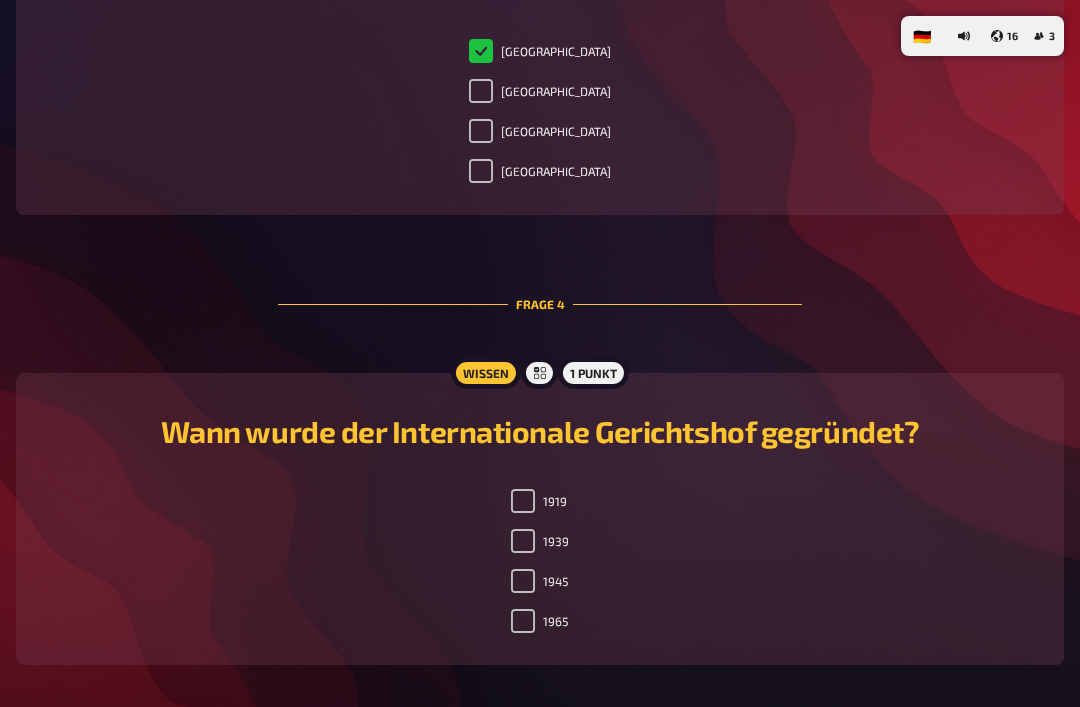 click on "1919" at bounding box center (523, 501) 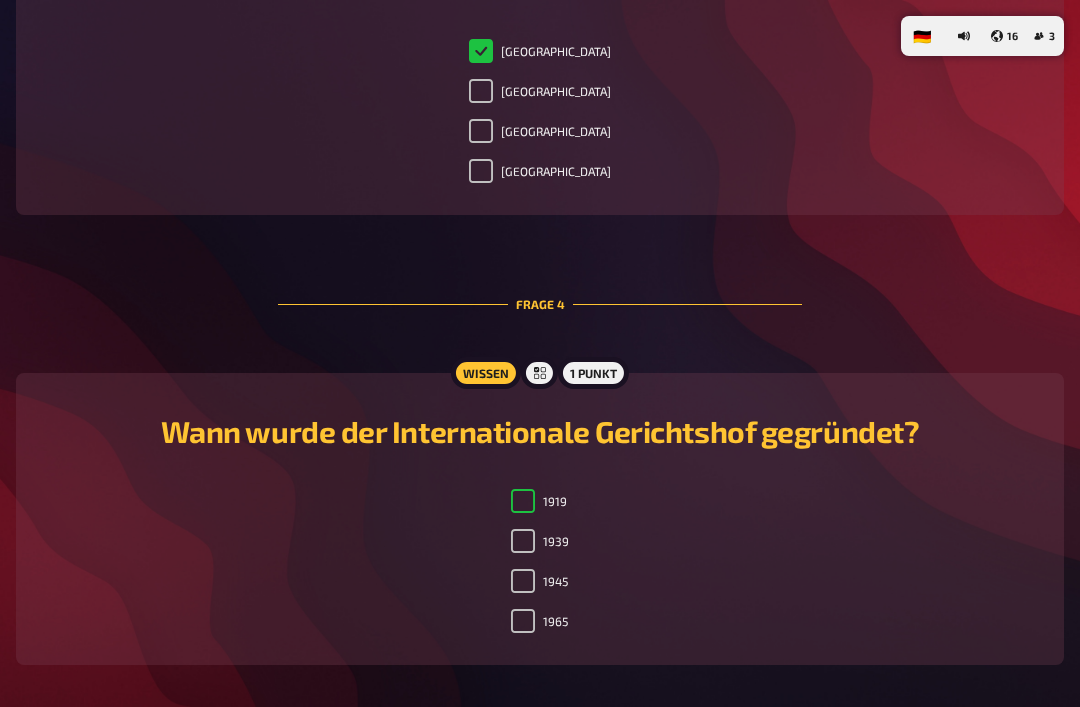 checkbox on "true" 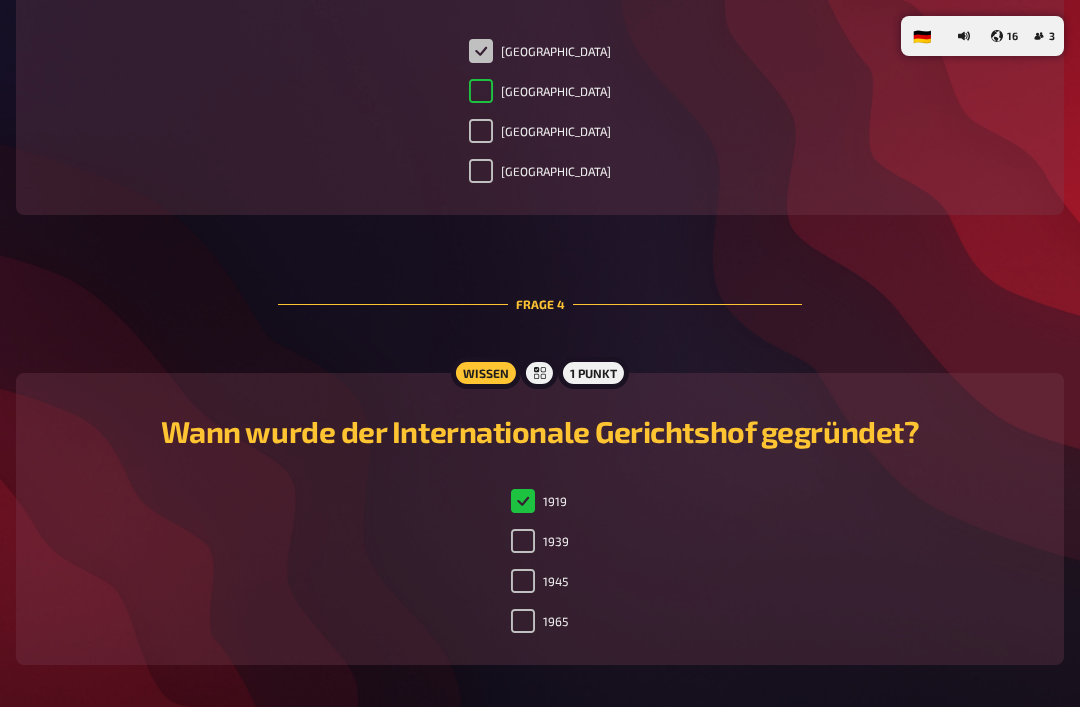 checkbox on "false" 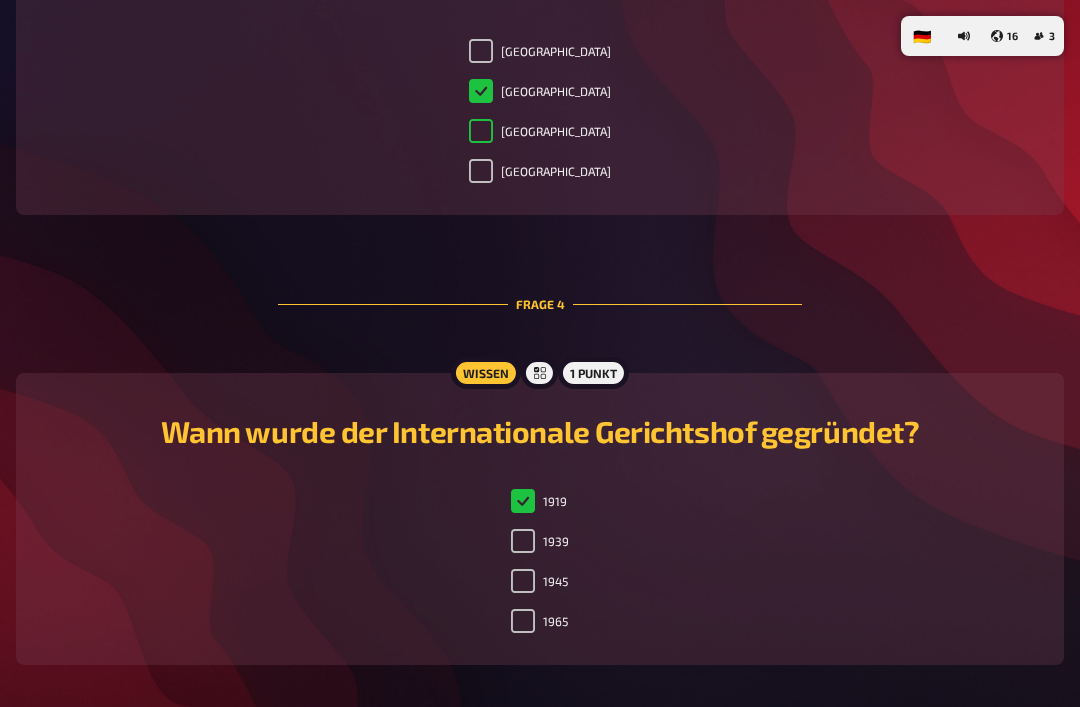 checkbox on "false" 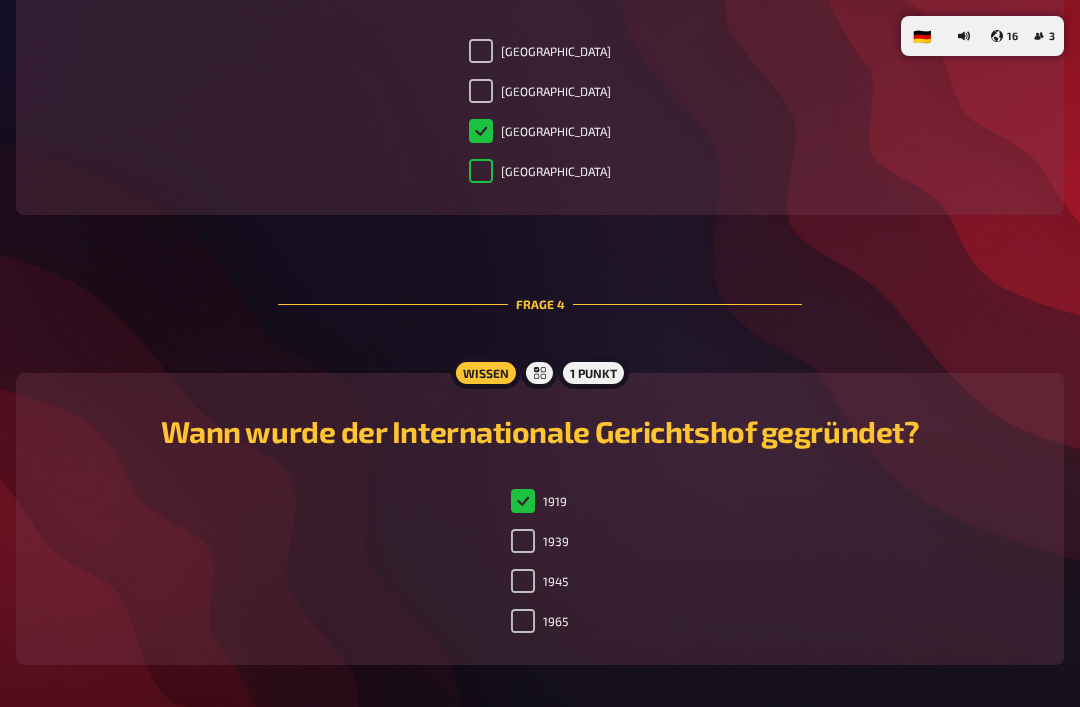 checkbox on "false" 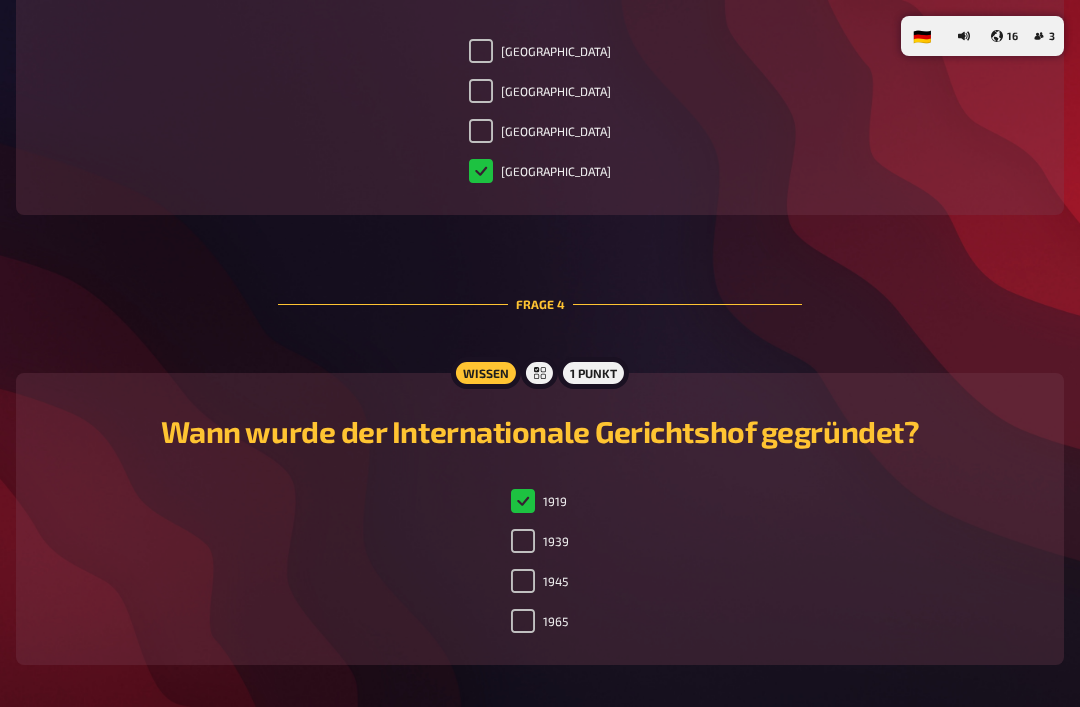 checkbox on "true" 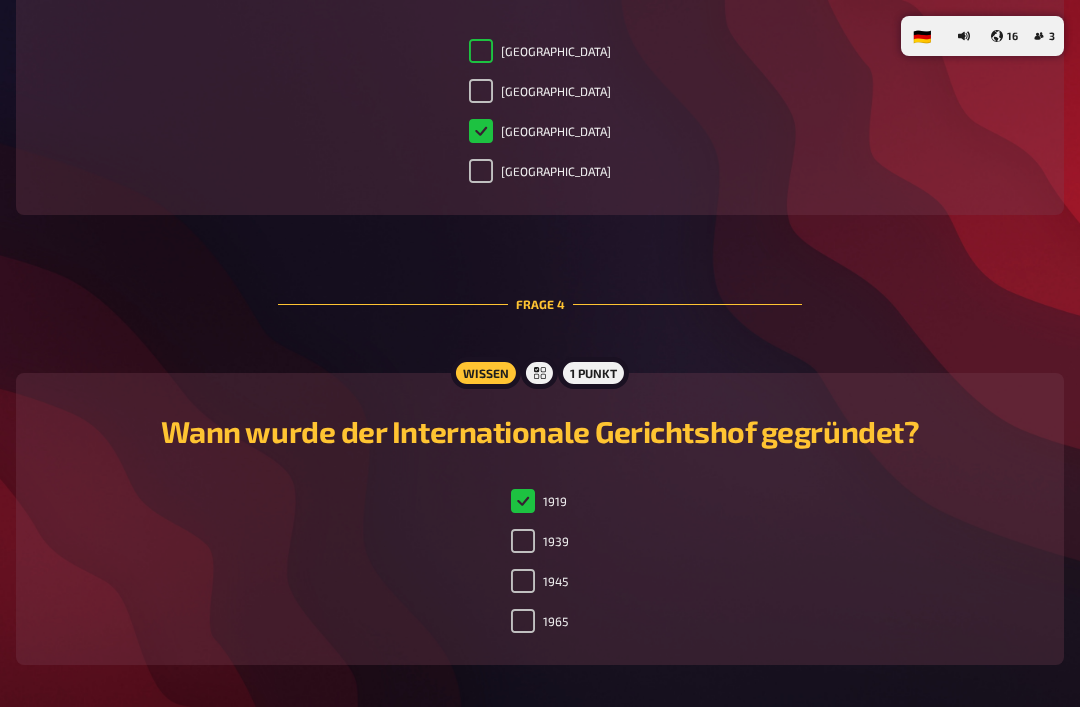 checkbox on "true" 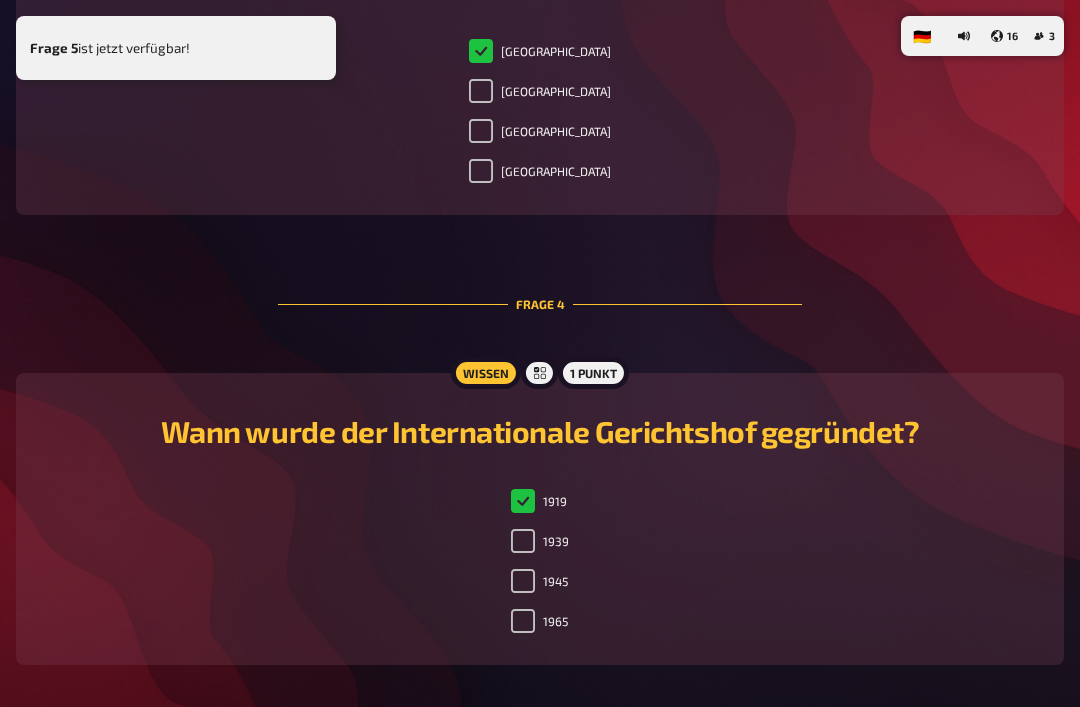 checkbox on "true" 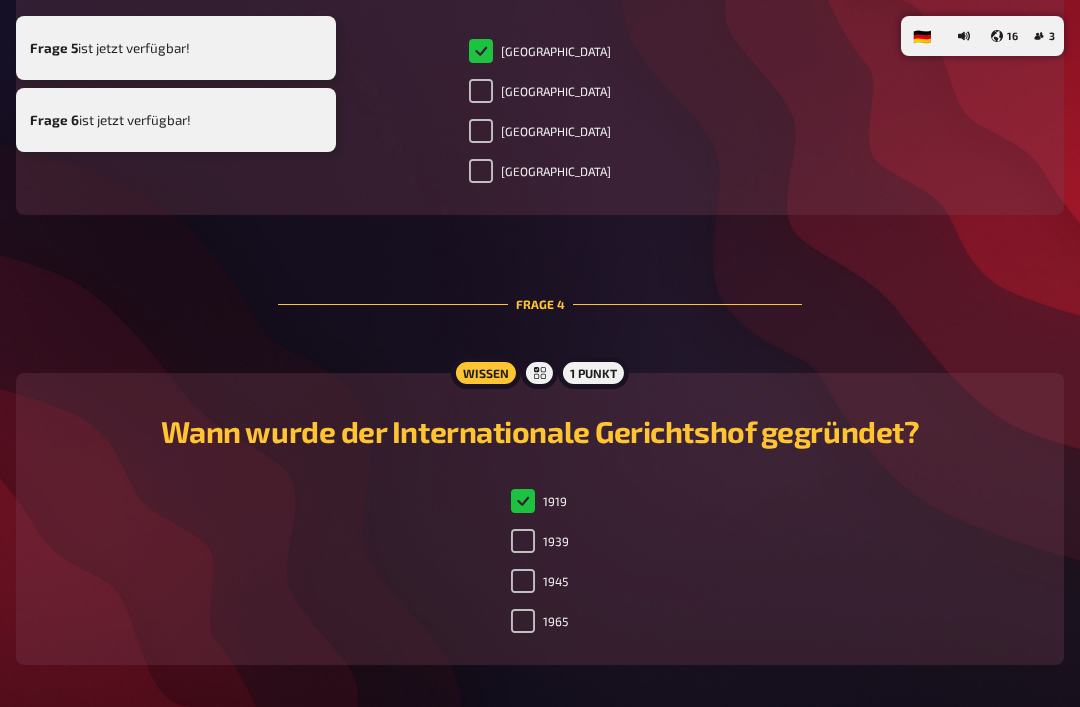 checkbox on "false" 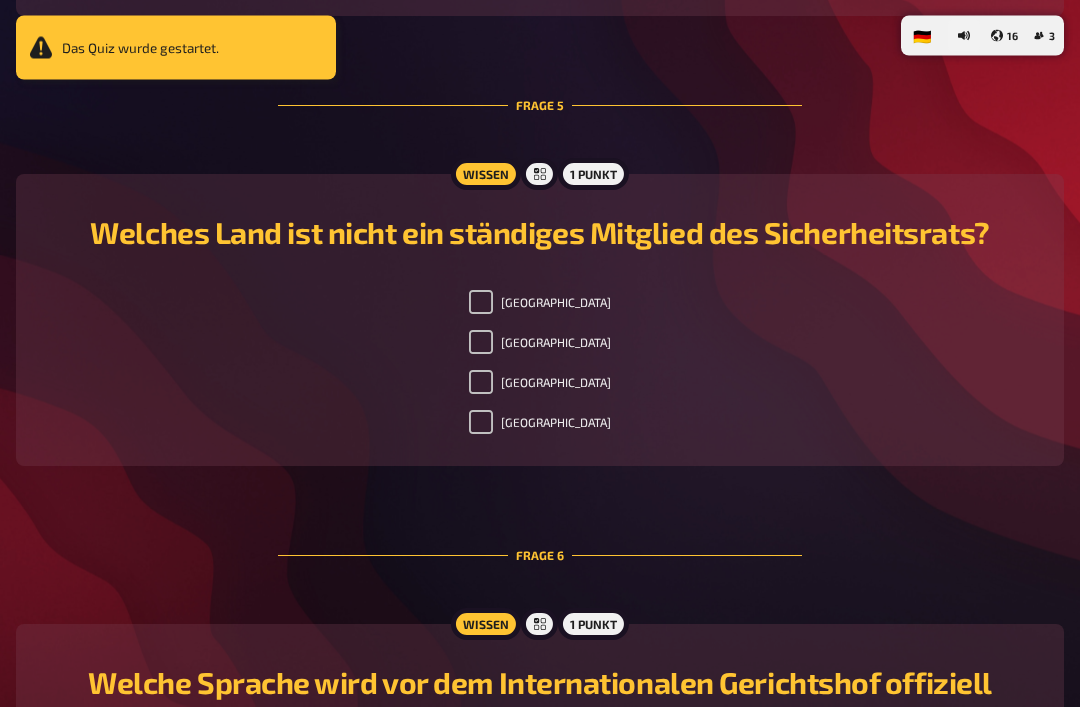 scroll, scrollTop: 2430, scrollLeft: 0, axis: vertical 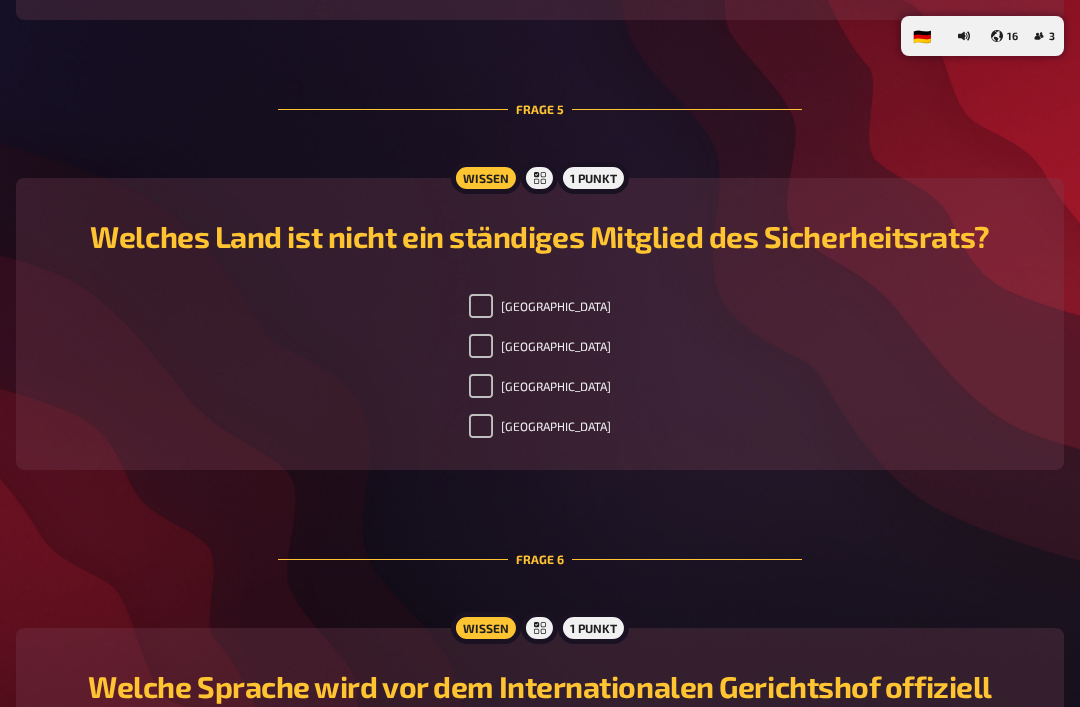 click on "[GEOGRAPHIC_DATA]" at bounding box center [481, 346] 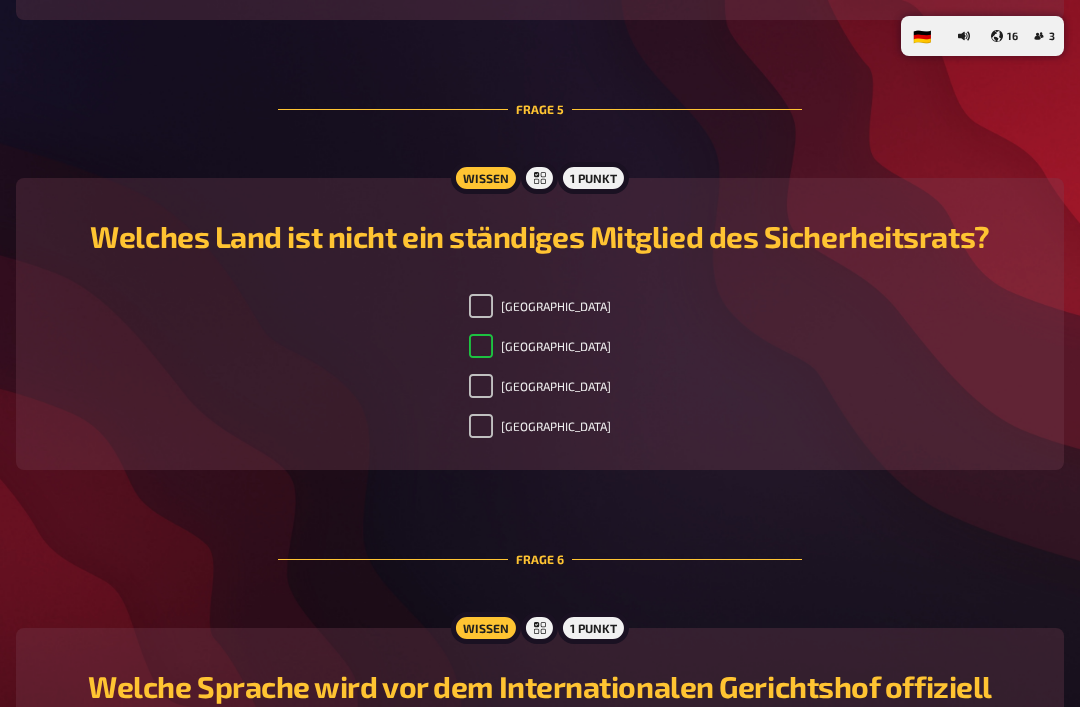 checkbox on "true" 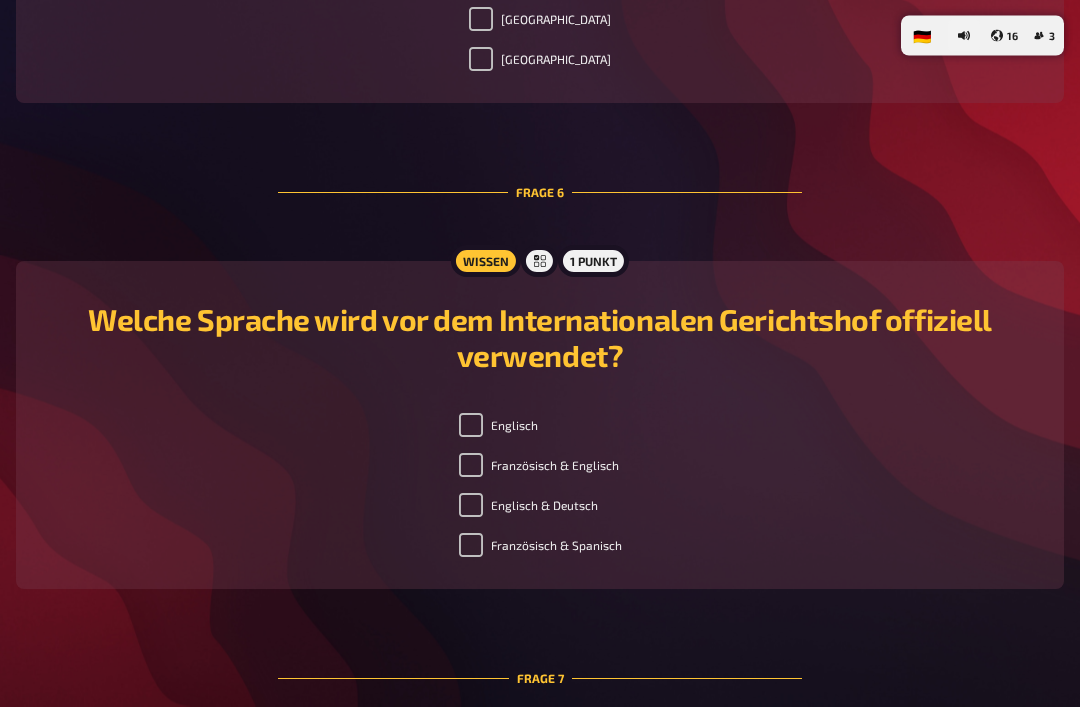 scroll, scrollTop: 2797, scrollLeft: 0, axis: vertical 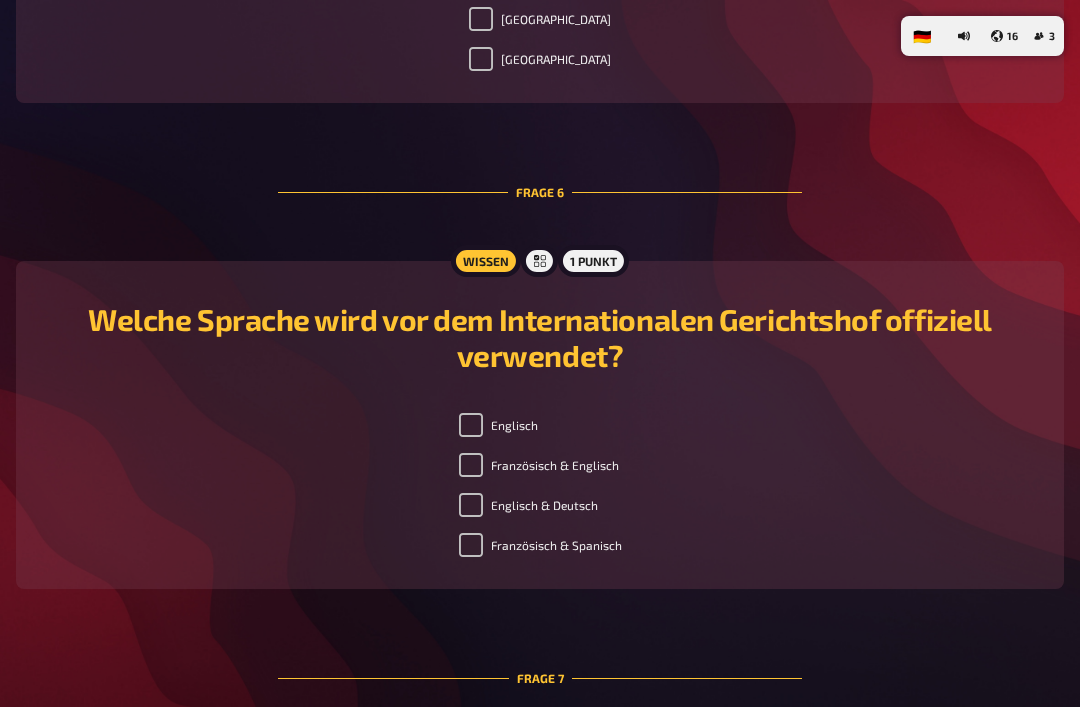 checkbox on "true" 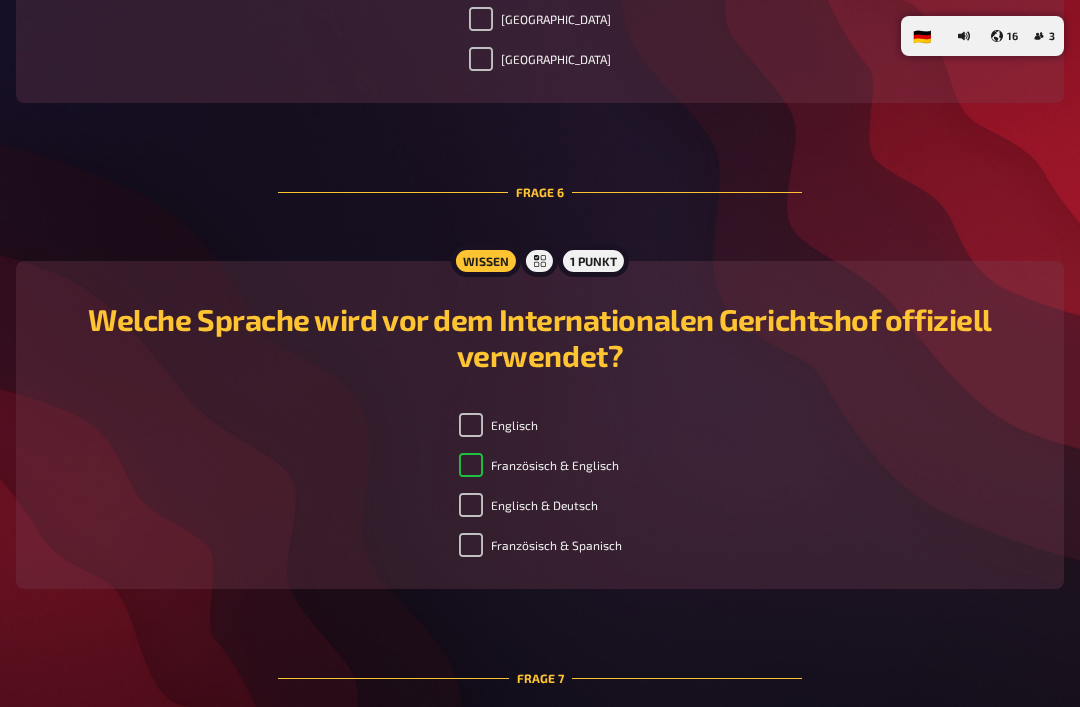 checkbox on "true" 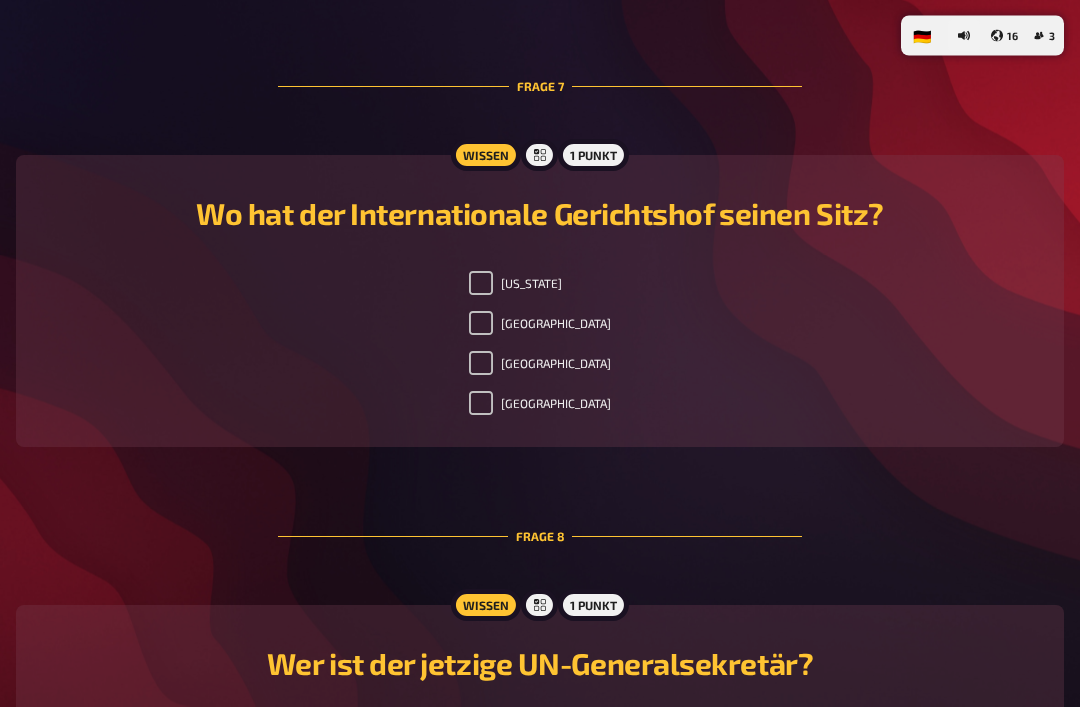 scroll, scrollTop: 3389, scrollLeft: 0, axis: vertical 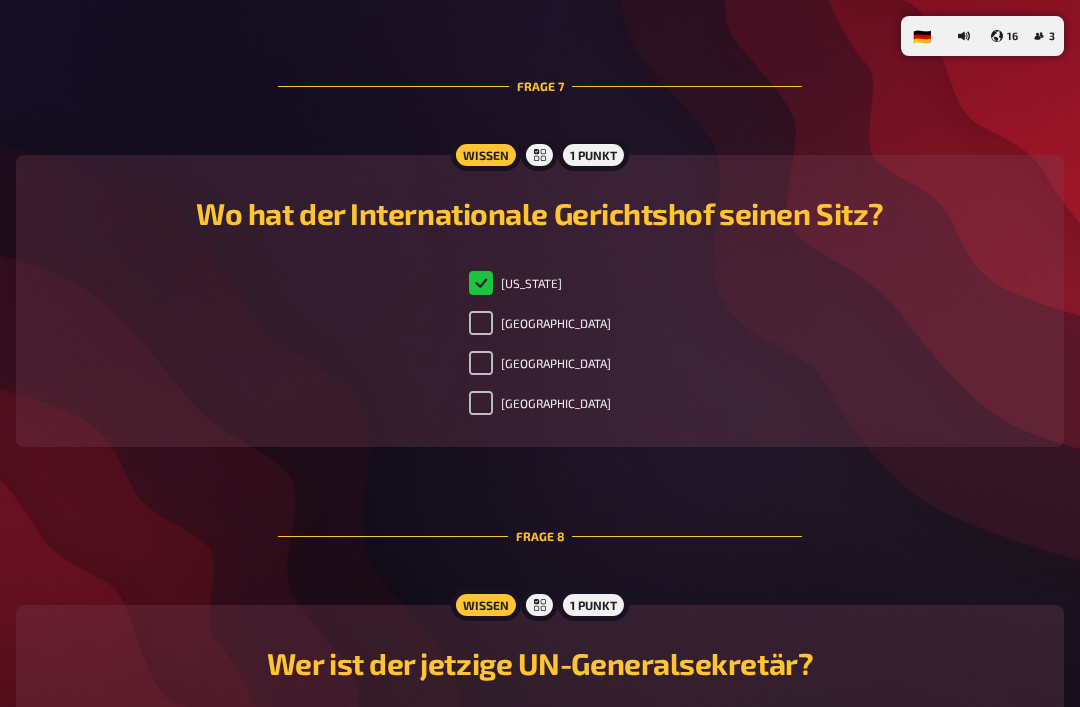 click on "[US_STATE]" at bounding box center [515, 283] 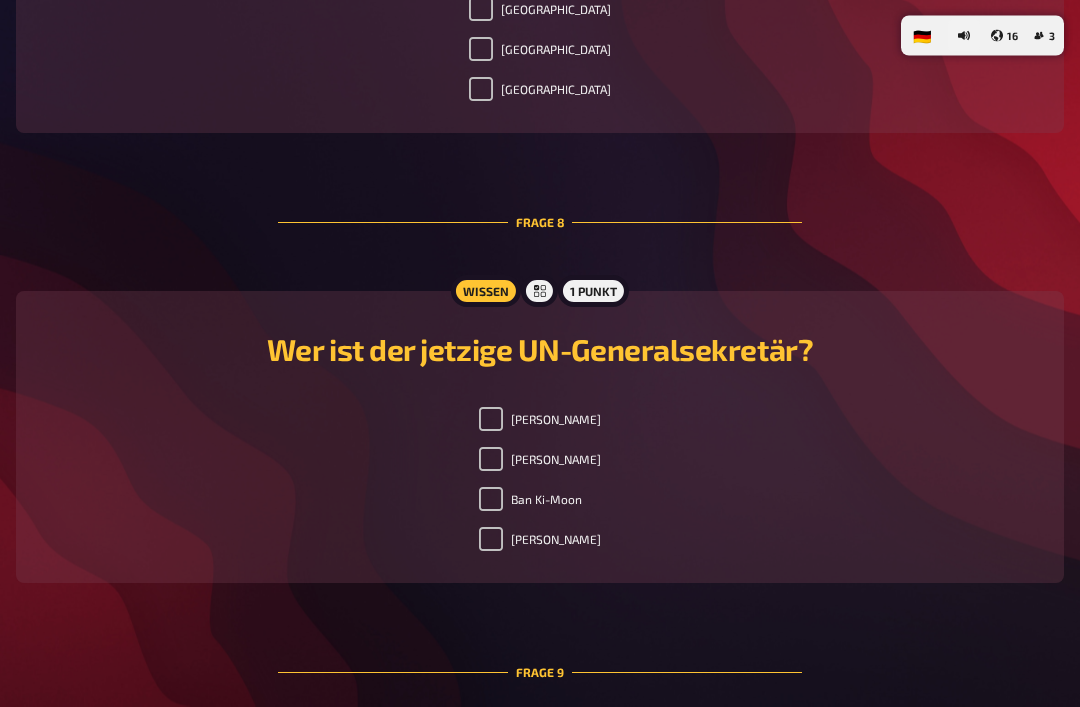 scroll, scrollTop: 3704, scrollLeft: 0, axis: vertical 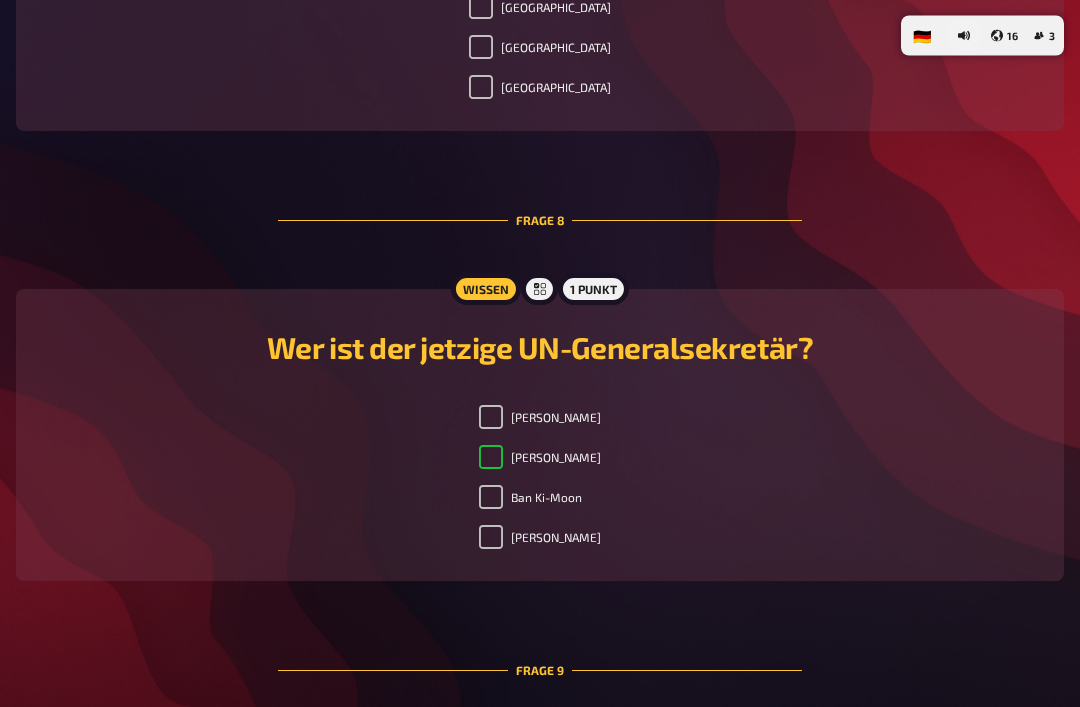 checkbox on "true" 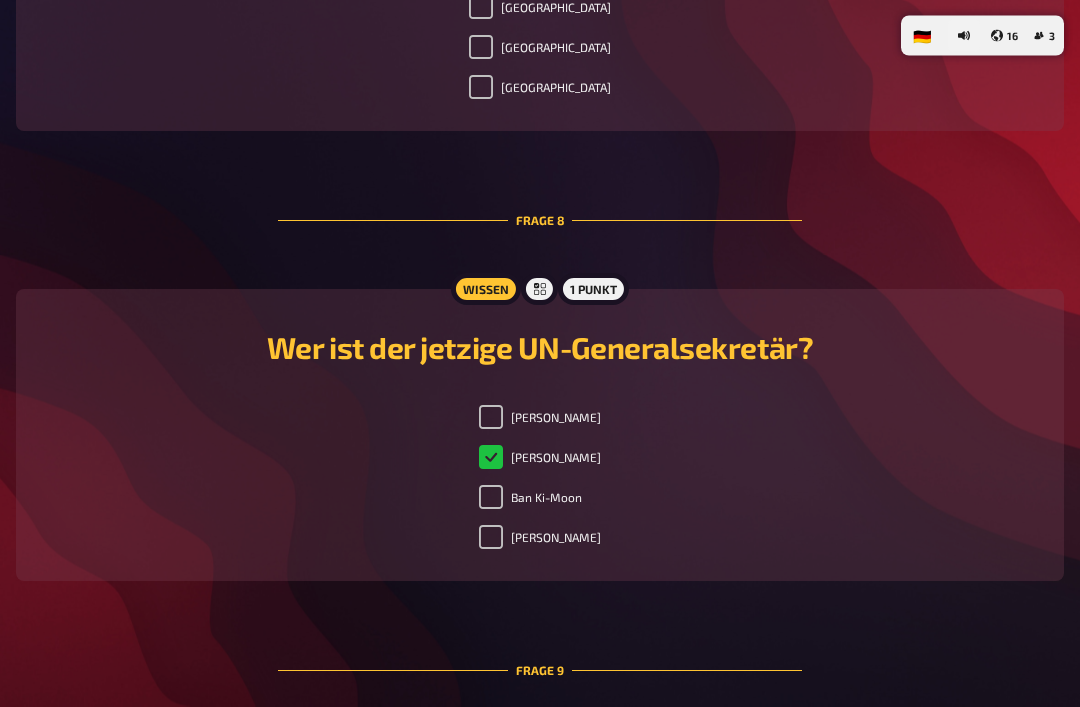 scroll, scrollTop: 3705, scrollLeft: 0, axis: vertical 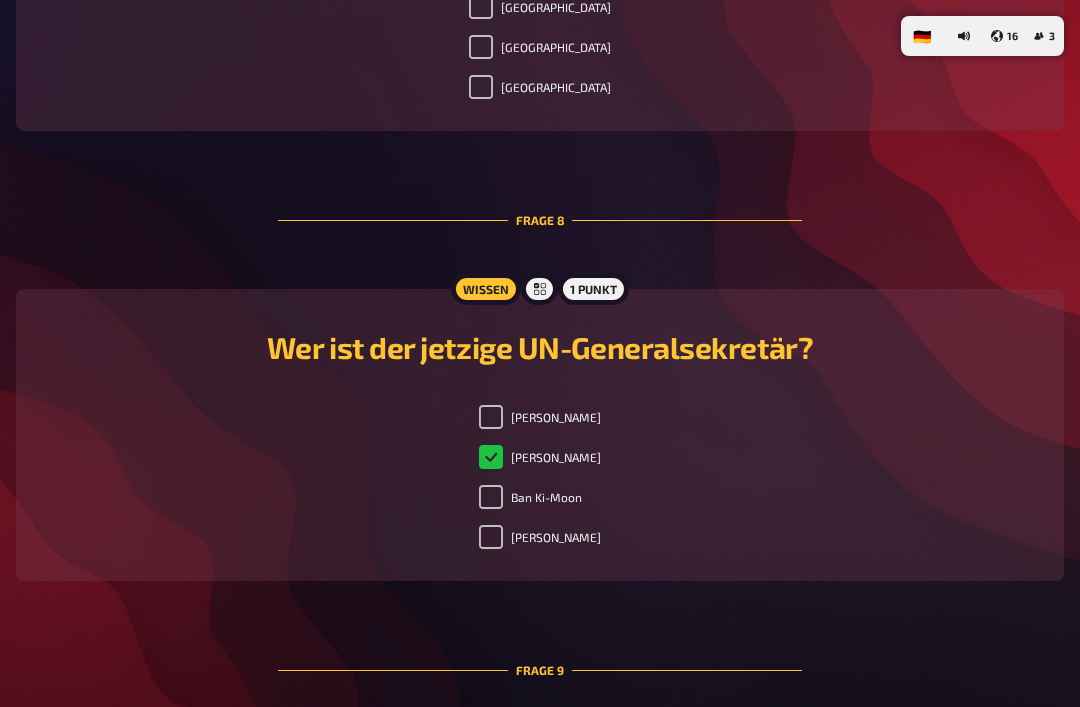 click on "[PERSON_NAME] [PERSON_NAME] Ban Ki-Moon [PERSON_NAME]" at bounding box center (540, 481) 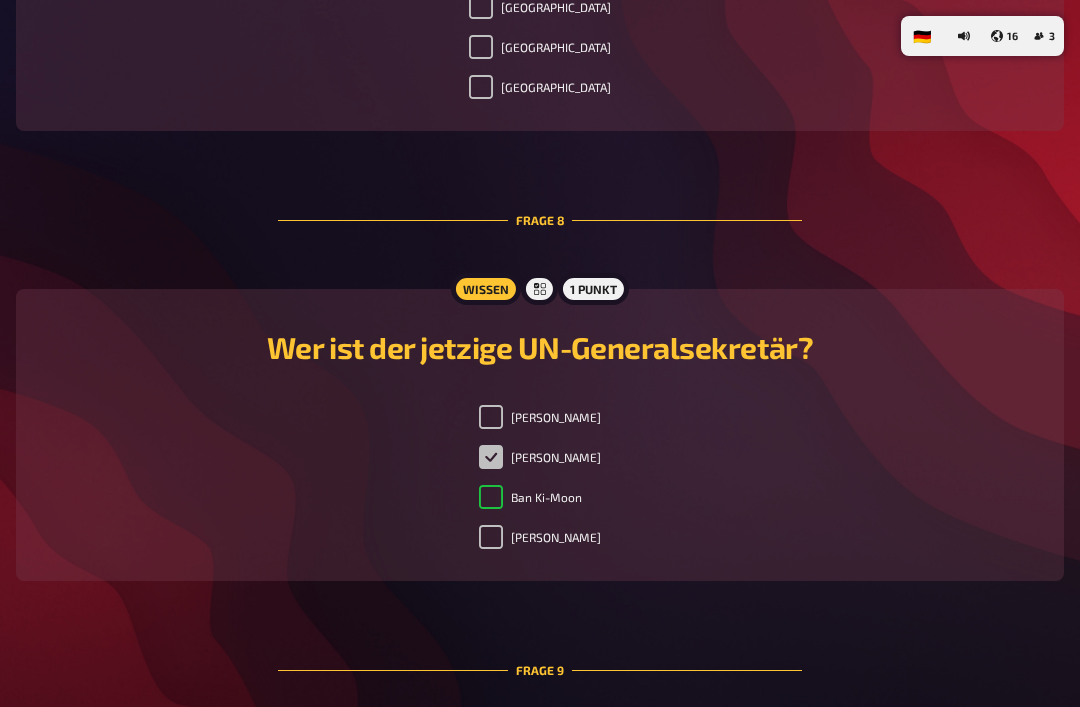 checkbox on "true" 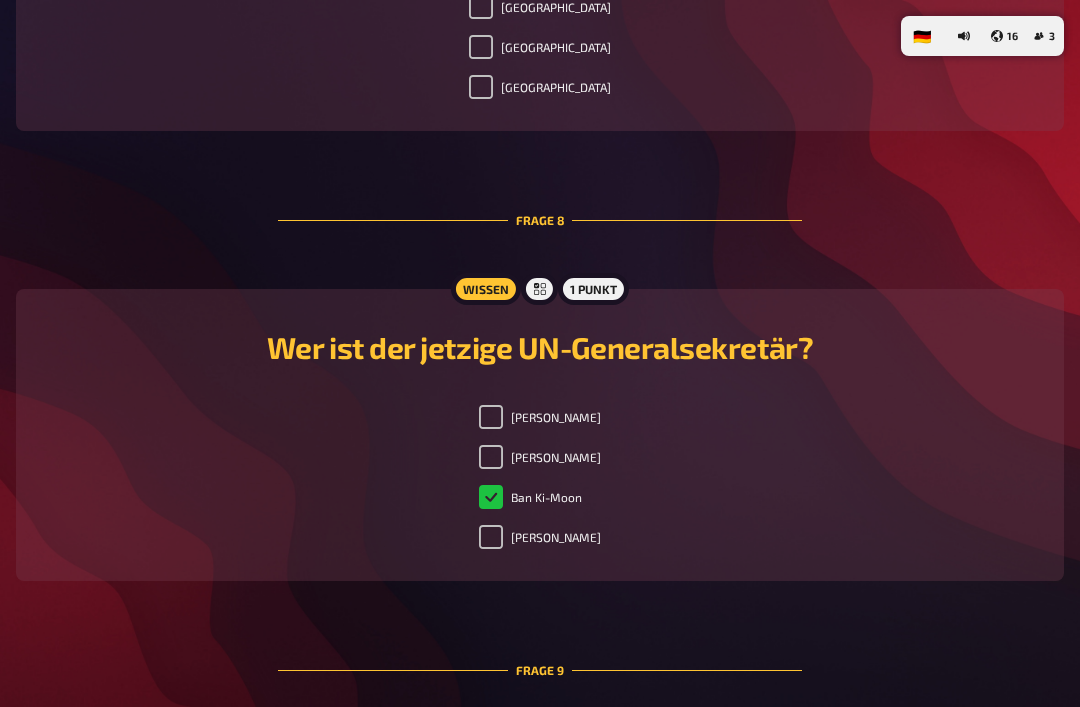 checkbox on "true" 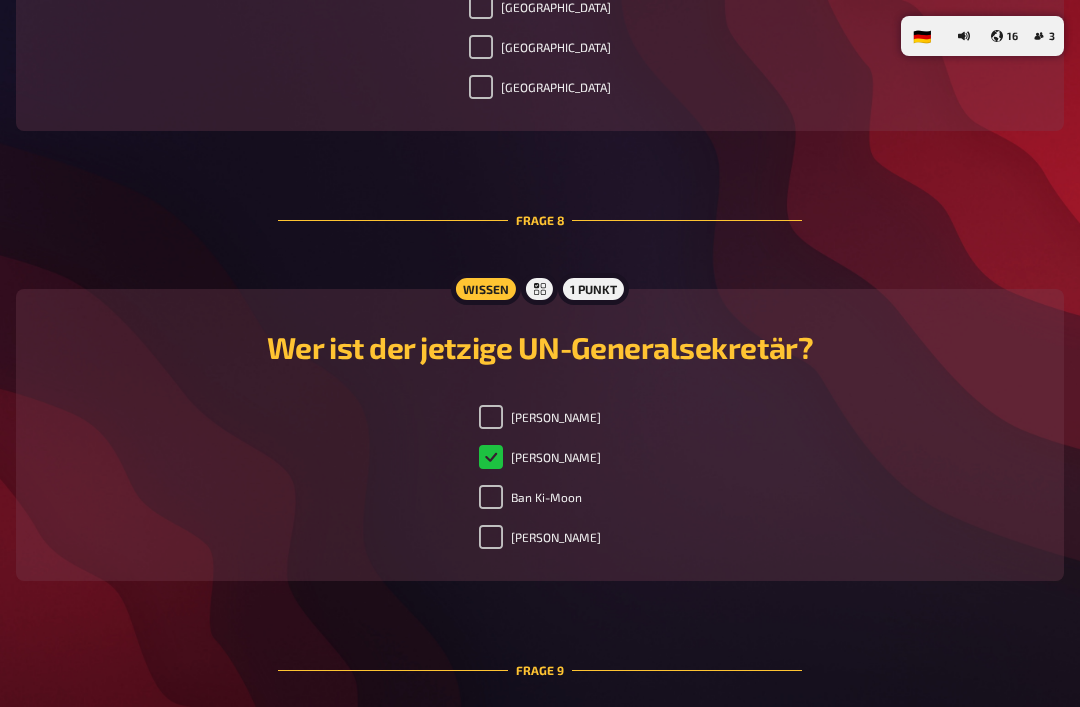 click on "[PERSON_NAME]" at bounding box center [540, 457] 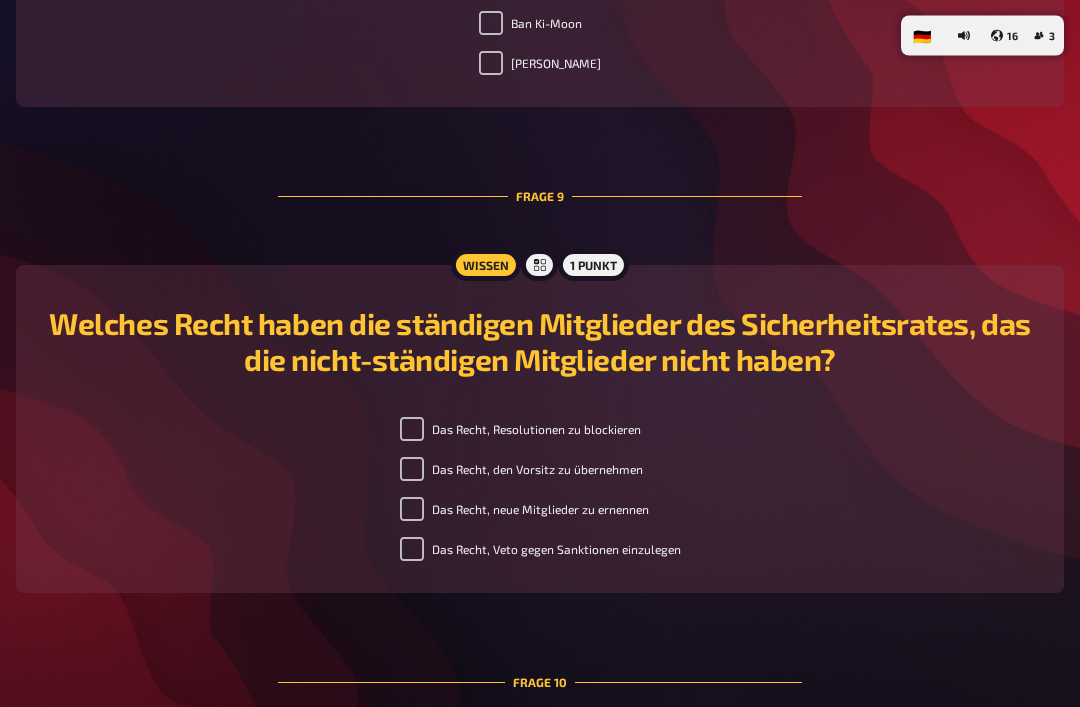 scroll, scrollTop: 4180, scrollLeft: 0, axis: vertical 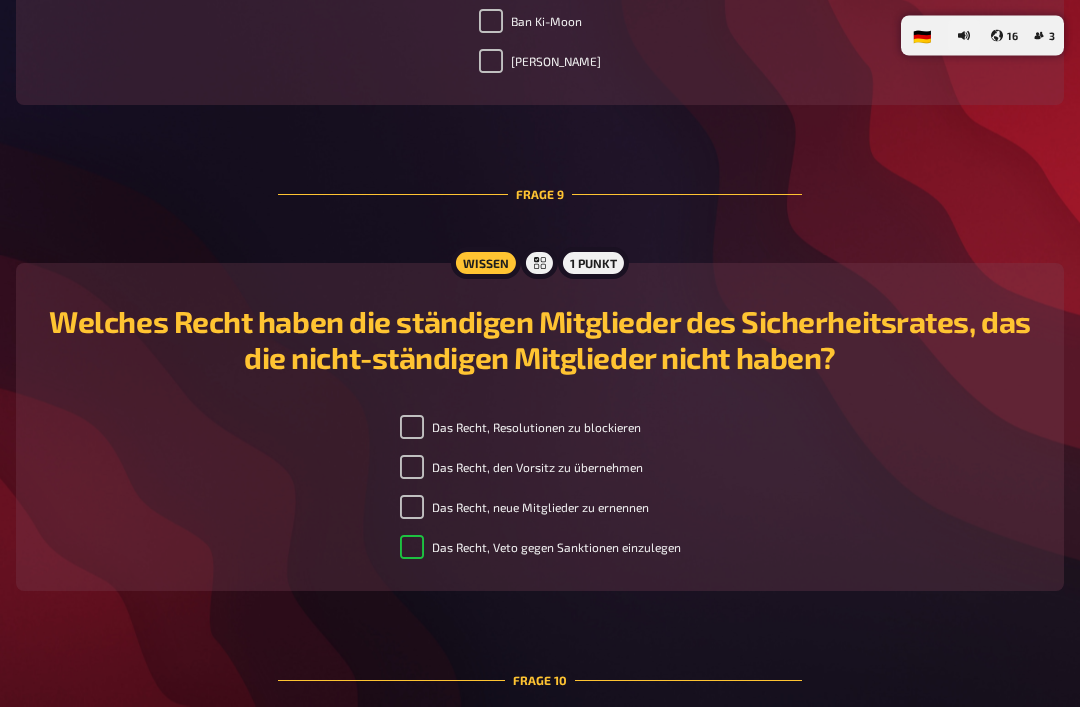 checkbox on "true" 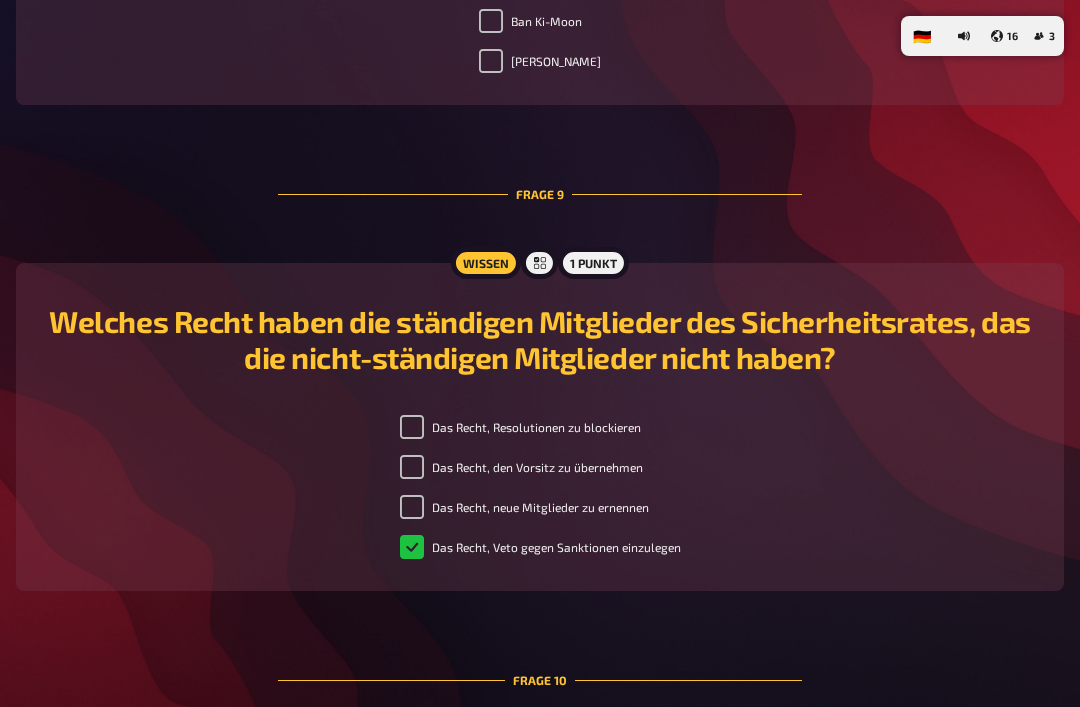 click on "Das Recht, Resolutionen zu blockieren" at bounding box center [520, 427] 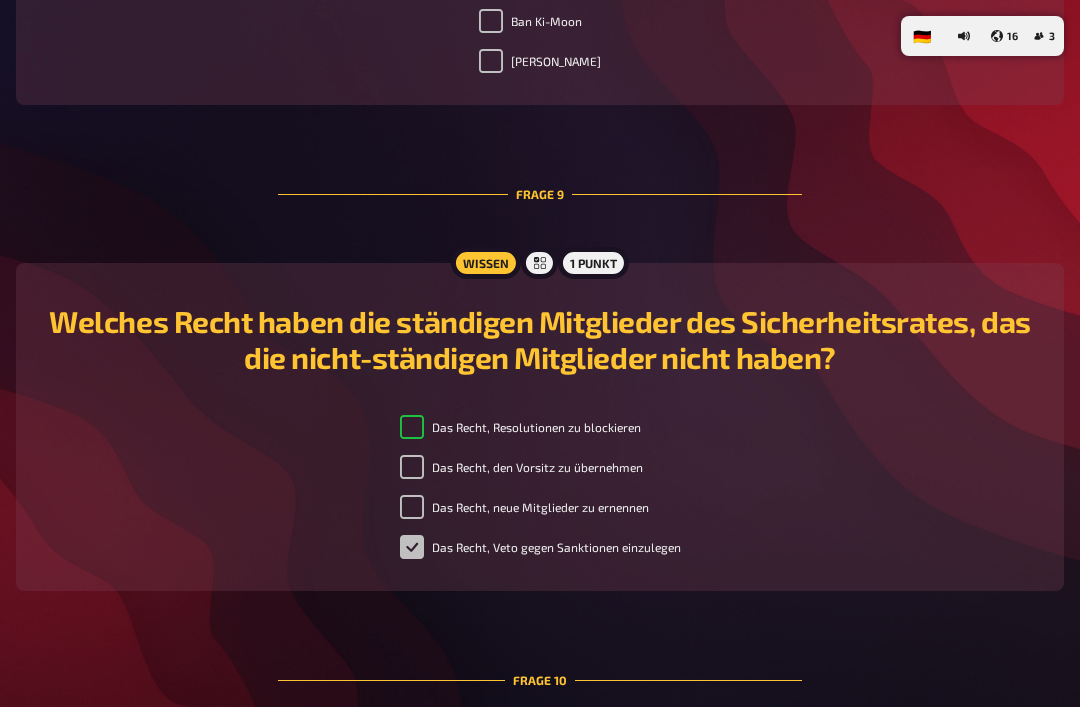 checkbox on "true" 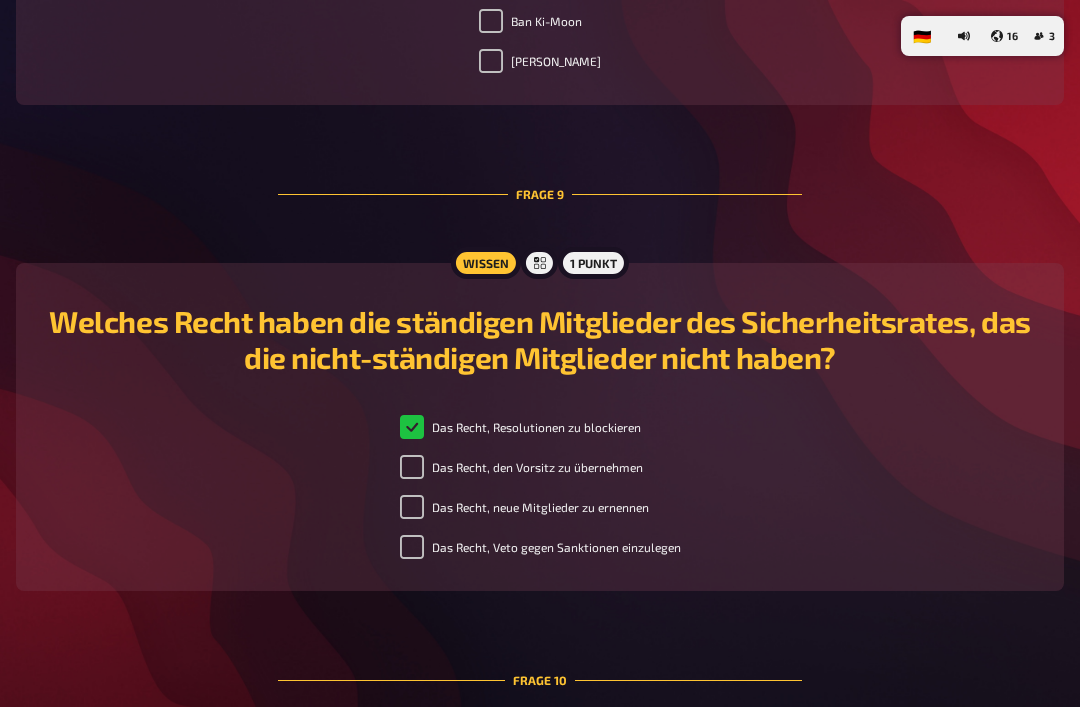 checkbox on "false" 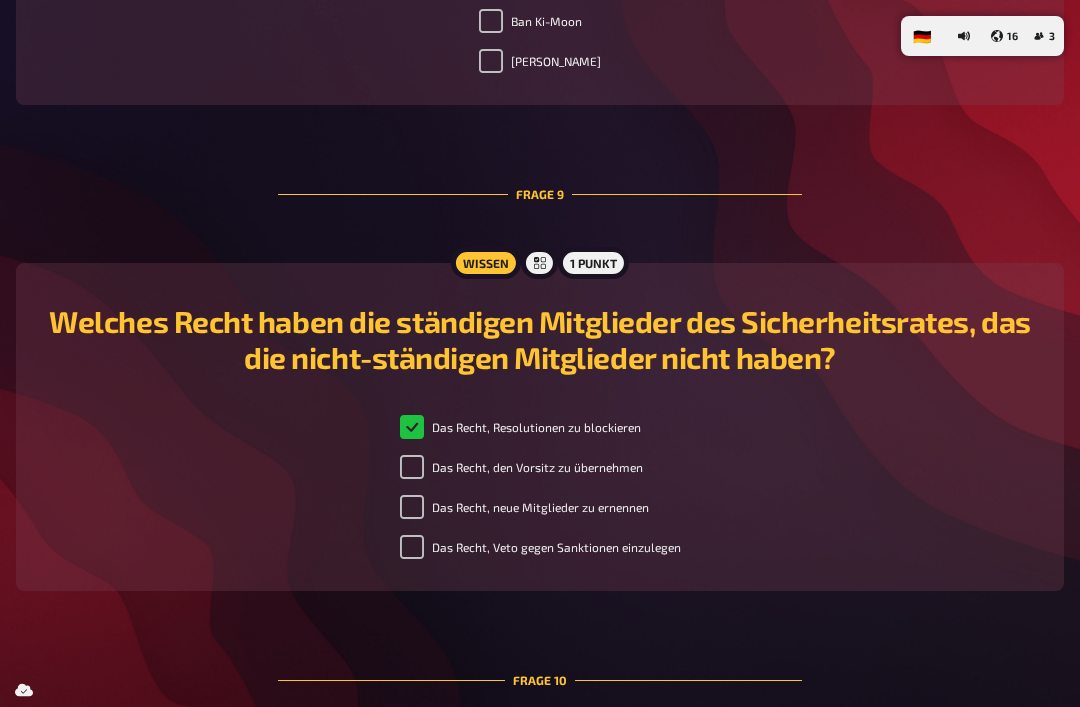 click on "Das Recht, Resolutionen zu blockieren" at bounding box center [520, 427] 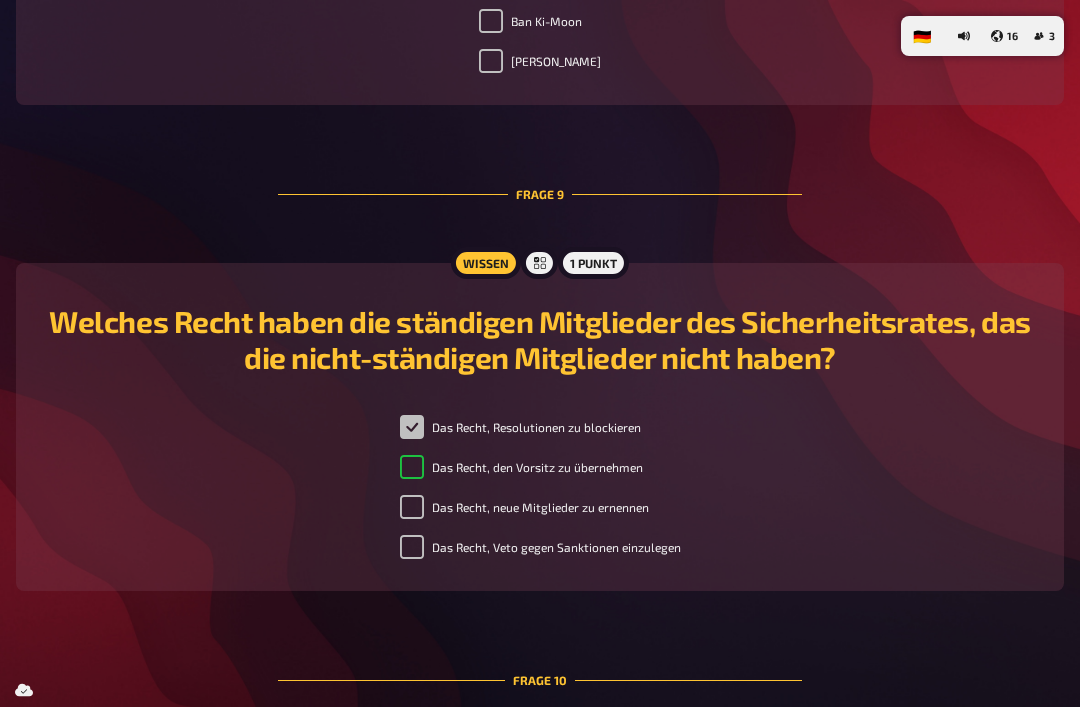 checkbox on "true" 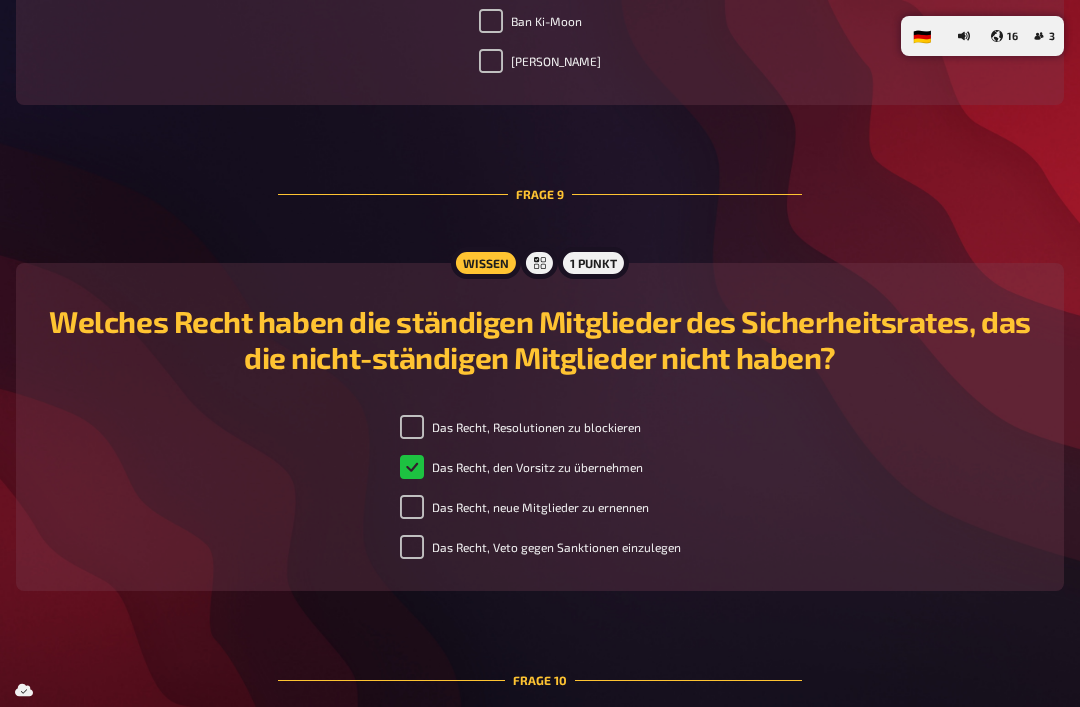 click on "Das Recht, den Vorsitz zu übernehmen" at bounding box center (521, 467) 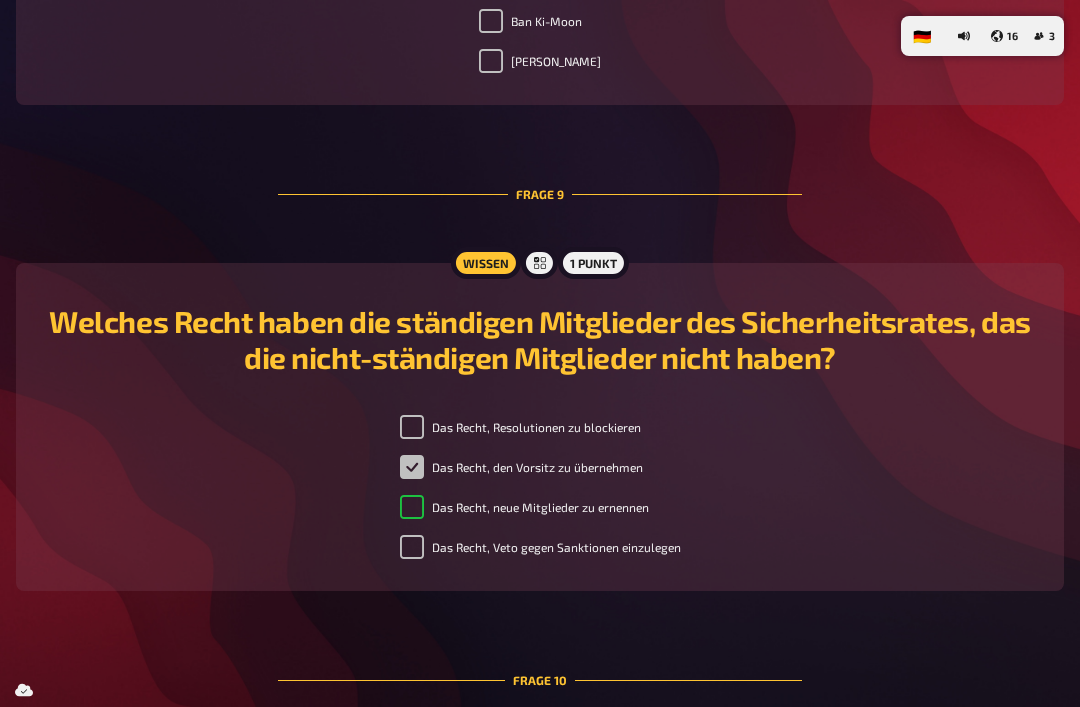 checkbox on "true" 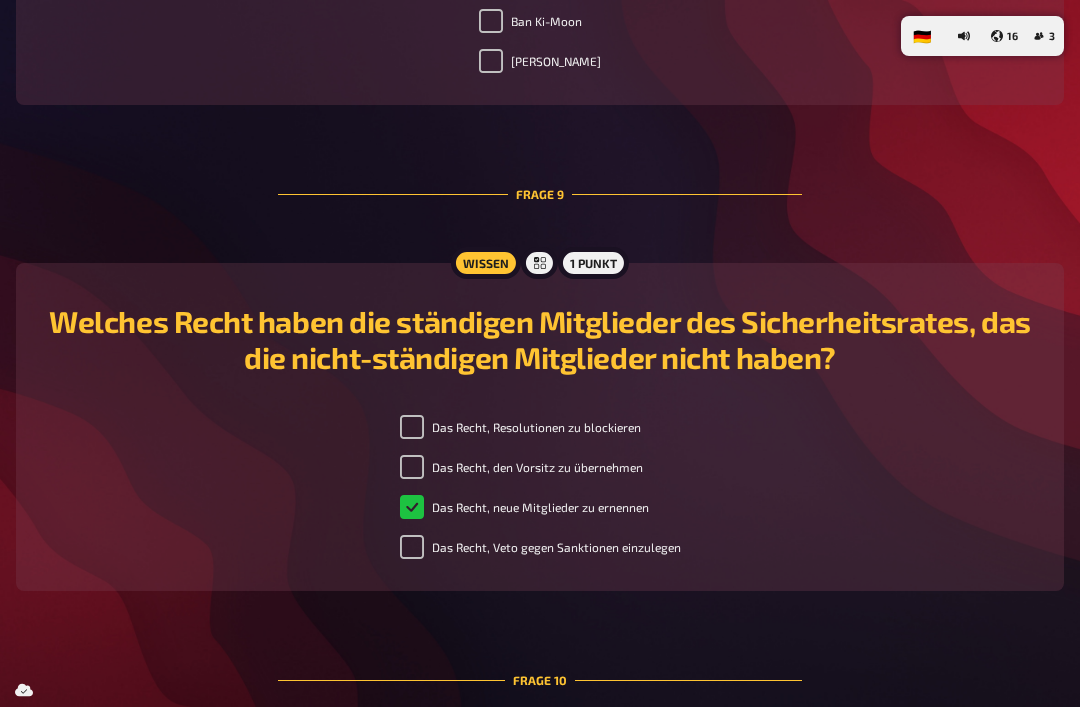 click on "Das Recht, Veto gegen Sanktionen einzulegen" at bounding box center (412, 547) 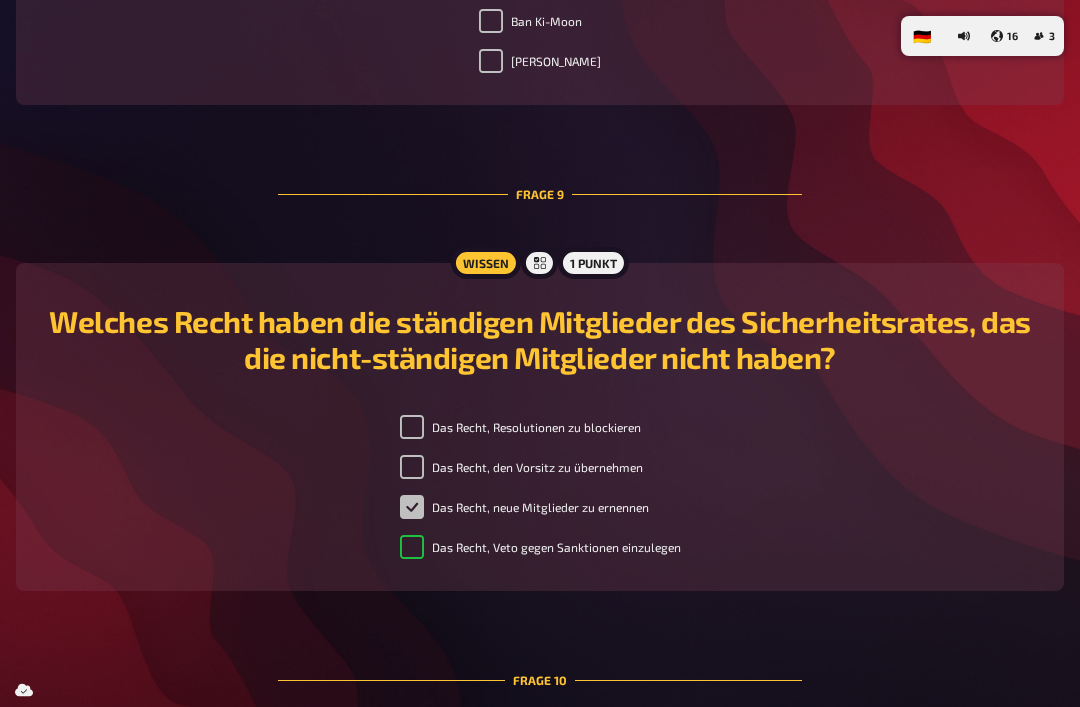 checkbox on "true" 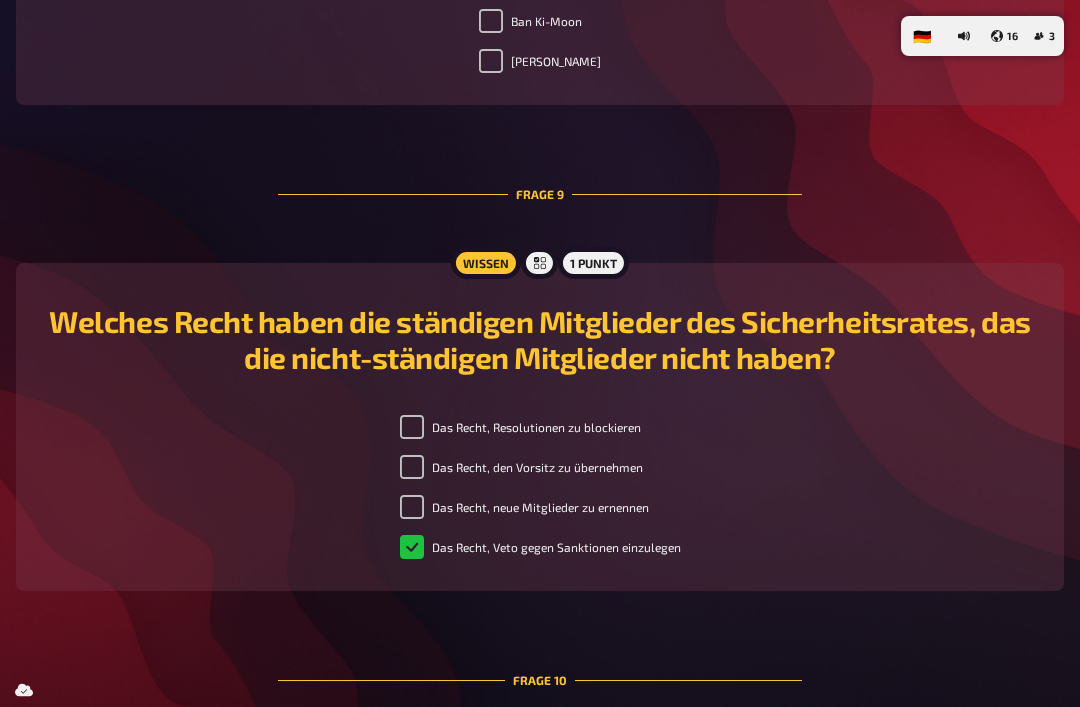 click on "Das Recht, Veto gegen Sanktionen einzulegen" at bounding box center (540, 547) 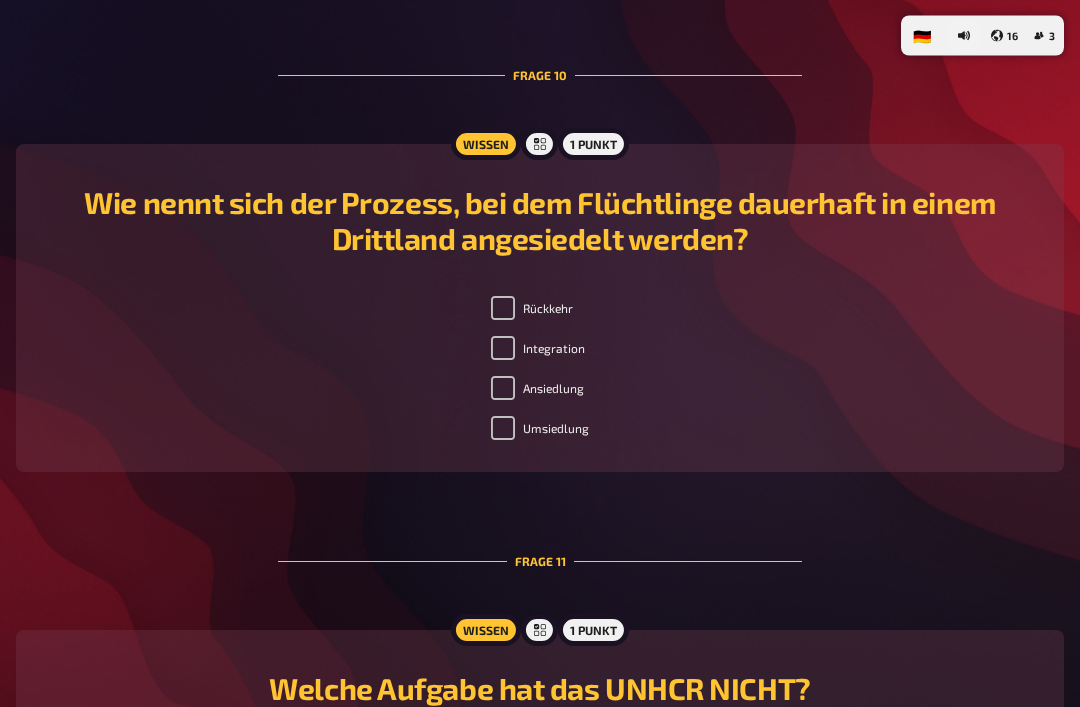 scroll, scrollTop: 4786, scrollLeft: 0, axis: vertical 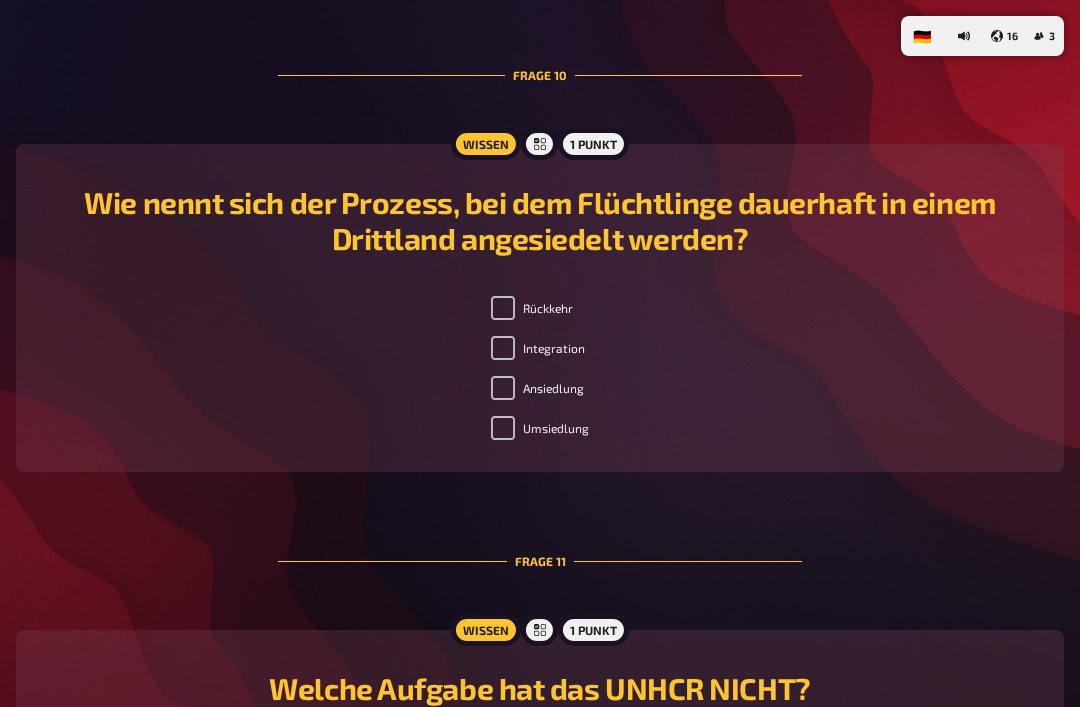 click on "Umsiedlung" at bounding box center [503, 428] 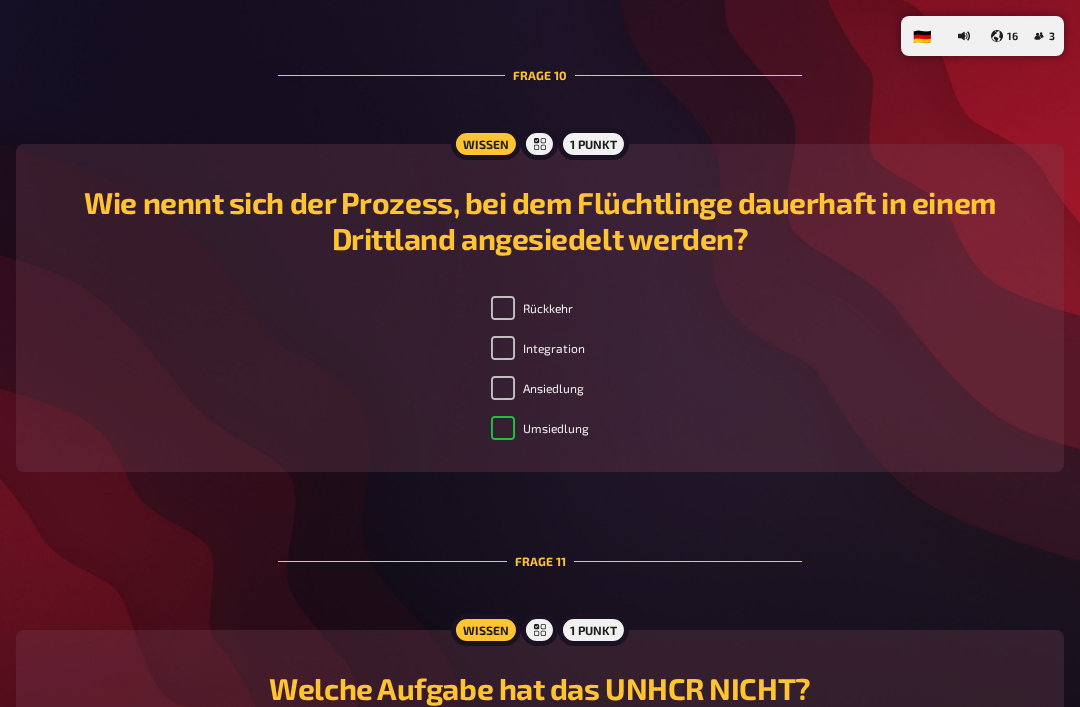 checkbox on "true" 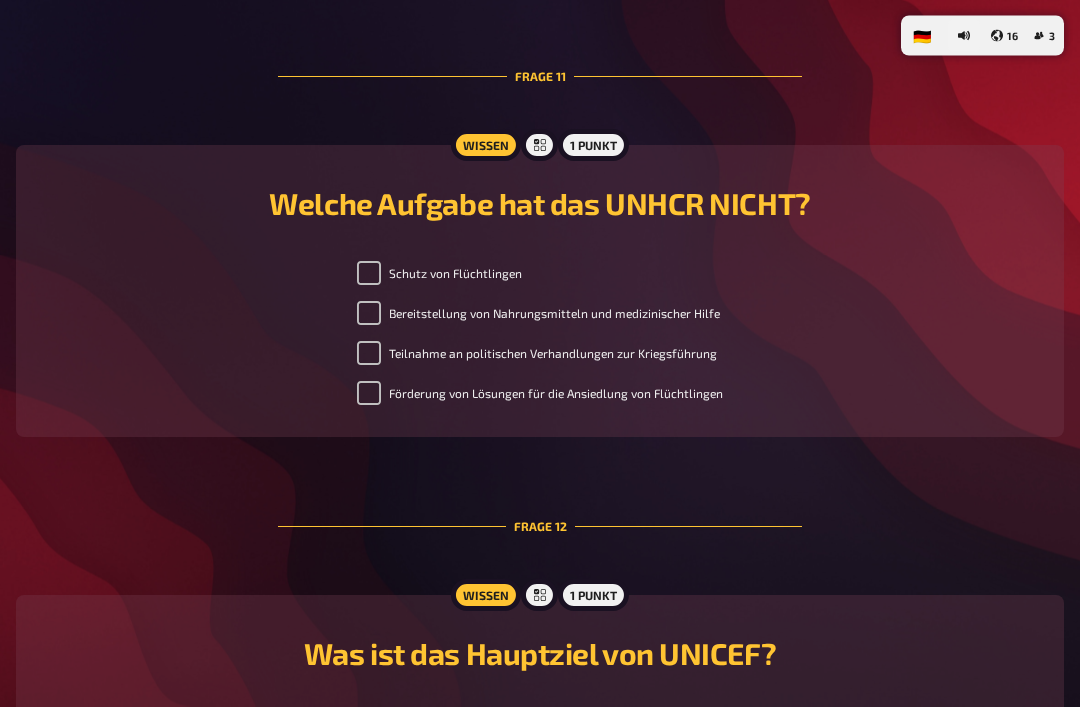 scroll, scrollTop: 5272, scrollLeft: 0, axis: vertical 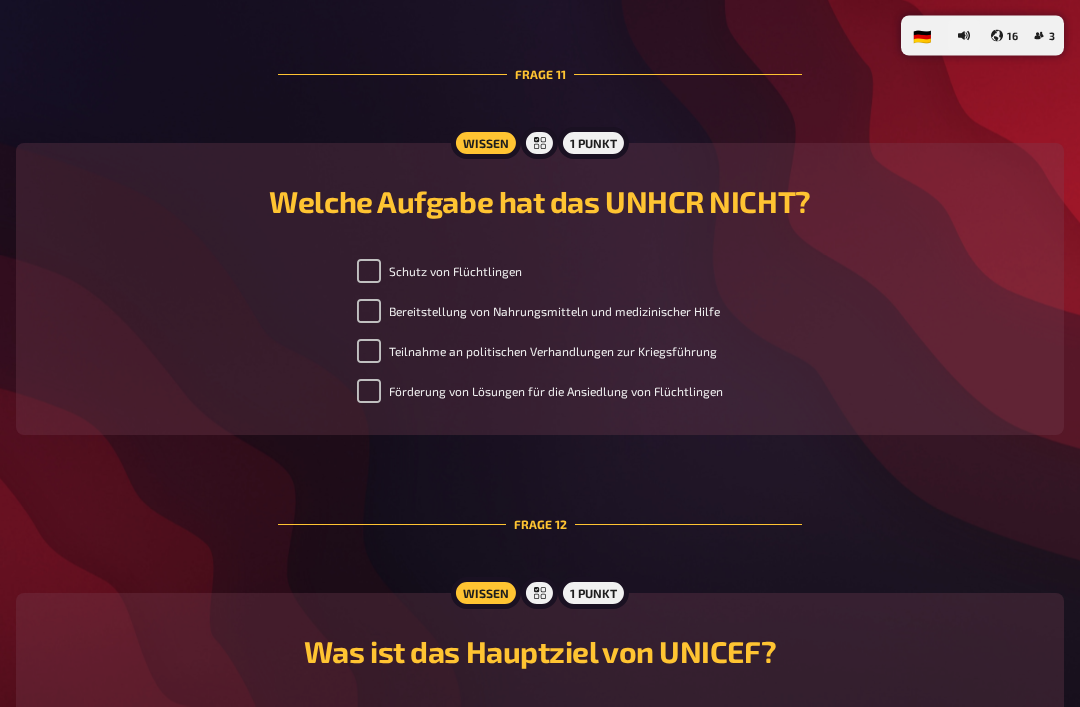 checkbox on "true" 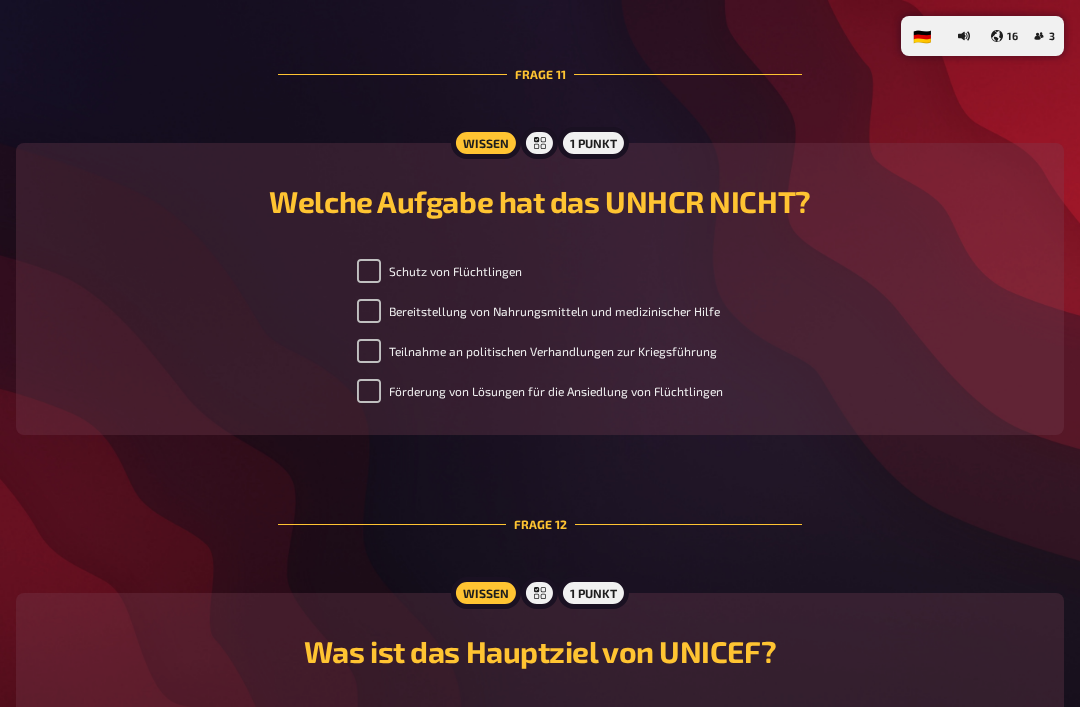 click on "Bereitstellung von Nahrungsmitteln und medizinischer Hilfe" at bounding box center (369, 311) 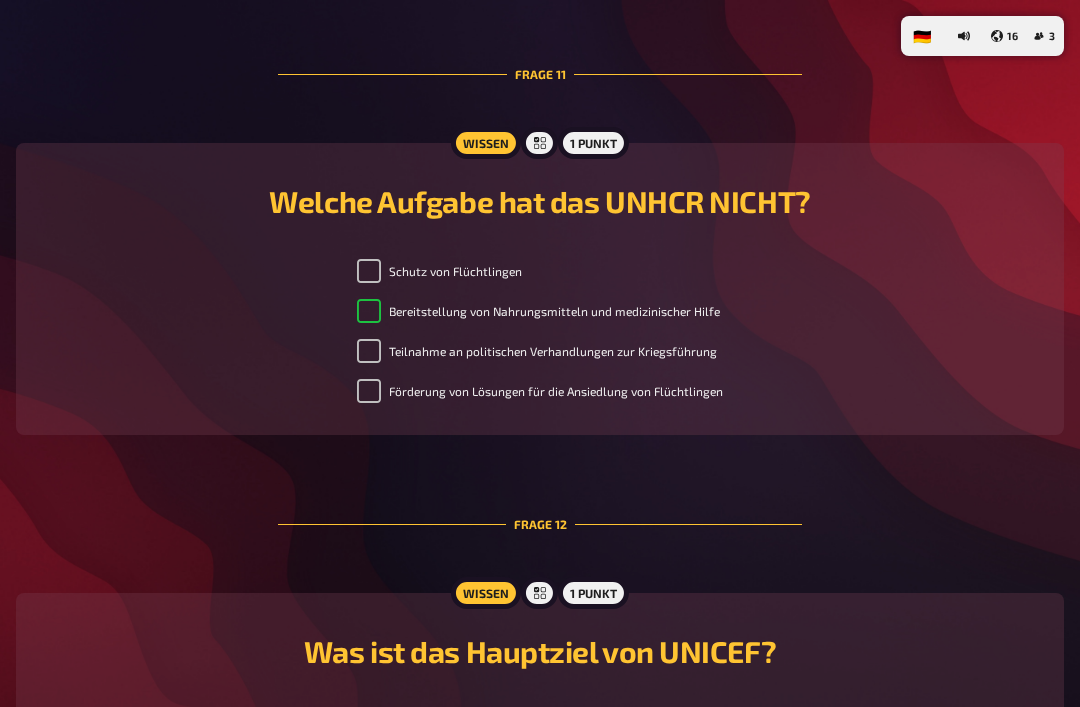 checkbox on "true" 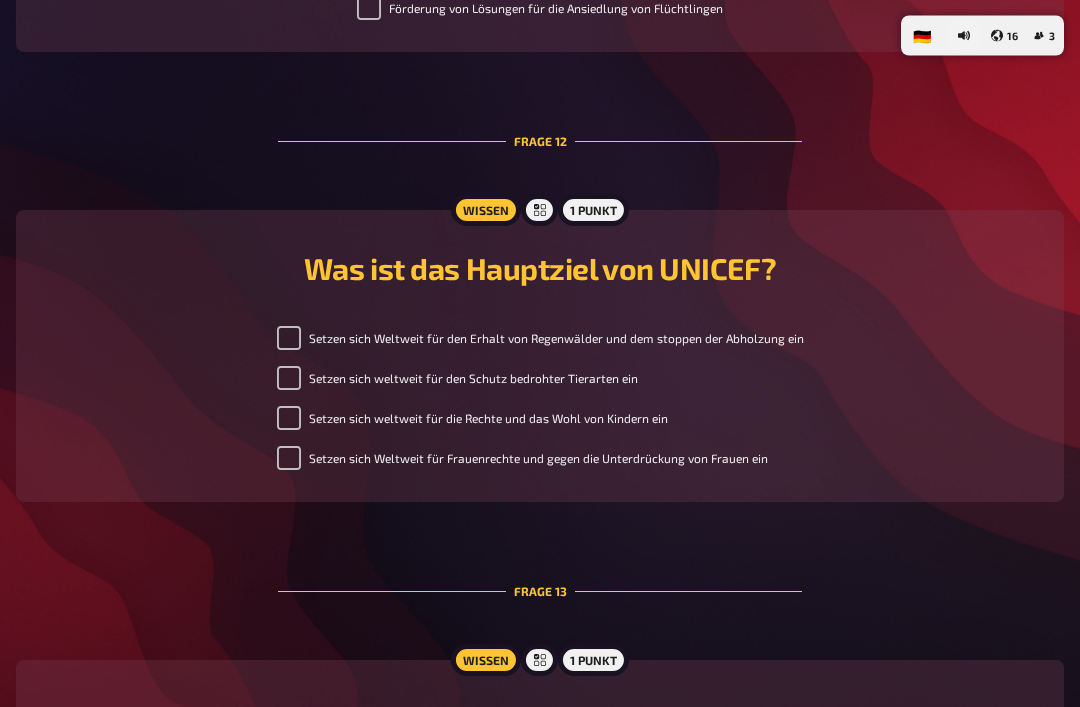 scroll, scrollTop: 5668, scrollLeft: 0, axis: vertical 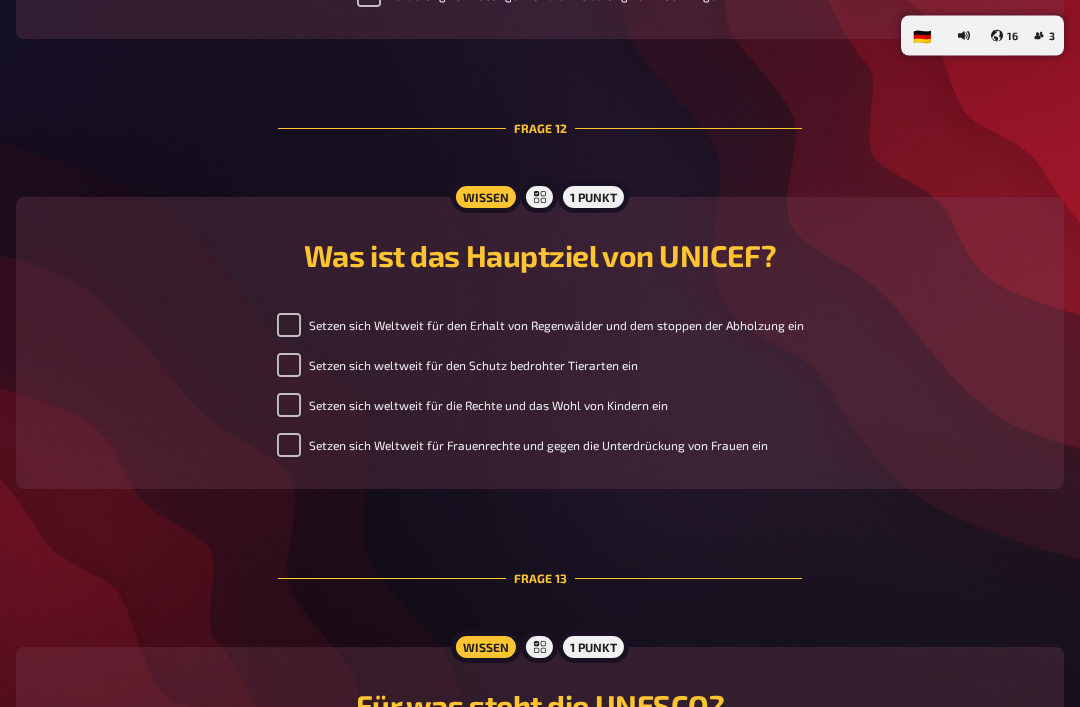 click on "Setzen sich weltweit für den Schutz bedrohter Tierarten ein" at bounding box center (457, 366) 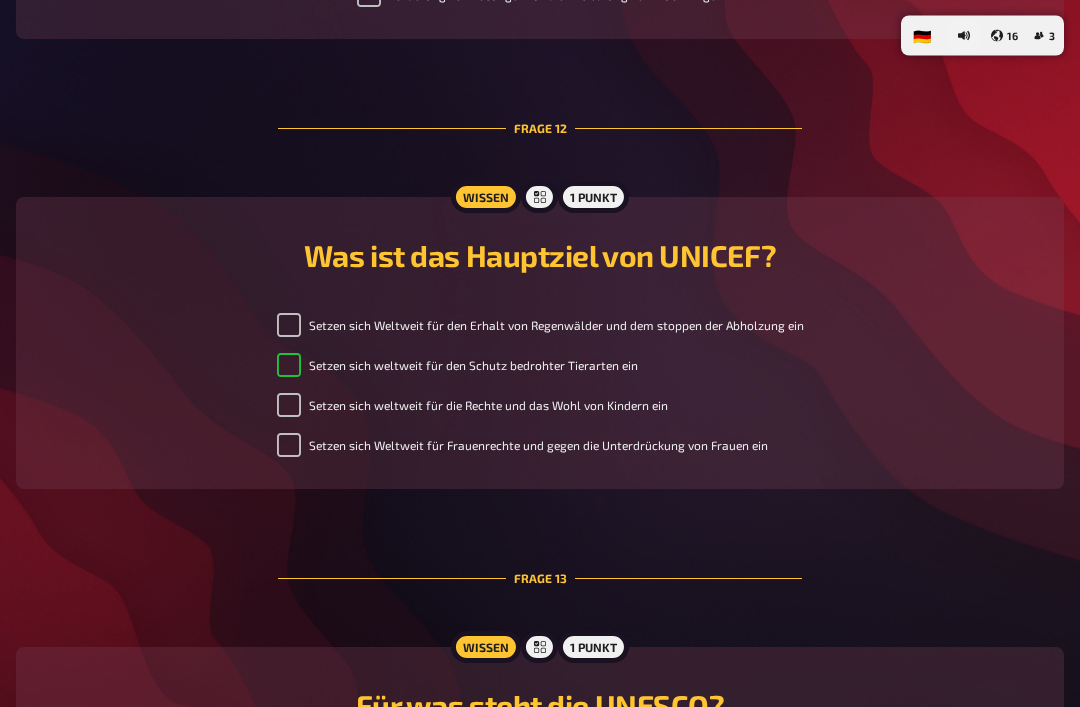checkbox on "true" 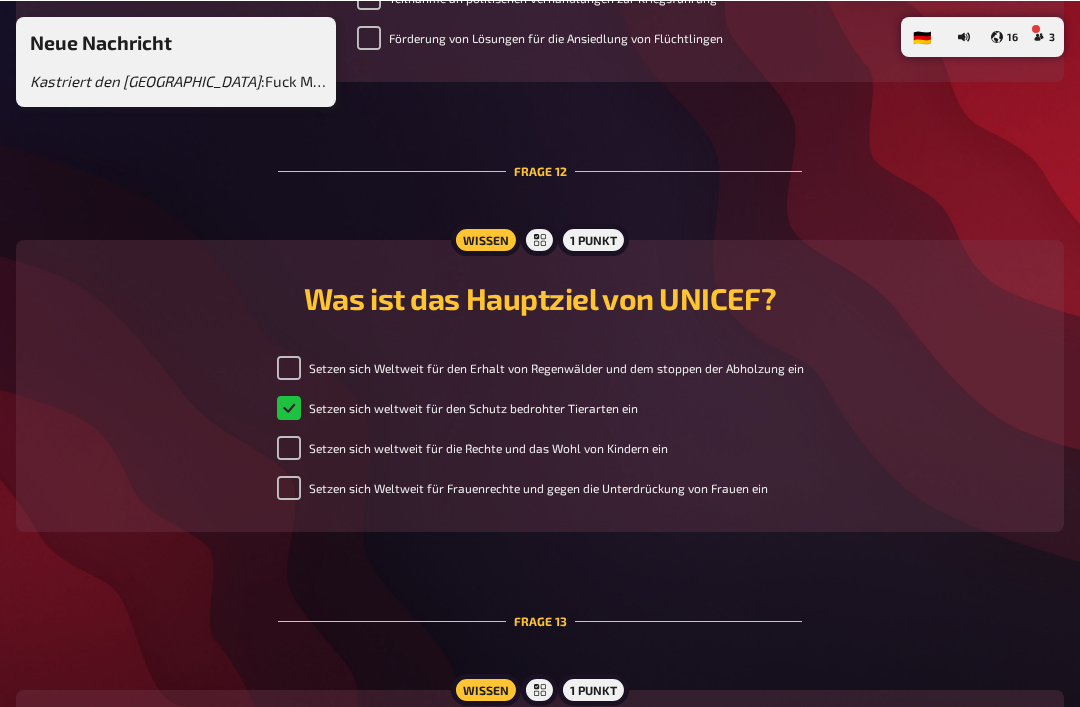 scroll, scrollTop: 5626, scrollLeft: 0, axis: vertical 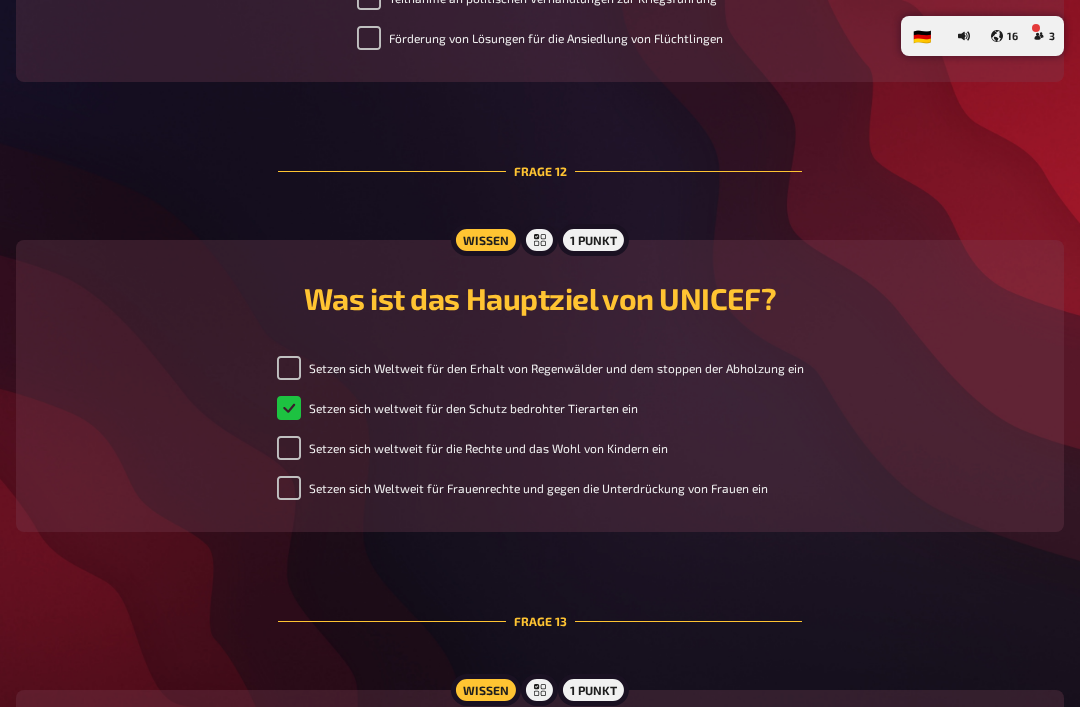 checkbox on "true" 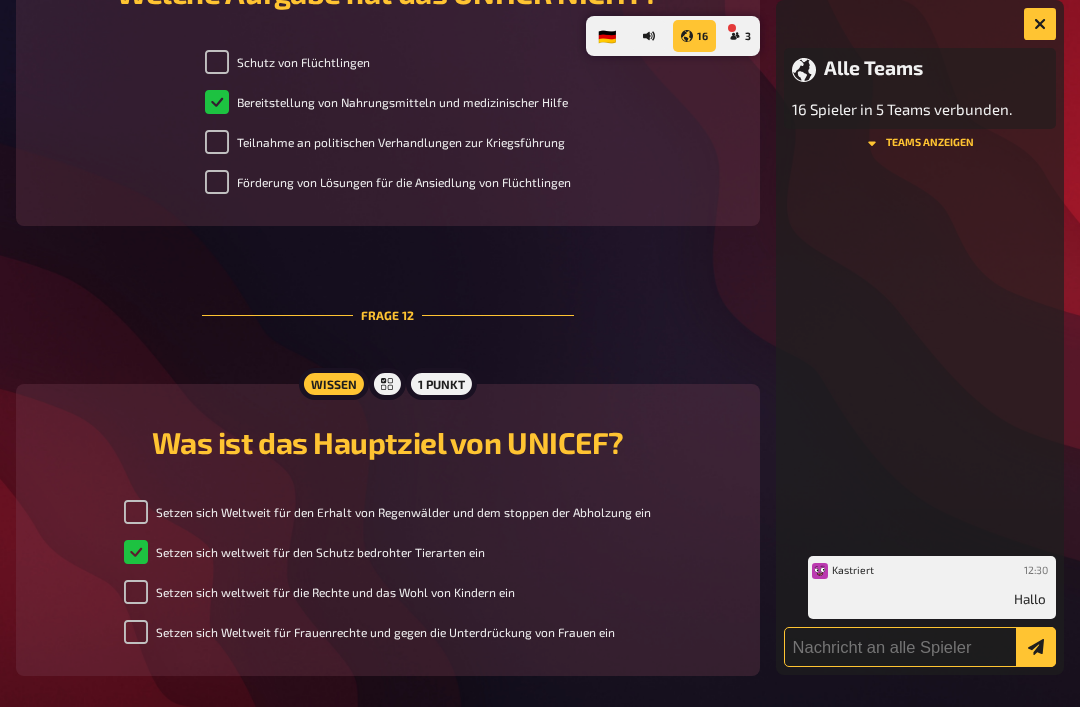 click at bounding box center (920, 647) 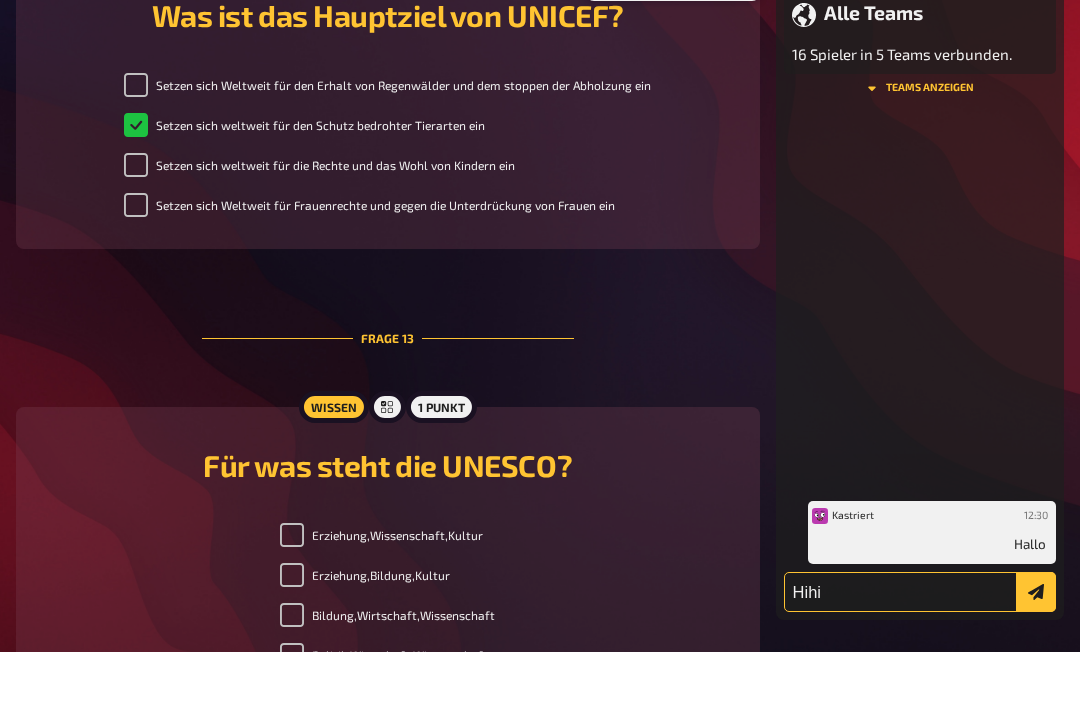 scroll, scrollTop: 6012, scrollLeft: 0, axis: vertical 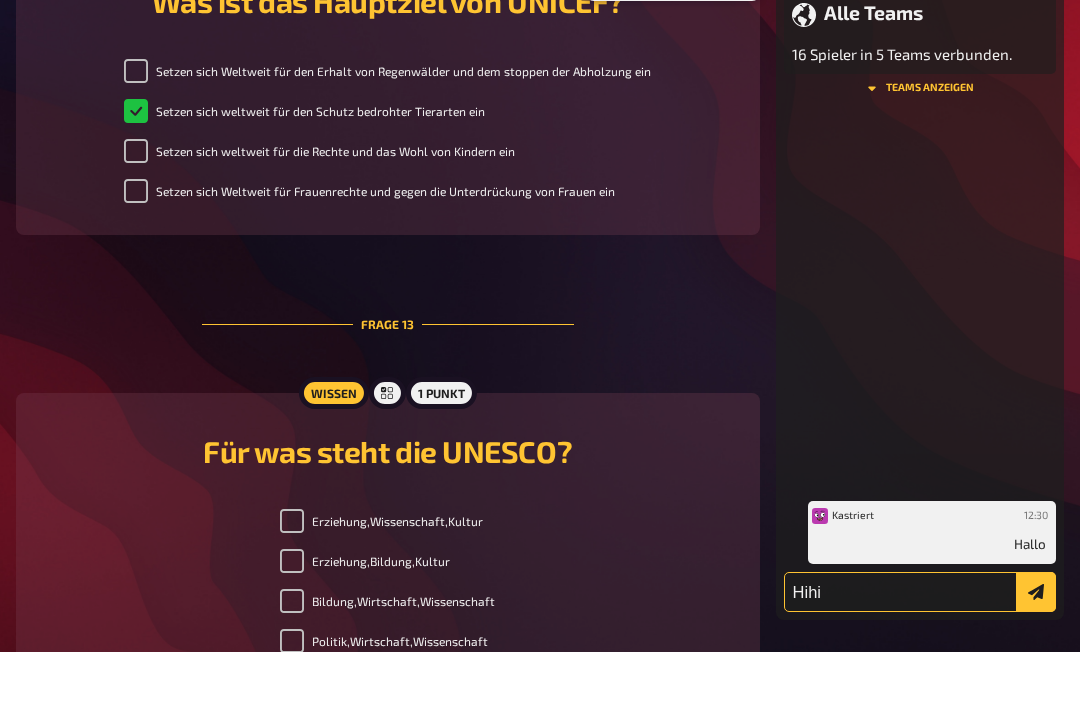 type on "Hihi" 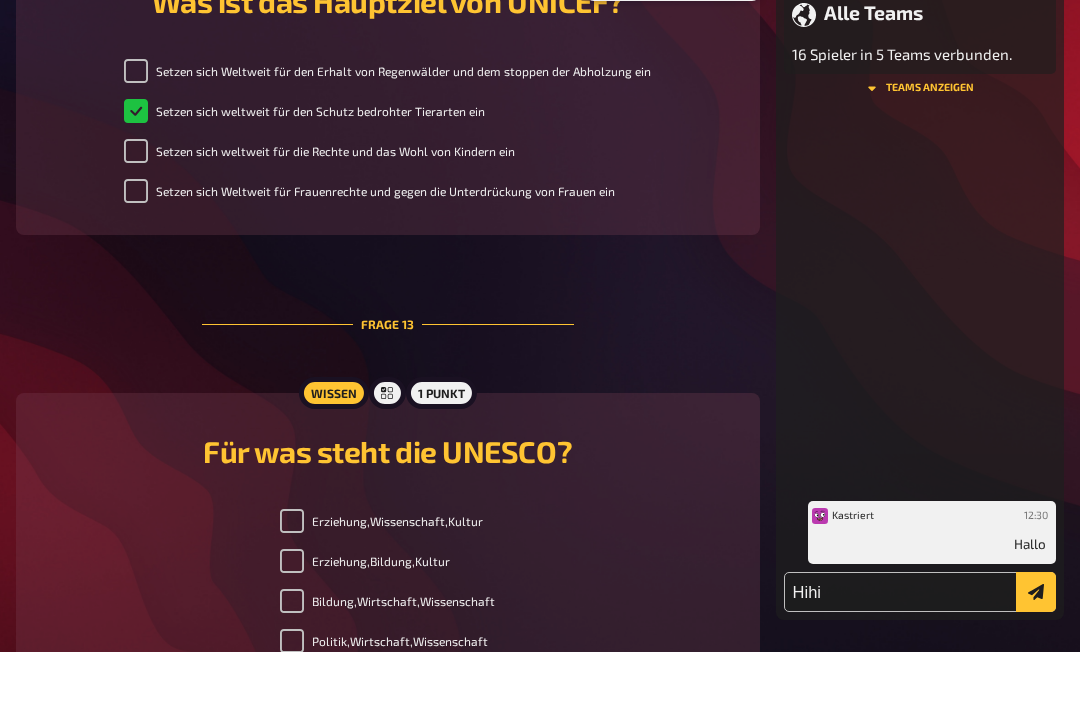 click at bounding box center (1036, 647) 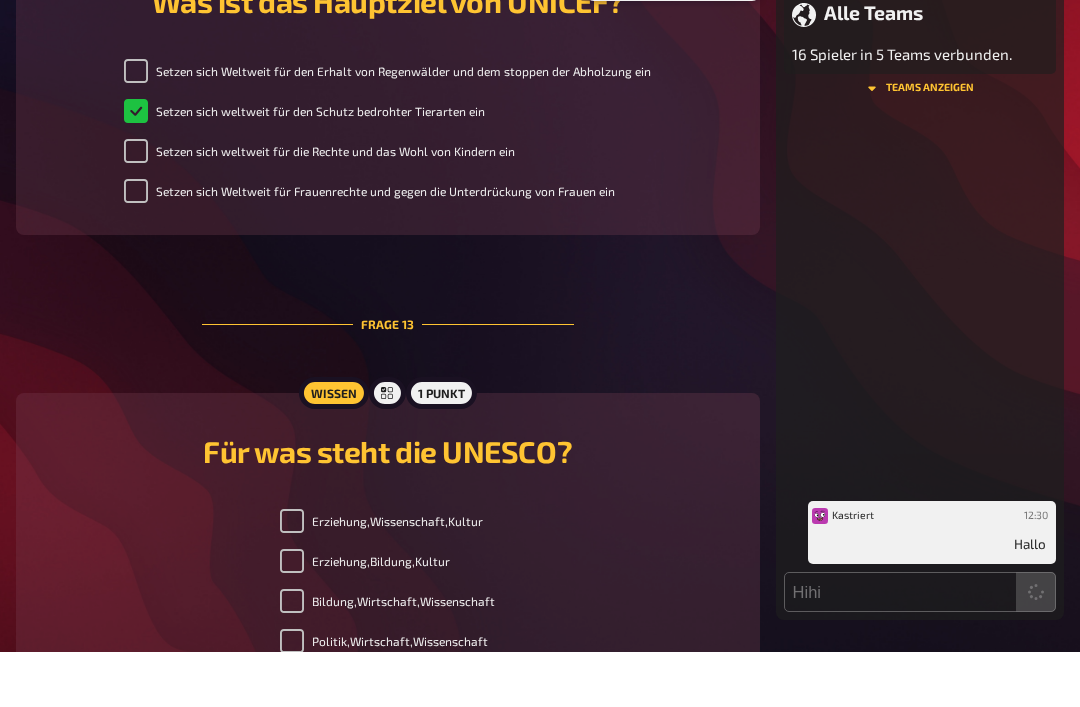 type 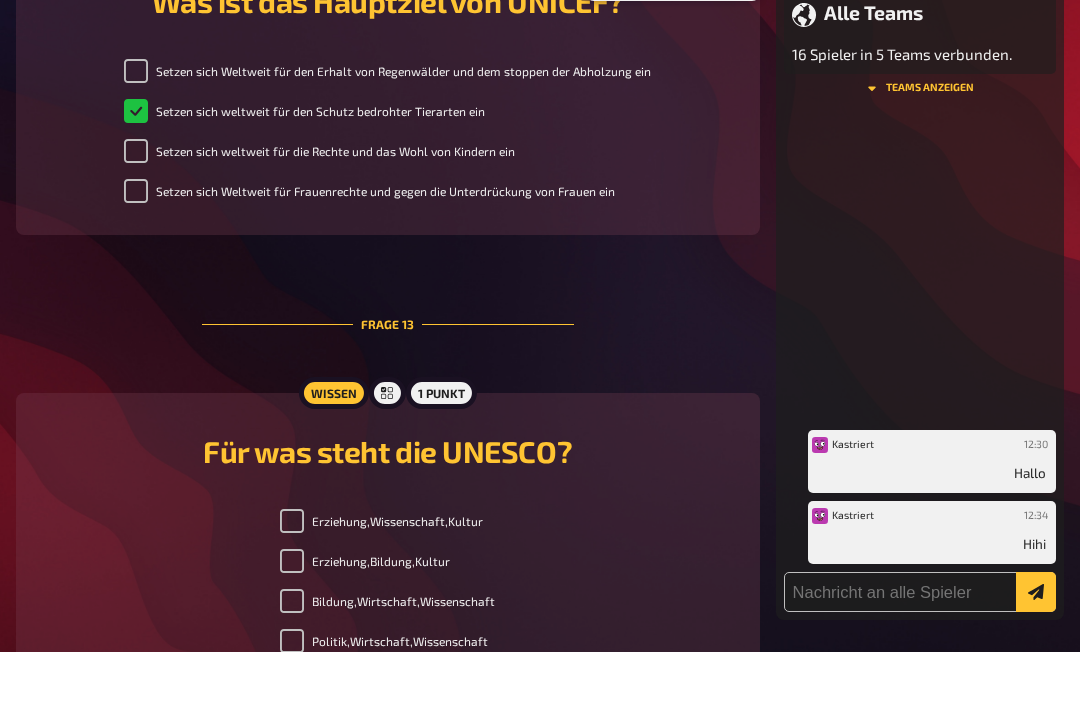 scroll, scrollTop: 6067, scrollLeft: 0, axis: vertical 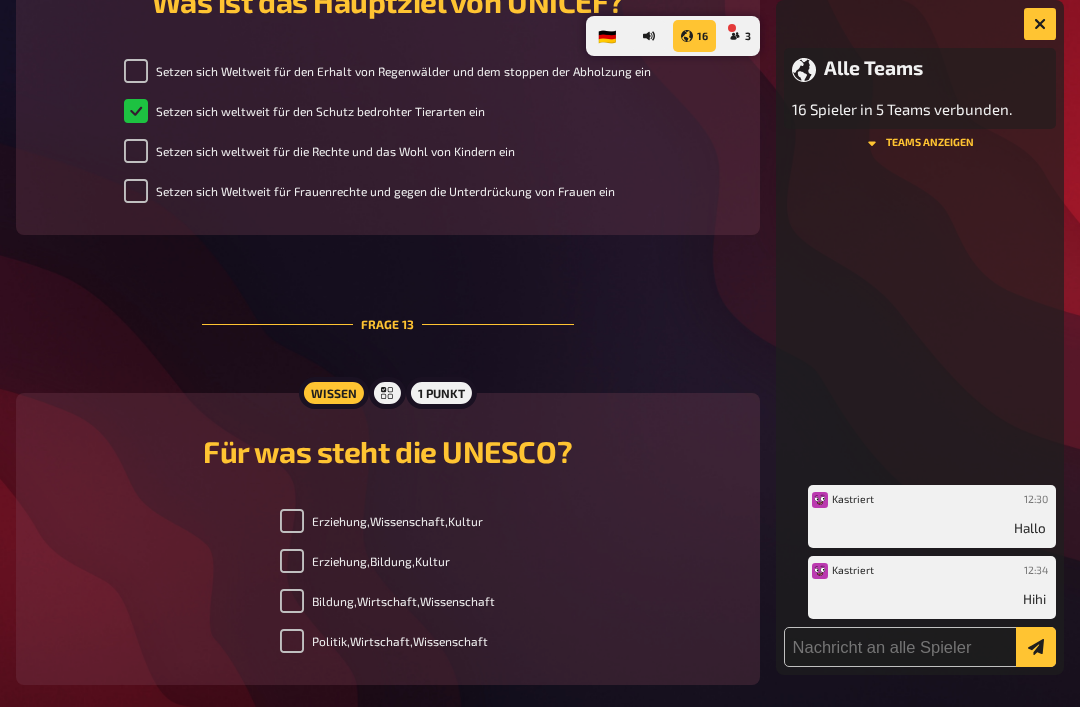 click on "Vereinte Nationen [PERSON_NAME] und schön, dass du dabei bist! Während wir darauf warten, dass der Moderator das Quiz eröffnet, kannst du weitere Teammitglieder einladen und deinen Spielernamen anpassen. Nach dem Start werden die Fragen nach und nach aufgedeckt und bleiben bis zum Ende verfügbar. Jede deiner Eingaben wird gespeichert und innerhalb deines Teams geteilt, du brauchst also nichts zu bestätigen. Und nun wünschen wir frohes Quizzen! Kastriert Passe hier deinen Namen und Spielerfarbe an. Mein Team Kastrirt den [PERSON_NAME] Antworten werden mit deinen Mitspielern geteilt. Kastriert den nahen [PERSON_NAME] Teammitglieder hinzufügen Frage   1 Wissen 1 Punkt Wo ist der Hauptsitz des Generalsekretariats? Berlin [GEOGRAPHIC_DATA] [GEOGRAPHIC_DATA] [US_STATE] Frage   2 Wissen 1 Punkt Wie viele ständige Mitglieder hat der Sicherheitsrat der Vereinten Nationen? 5 10 15 3 Frage   3 Wissen 1 Punkt Welches Land ist derzeit ein Hauptflüchtlingsaufnahmeort für Menschen aus [GEOGRAPHIC_DATA]? [GEOGRAPHIC_DATA] [GEOGRAPHIC_DATA] [GEOGRAPHIC_DATA] Kanada Frage   4 Wissen 1 Punkt" at bounding box center [388, -1712] 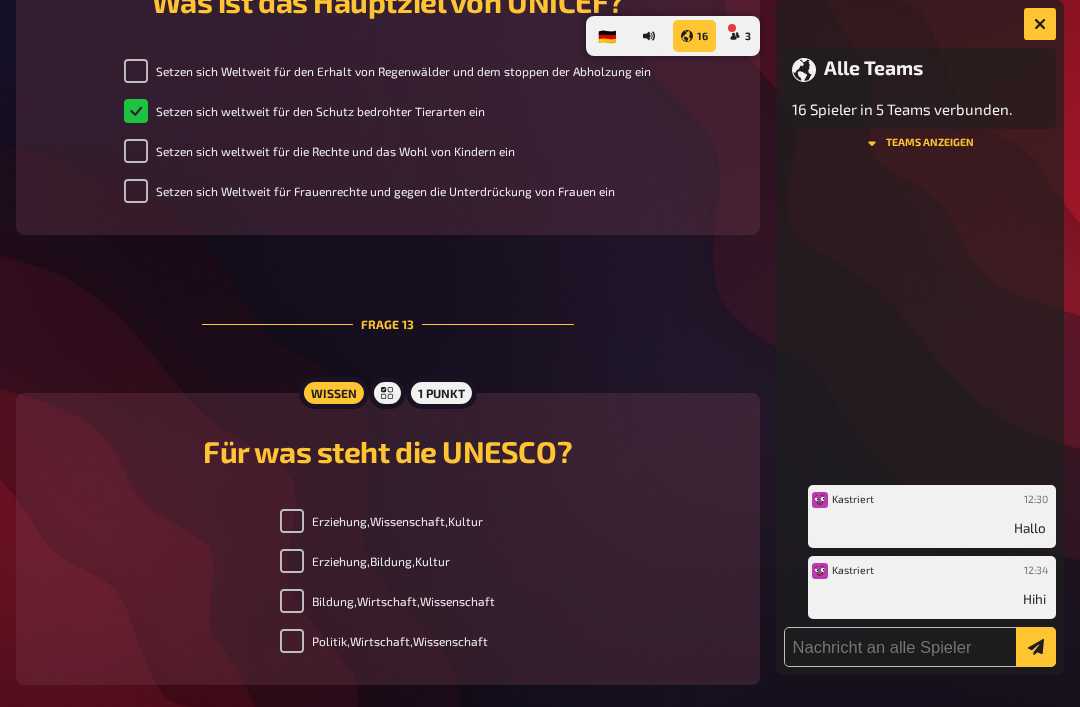 click on "Vereinte Nationen [PERSON_NAME] und schön, dass du dabei bist! Während wir darauf warten, dass der Moderator das Quiz eröffnet, kannst du weitere Teammitglieder einladen und deinen Spielernamen anpassen. Nach dem Start werden die Fragen nach und nach aufgedeckt und bleiben bis zum Ende verfügbar. Jede deiner Eingaben wird gespeichert und innerhalb deines Teams geteilt, du brauchst also nichts zu bestätigen. Und nun wünschen wir frohes Quizzen! Kastriert Passe hier deinen Namen und Spielerfarbe an. Mein Team Kastrirt den [PERSON_NAME] Antworten werden mit deinen Mitspielern geteilt. Kastriert den nahen [PERSON_NAME] Teammitglieder hinzufügen Frage   1 Wissen 1 Punkt Wo ist der Hauptsitz des Generalsekretariats? Berlin [GEOGRAPHIC_DATA] [GEOGRAPHIC_DATA] [US_STATE] Frage   2 Wissen 1 Punkt Wie viele ständige Mitglieder hat der Sicherheitsrat der Vereinten Nationen? 5 10 15 3 Frage   3 Wissen 1 Punkt Welches Land ist derzeit ein Hauptflüchtlingsaufnahmeort für Menschen aus [GEOGRAPHIC_DATA]? [GEOGRAPHIC_DATA] [GEOGRAPHIC_DATA] [GEOGRAPHIC_DATA] Kanada Frage   4 Wissen 1 Punkt" at bounding box center (388, -1712) 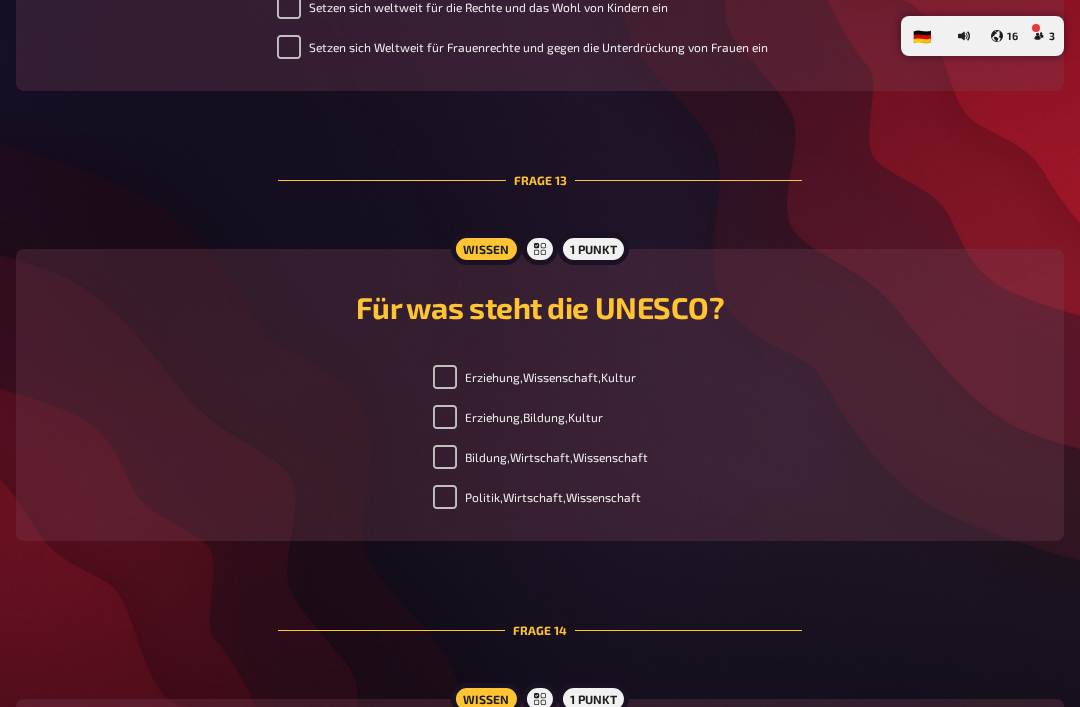 checkbox on "true" 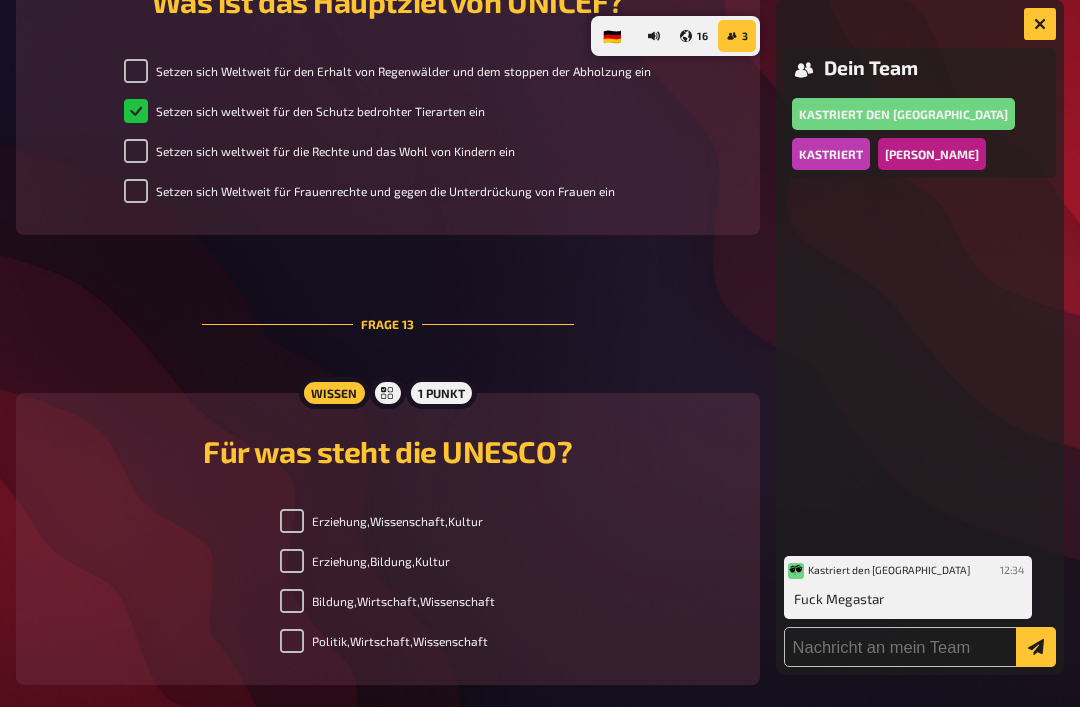 scroll, scrollTop: 0, scrollLeft: 0, axis: both 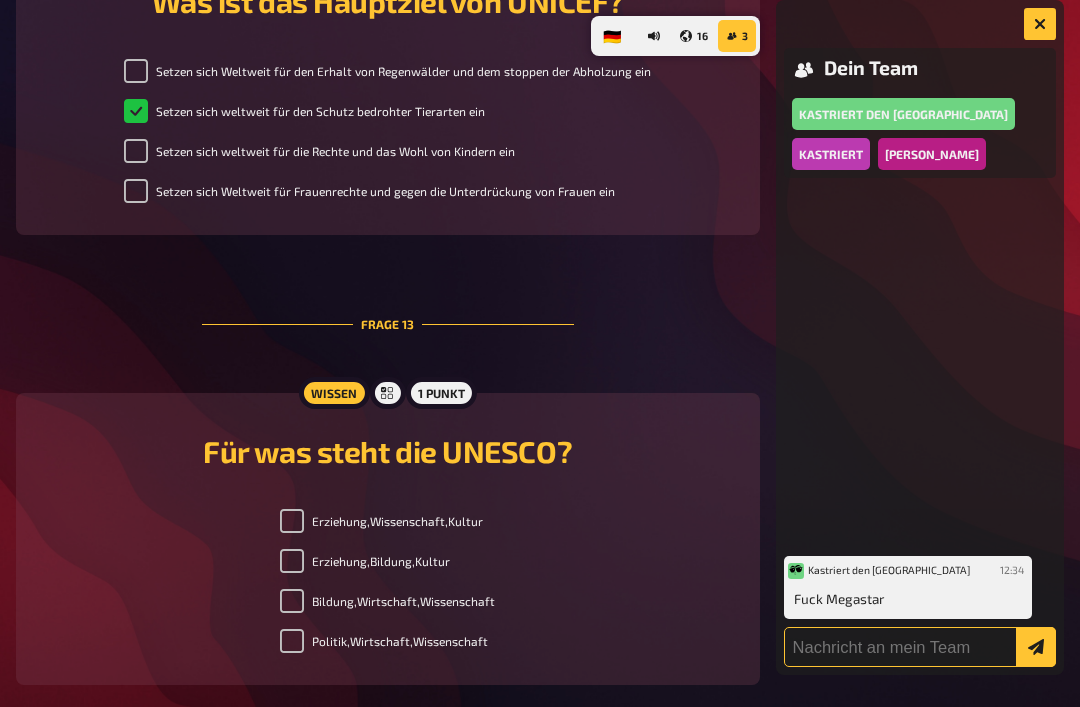 click at bounding box center [920, 647] 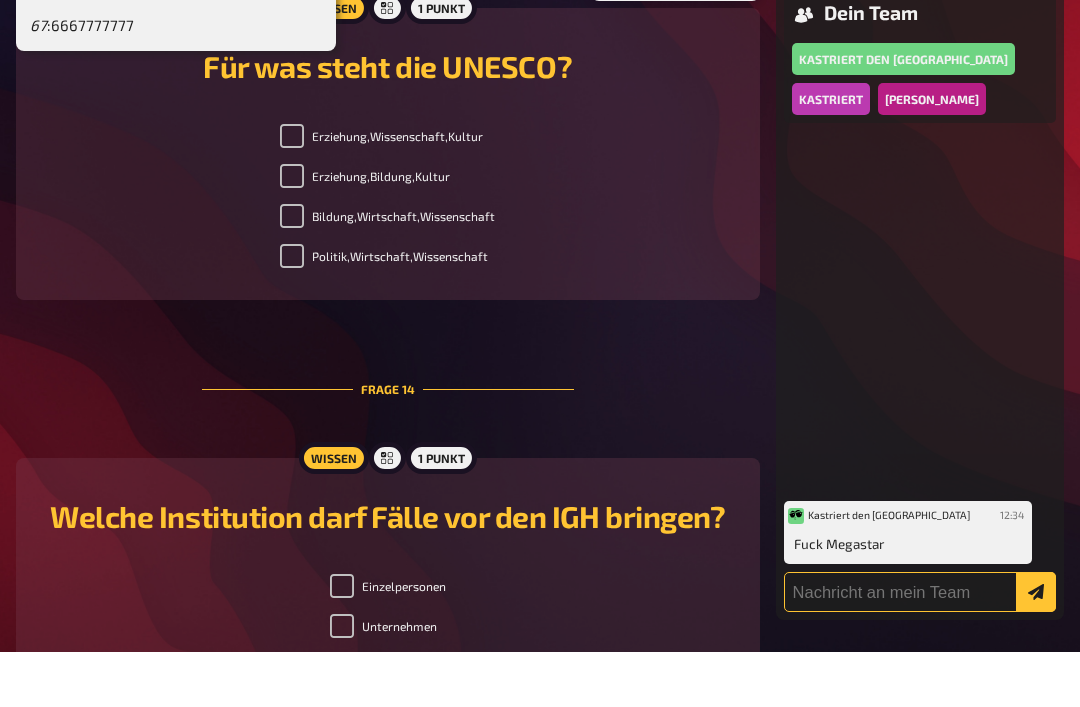 click at bounding box center [920, 647] 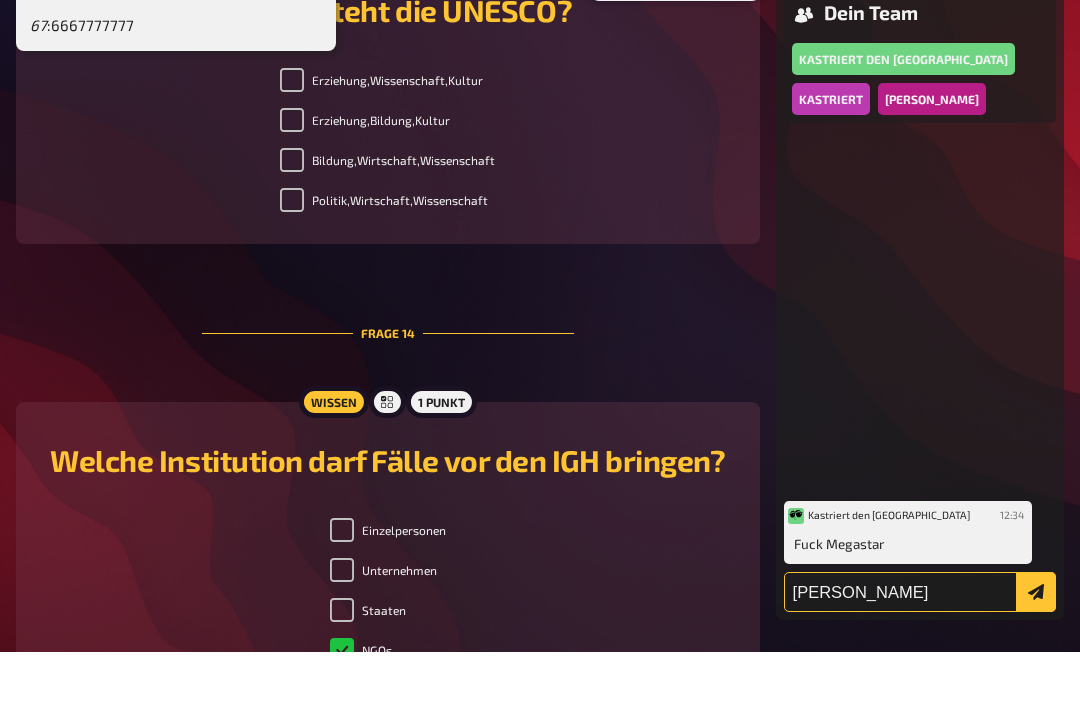 type on "Hihiih" 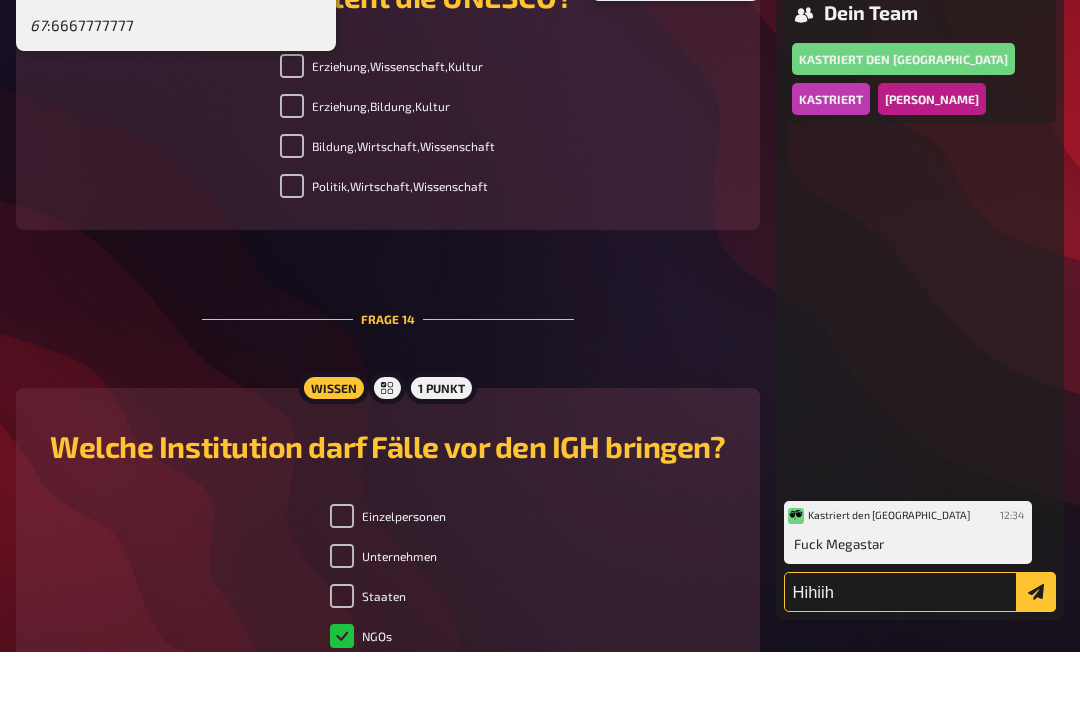 scroll, scrollTop: 6481, scrollLeft: 0, axis: vertical 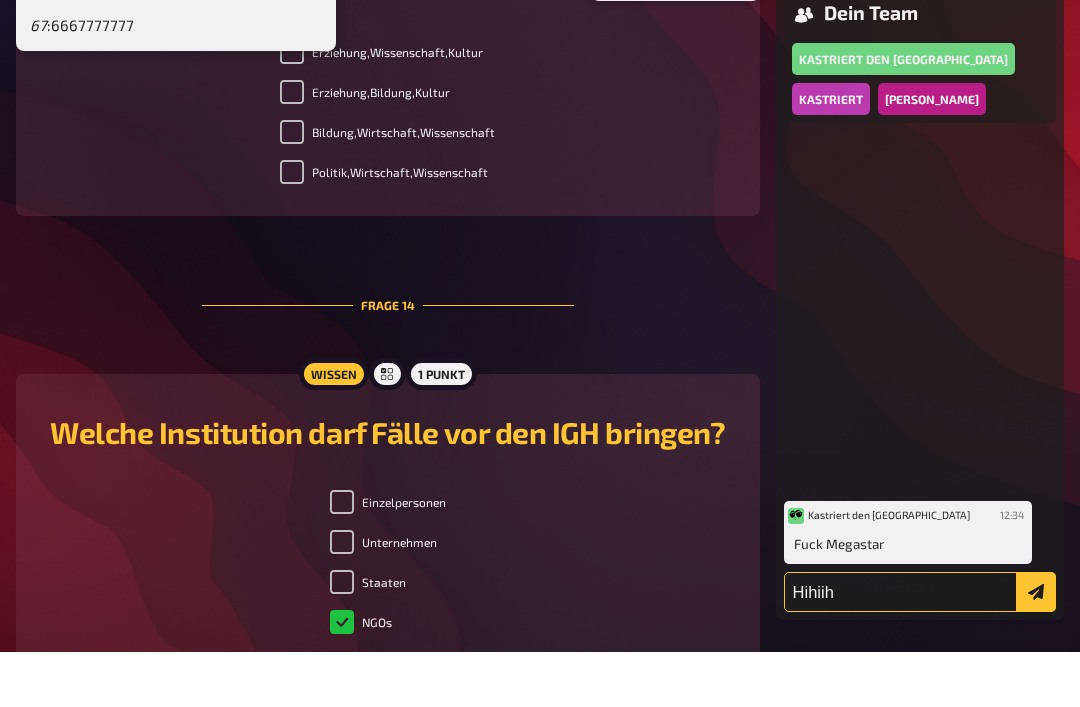 checkbox on "true" 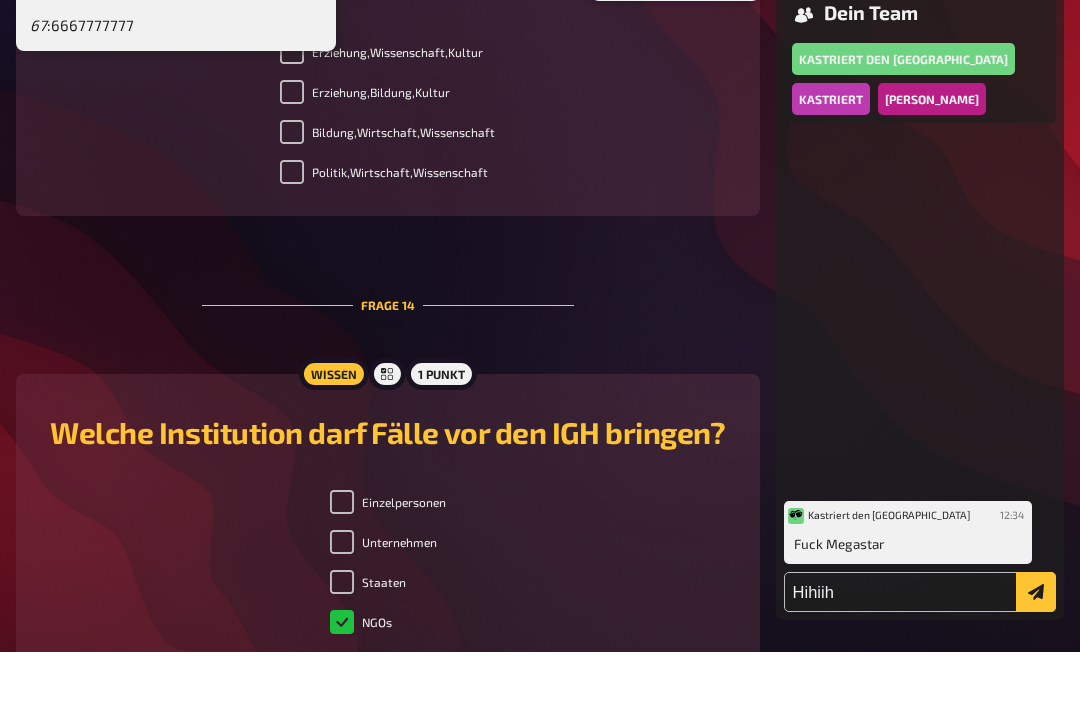 click 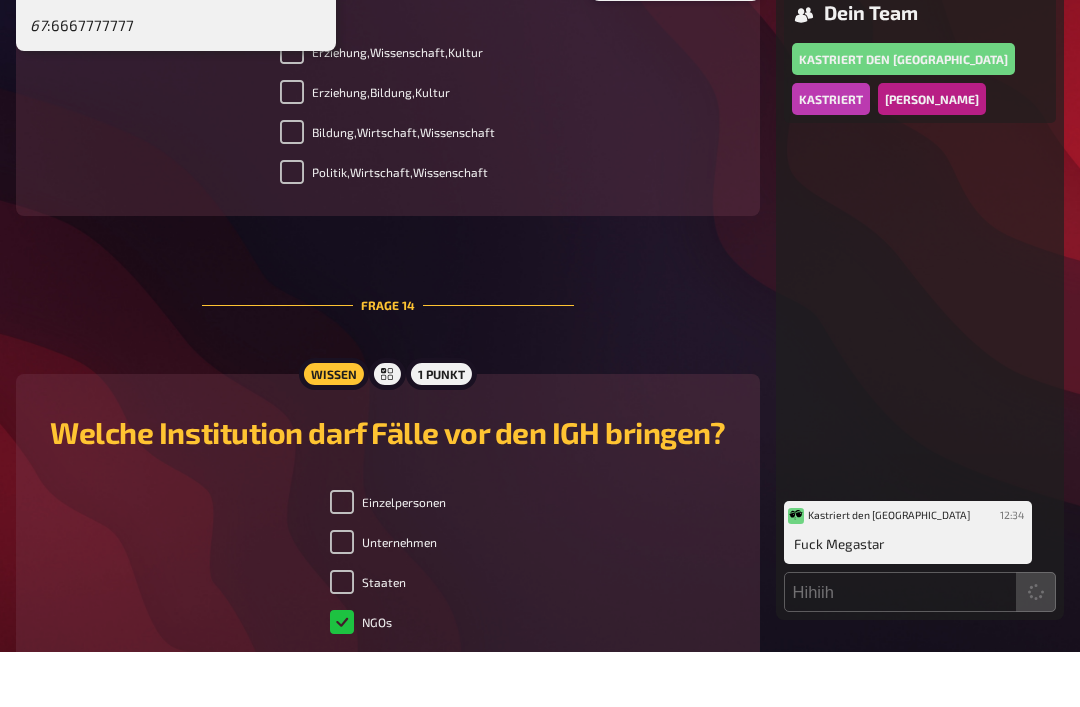 type 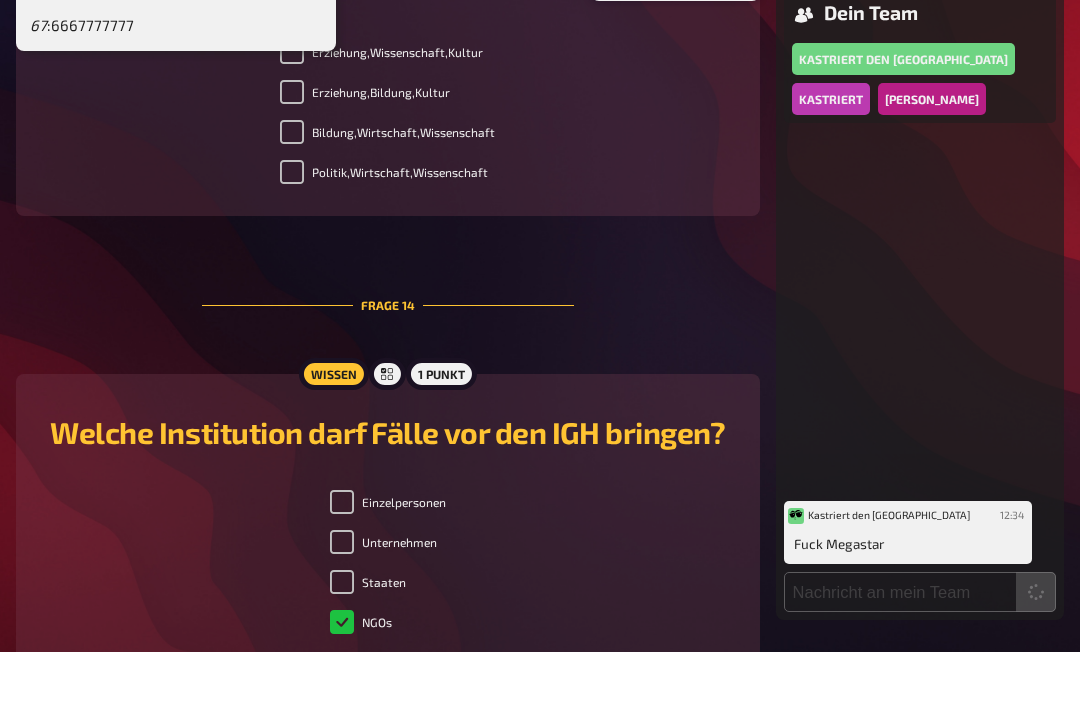 scroll, scrollTop: 6811, scrollLeft: 0, axis: vertical 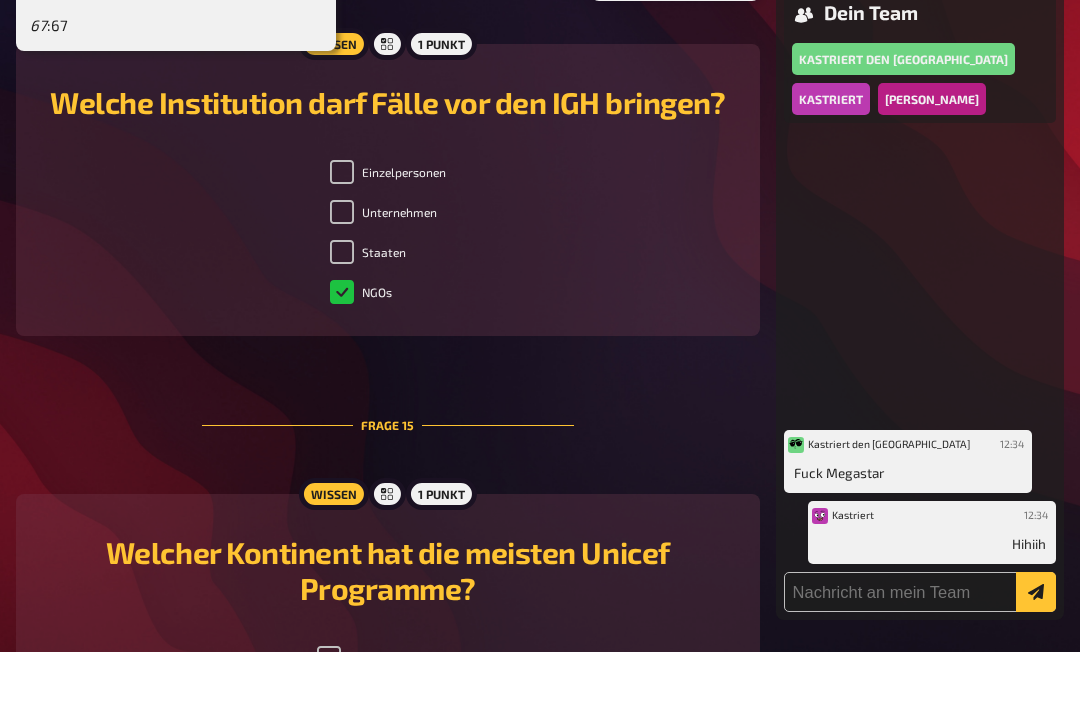 click on "Vereinte Nationen [PERSON_NAME] und schön, dass du dabei bist! Während wir darauf warten, dass der Moderator das Quiz eröffnet, kannst du weitere Teammitglieder einladen und deinen Spielernamen anpassen. Nach dem Start werden die Fragen nach und nach aufgedeckt und bleiben bis zum Ende verfügbar. Jede deiner Eingaben wird gespeichert und innerhalb deines Teams geteilt, du brauchst also nichts zu bestätigen. Und nun wünschen wir frohes Quizzen! Kastriert Passe hier deinen Namen und Spielerfarbe an. Mein Team Kastrirt den [PERSON_NAME] Antworten werden mit deinen Mitspielern geteilt. Kastriert den nahen [PERSON_NAME] Teammitglieder hinzufügen Frage   1 Wissen 1 Punkt Wo ist der Hauptsitz des Generalsekretariats? Berlin [GEOGRAPHIC_DATA] [GEOGRAPHIC_DATA] [US_STATE] Frage   2 Wissen 1 Punkt Wie viele ständige Mitglieder hat der Sicherheitsrat der Vereinten Nationen? 5 10 15 3 Frage   3 Wissen 1 Punkt Welches Land ist derzeit ein Hauptflüchtlingsaufnahmeort für Menschen aus [GEOGRAPHIC_DATA]? [GEOGRAPHIC_DATA] [GEOGRAPHIC_DATA] [GEOGRAPHIC_DATA] Kanada Frage   4 Wissen 1 Punkt" at bounding box center (388, -2456) 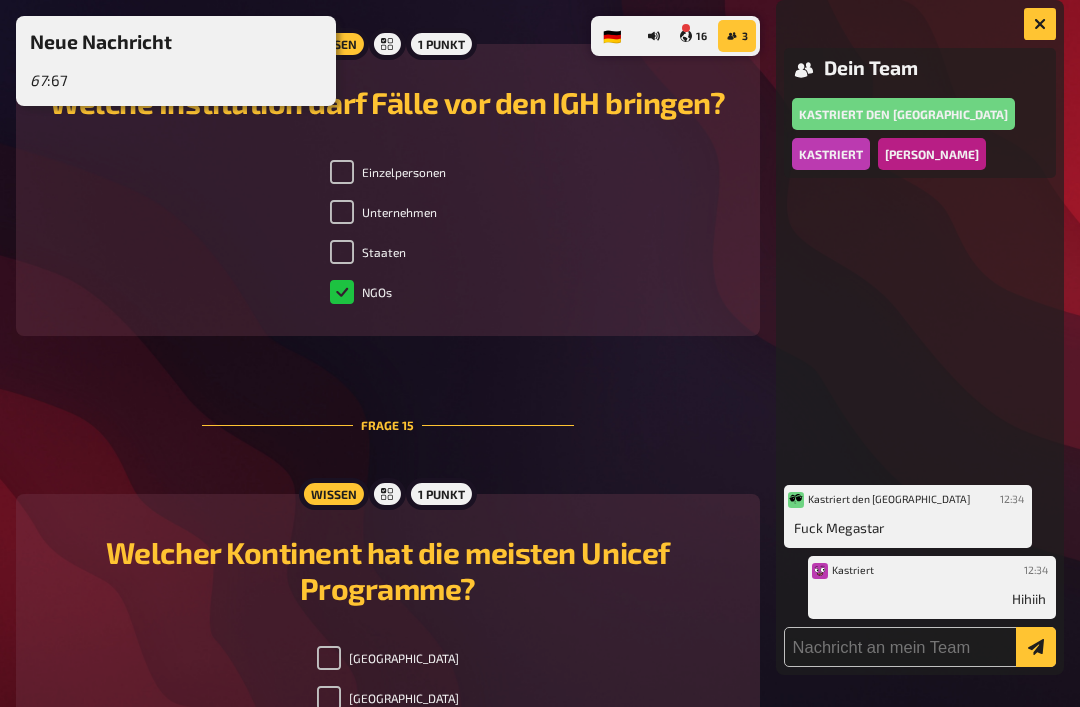 click at bounding box center (1040, 24) 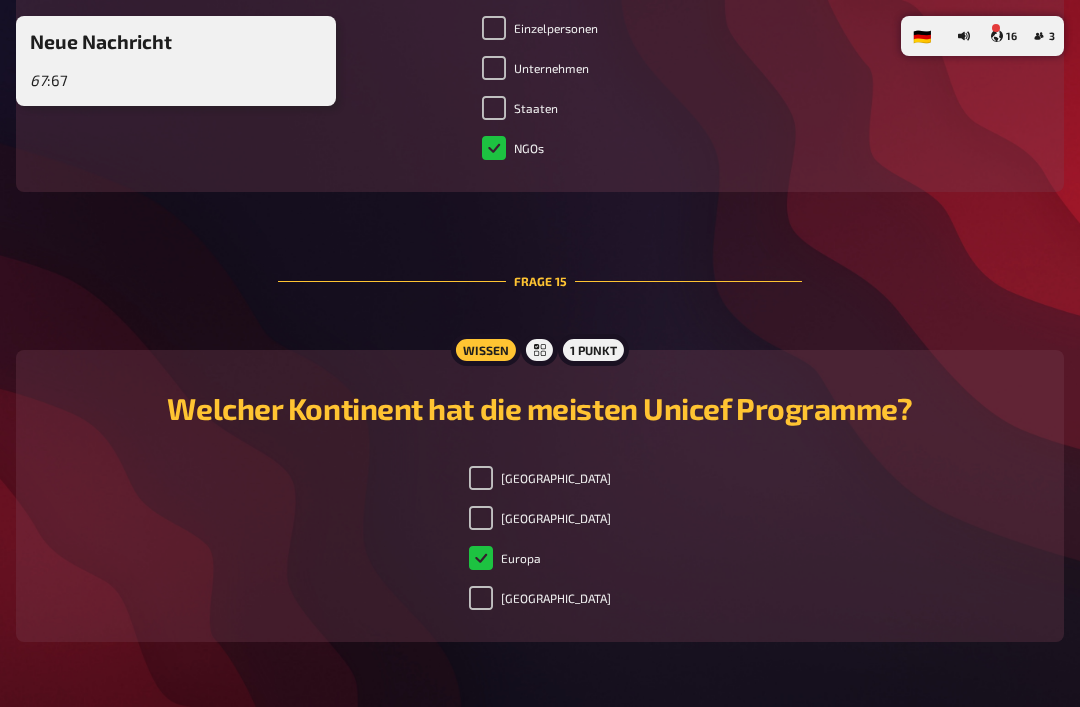 checkbox on "true" 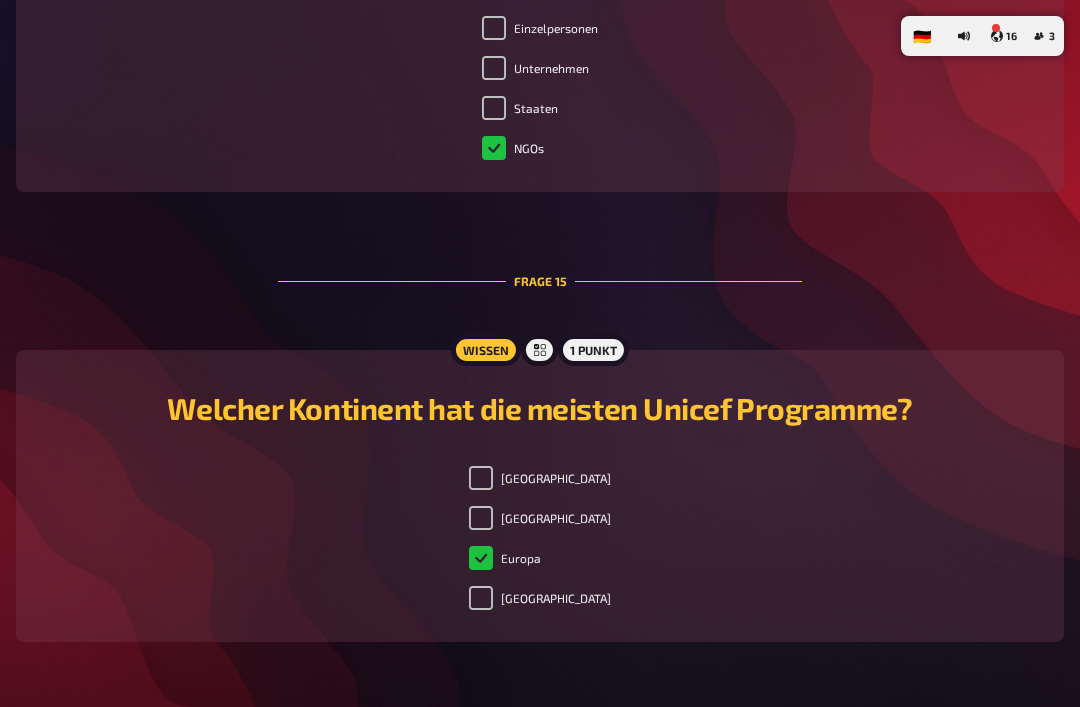 click 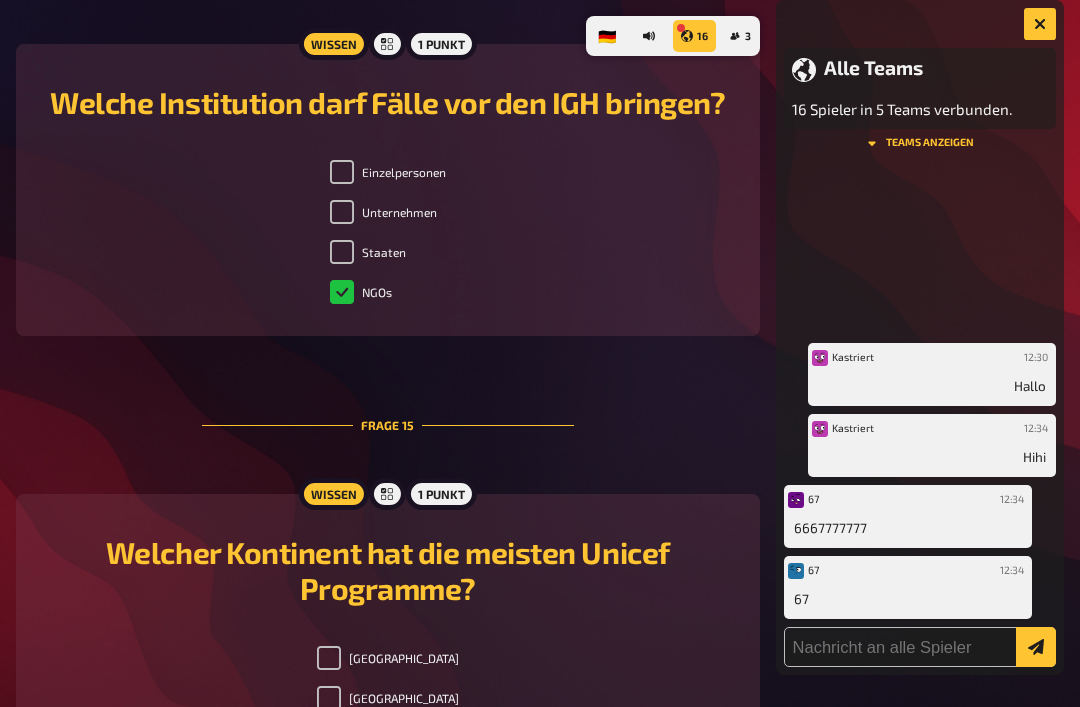 scroll, scrollTop: 0, scrollLeft: 0, axis: both 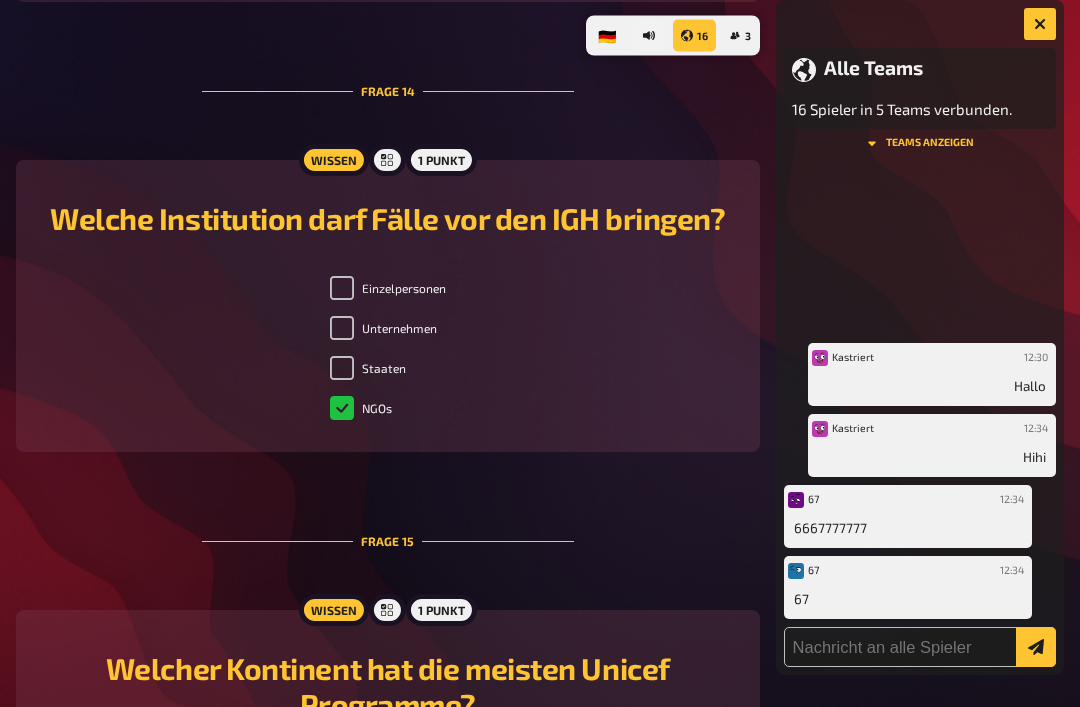 click on "Vereinte Nationen [PERSON_NAME] und schön, dass du dabei bist! Während wir darauf warten, dass der Moderator das Quiz eröffnet, kannst du weitere Teammitglieder einladen und deinen Spielernamen anpassen. Nach dem Start werden die Fragen nach und nach aufgedeckt und bleiben bis zum Ende verfügbar. Jede deiner Eingaben wird gespeichert und innerhalb deines Teams geteilt, du brauchst also nichts zu bestätigen. Und nun wünschen wir frohes Quizzen! Kastriert Passe hier deinen Namen und Spielerfarbe an. Mein Team Kastrirt den [PERSON_NAME] Antworten werden mit deinen Mitspielern geteilt. Kastriert den nahen [PERSON_NAME] Teammitglieder hinzufügen Frage   1 Wissen 1 Punkt Wo ist der Hauptsitz des Generalsekretariats? Berlin [GEOGRAPHIC_DATA] [GEOGRAPHIC_DATA] [US_STATE] Frage   2 Wissen 1 Punkt Wie viele ständige Mitglieder hat der Sicherheitsrat der Vereinten Nationen? 5 10 15 3 Frage   3 Wissen 1 Punkt Welches Land ist derzeit ein Hauptflüchtlingsaufnahmeort für Menschen aus [GEOGRAPHIC_DATA]? [GEOGRAPHIC_DATA] [GEOGRAPHIC_DATA] [GEOGRAPHIC_DATA] Kanada Frage   4 Wissen 1 Punkt" at bounding box center [388, -2394] 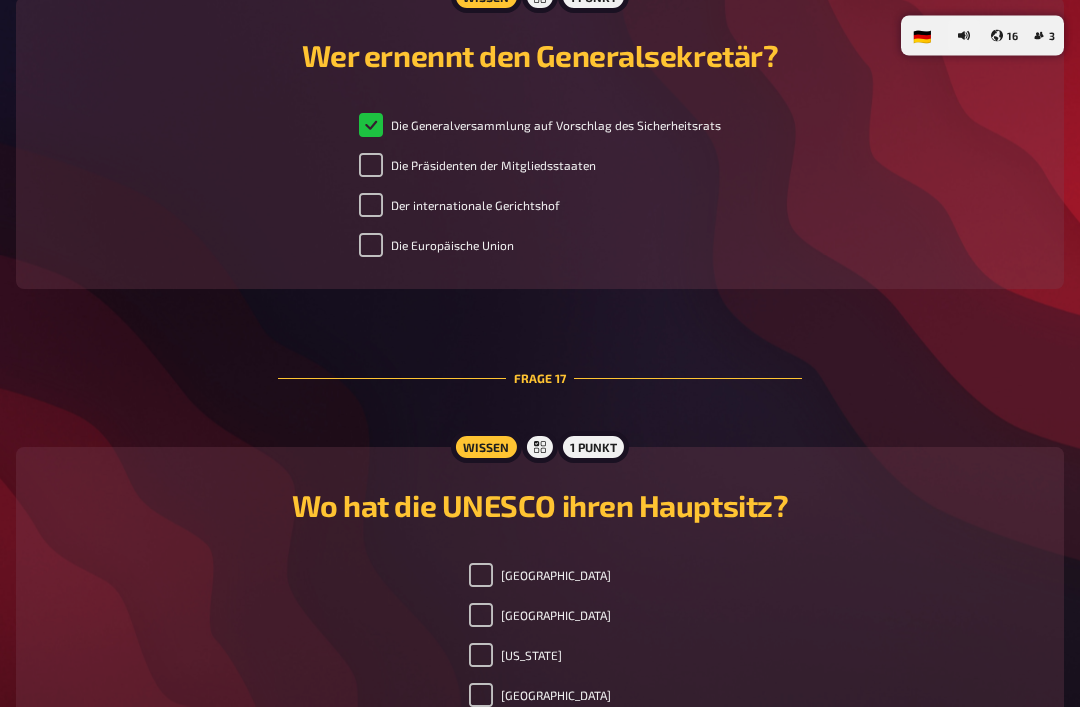 scroll, scrollTop: 7772, scrollLeft: 0, axis: vertical 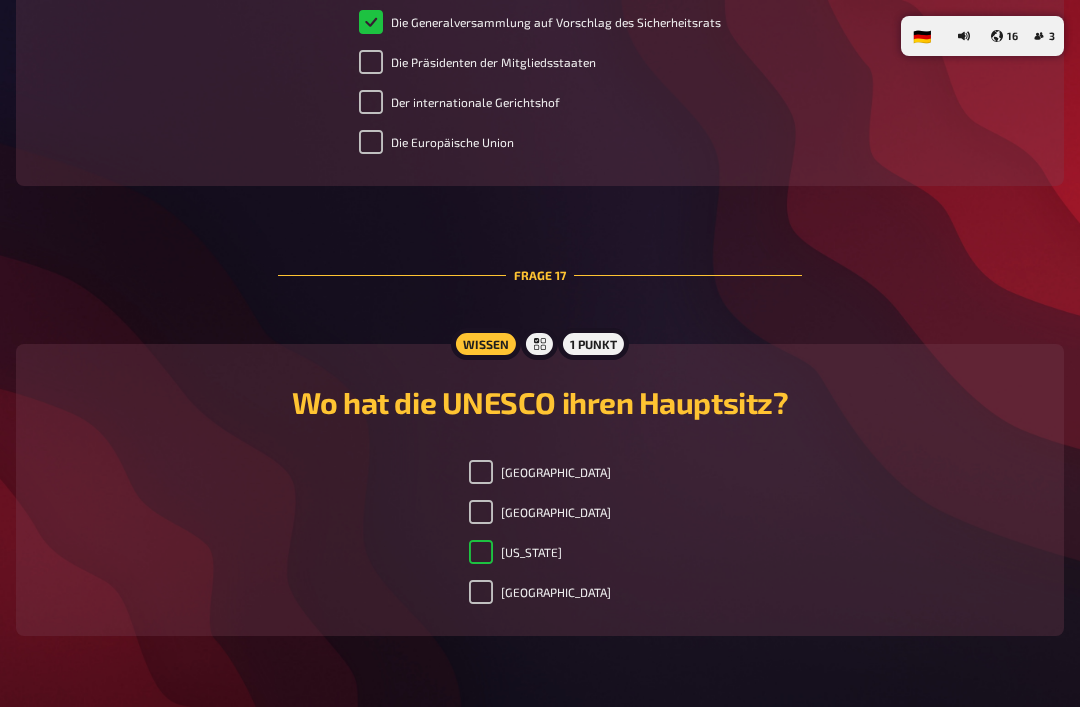 checkbox on "true" 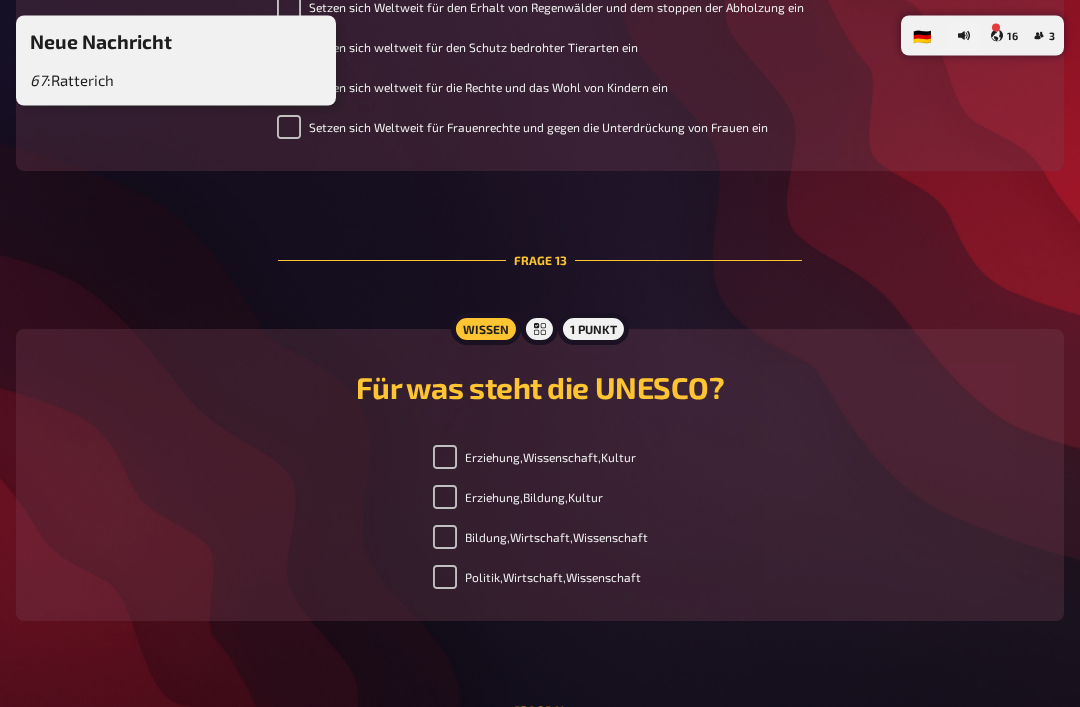 scroll, scrollTop: 5987, scrollLeft: 0, axis: vertical 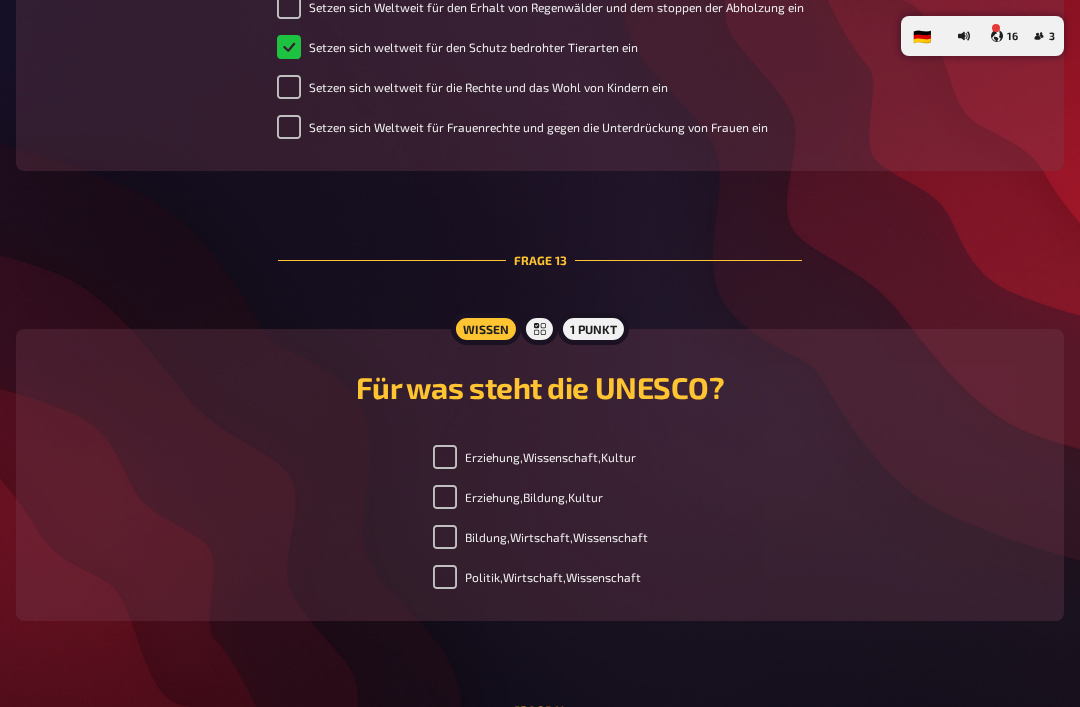 click on "Bildung,Wirtschaft,Wissenschaft" at bounding box center (445, 537) 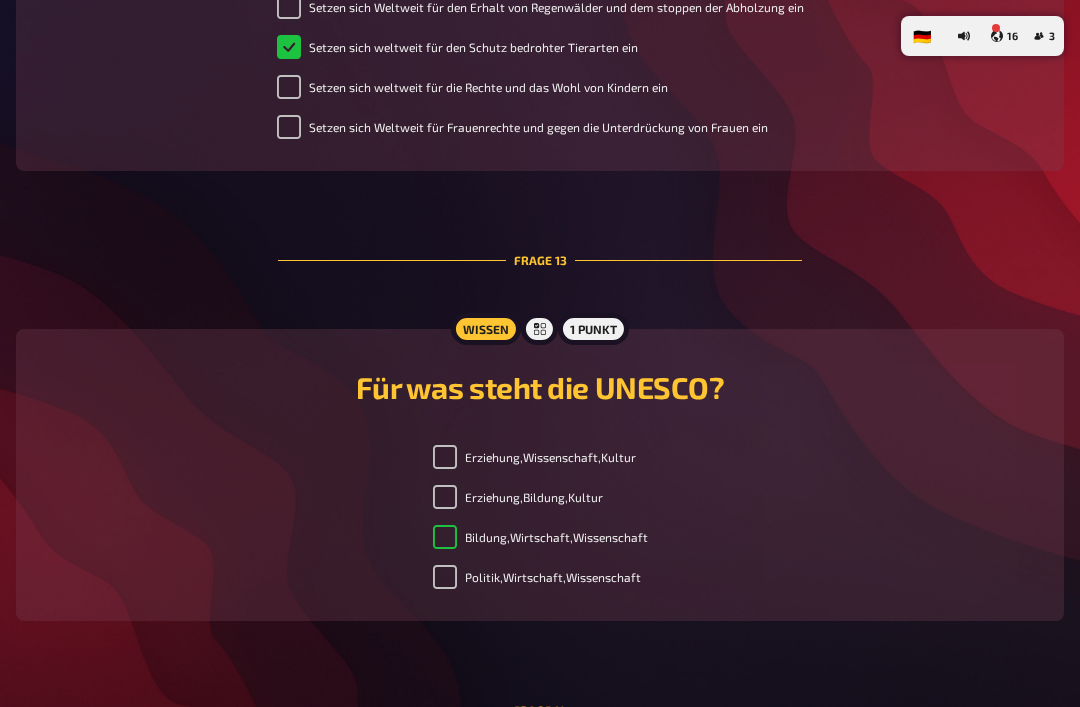 checkbox on "true" 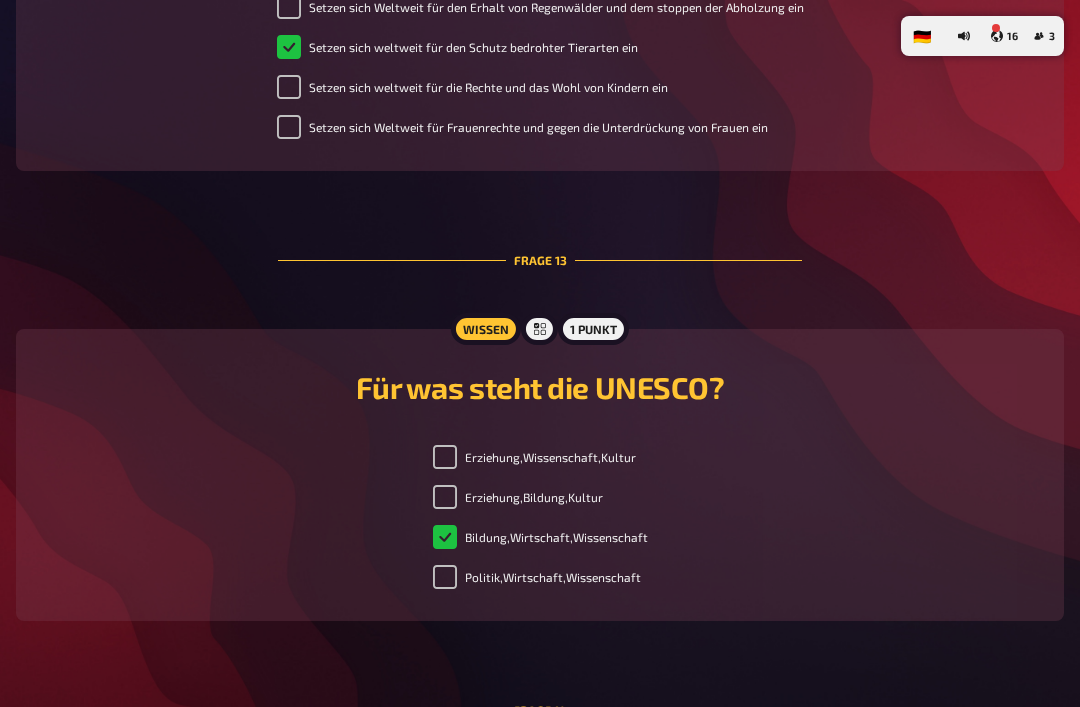 click on "3" at bounding box center [1044, 36] 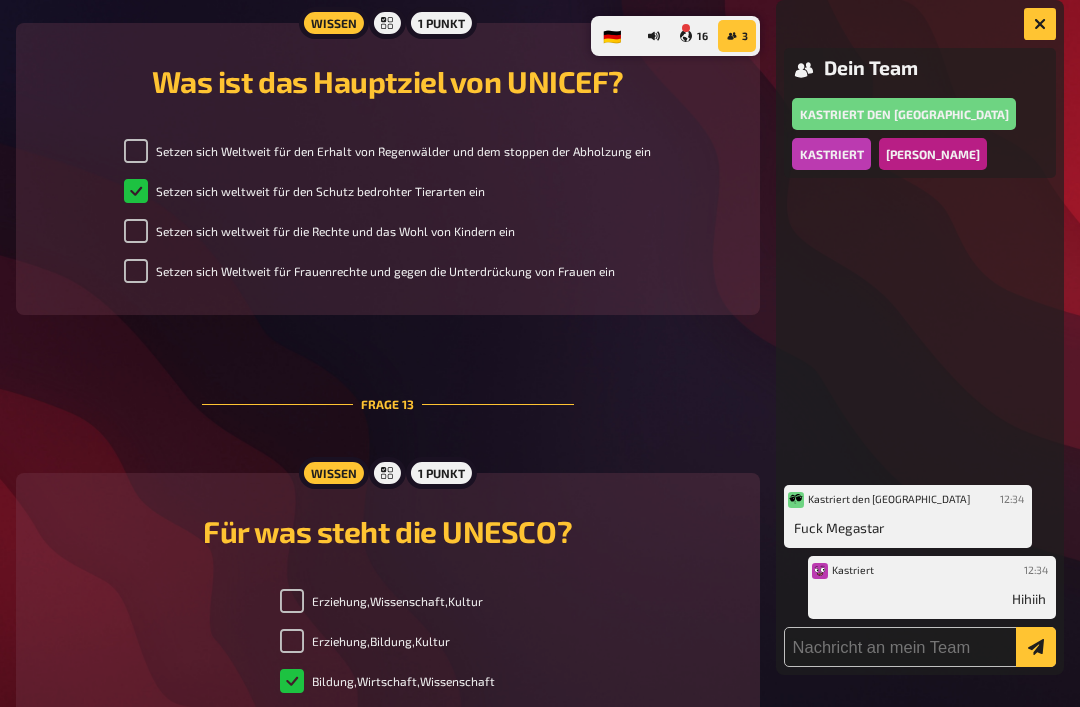 click on "16" at bounding box center (693, 36) 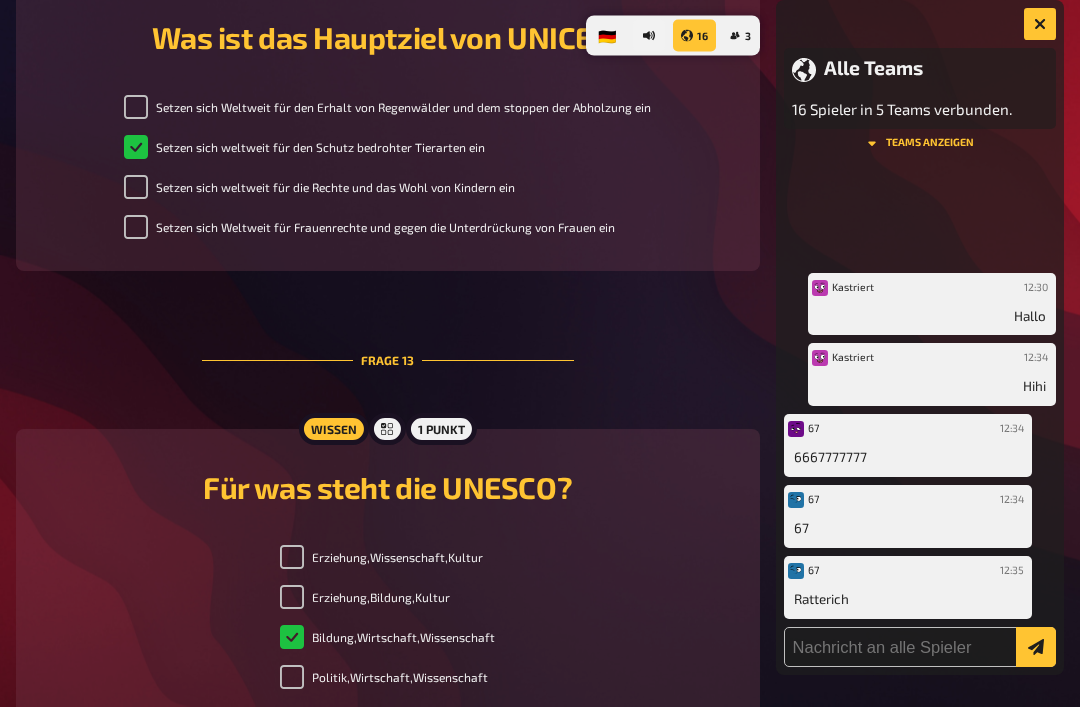 scroll, scrollTop: 6038, scrollLeft: 0, axis: vertical 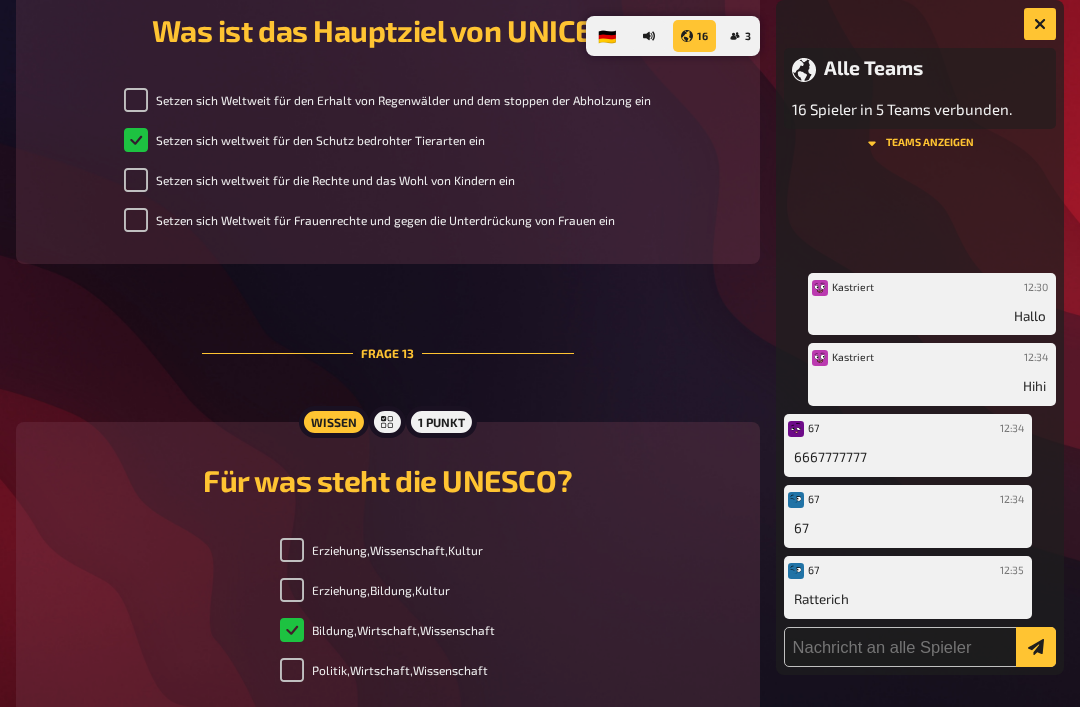 click at bounding box center (1040, 24) 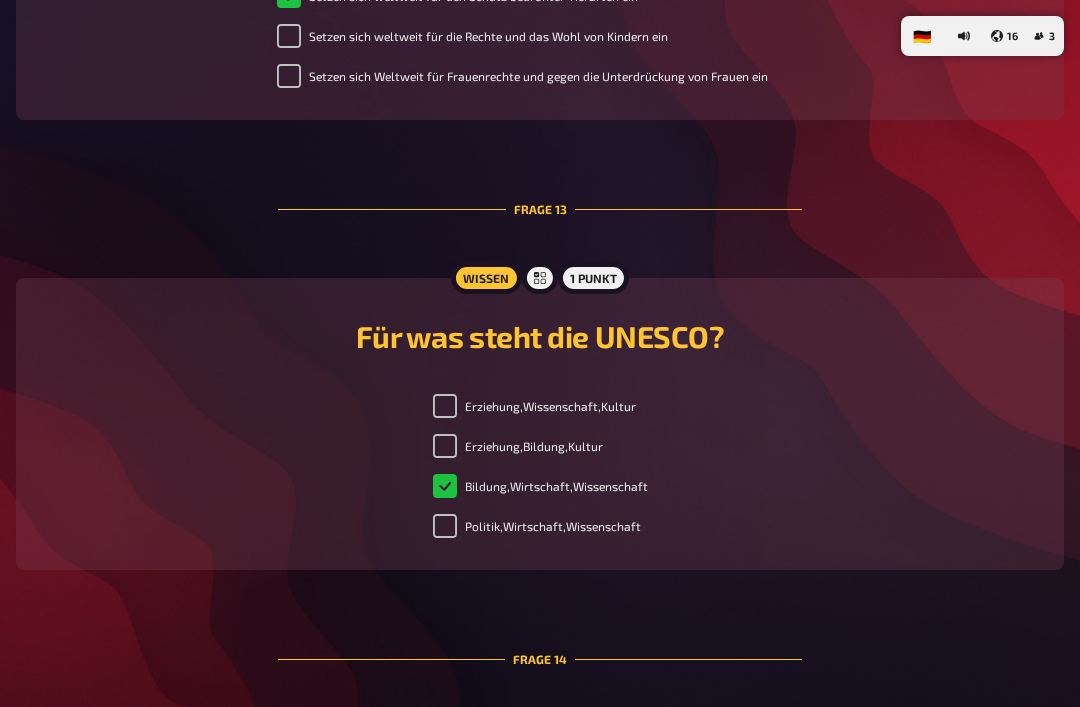 click on "3" at bounding box center (1044, 36) 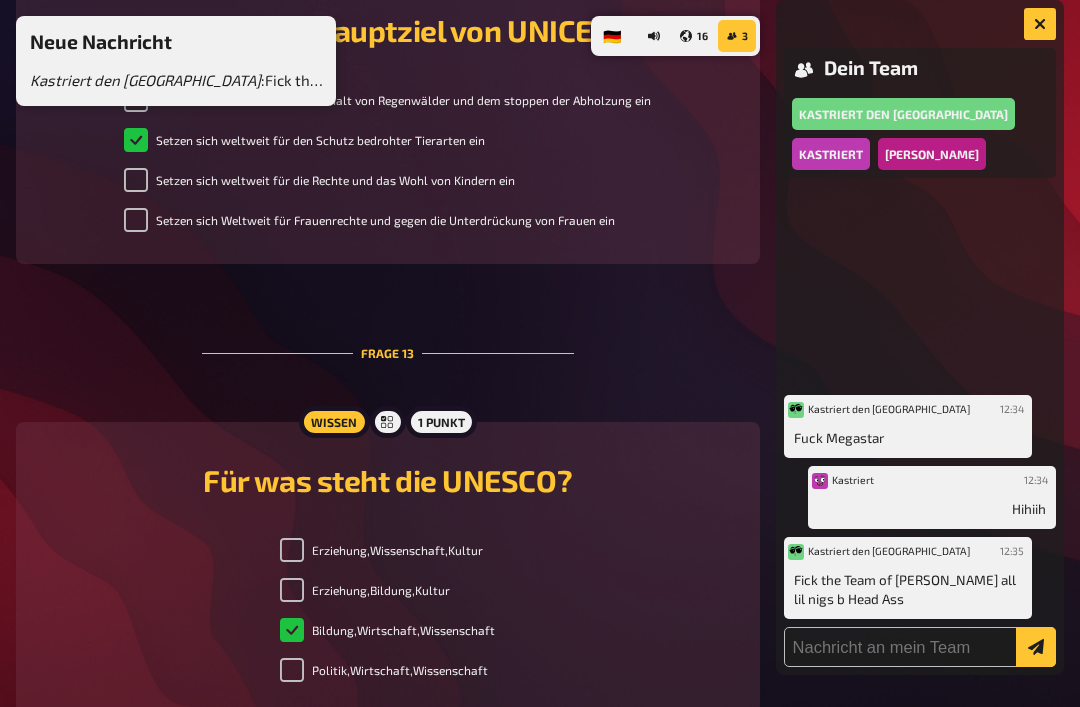 scroll, scrollTop: 0, scrollLeft: 0, axis: both 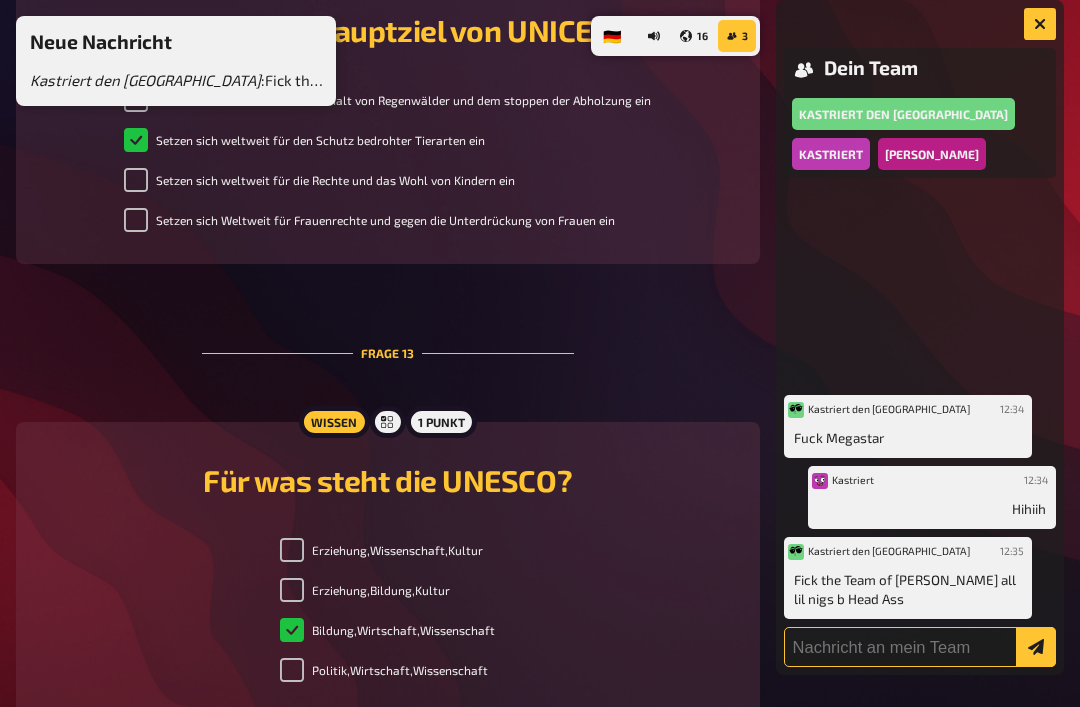 click at bounding box center (920, 647) 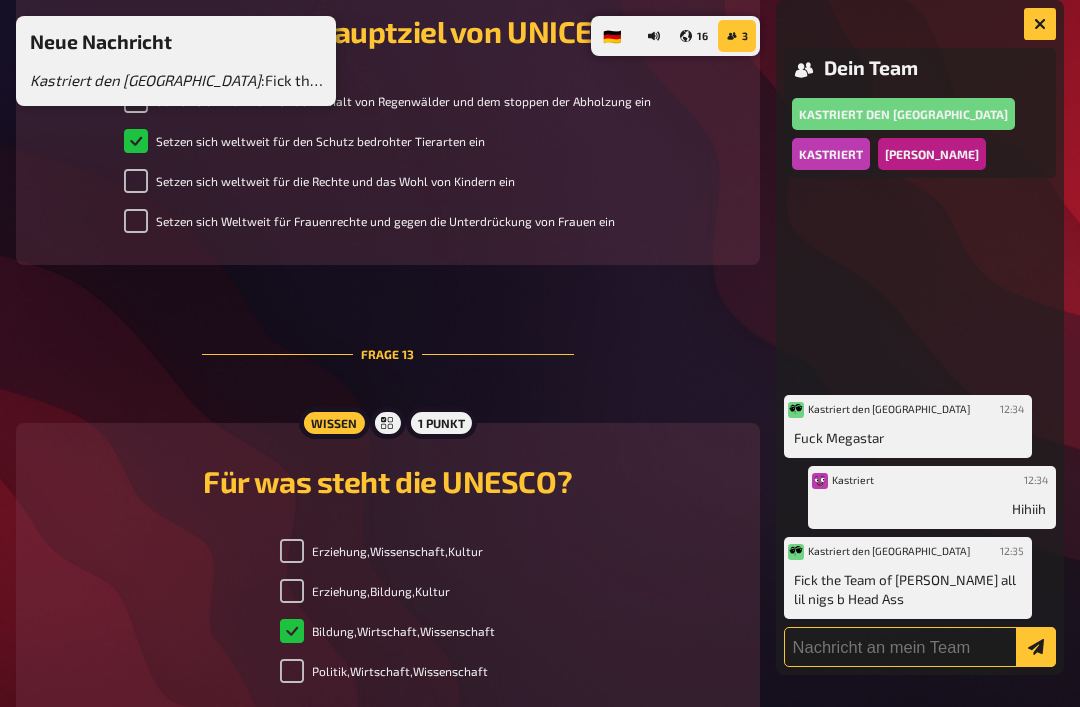 scroll, scrollTop: 6336, scrollLeft: 0, axis: vertical 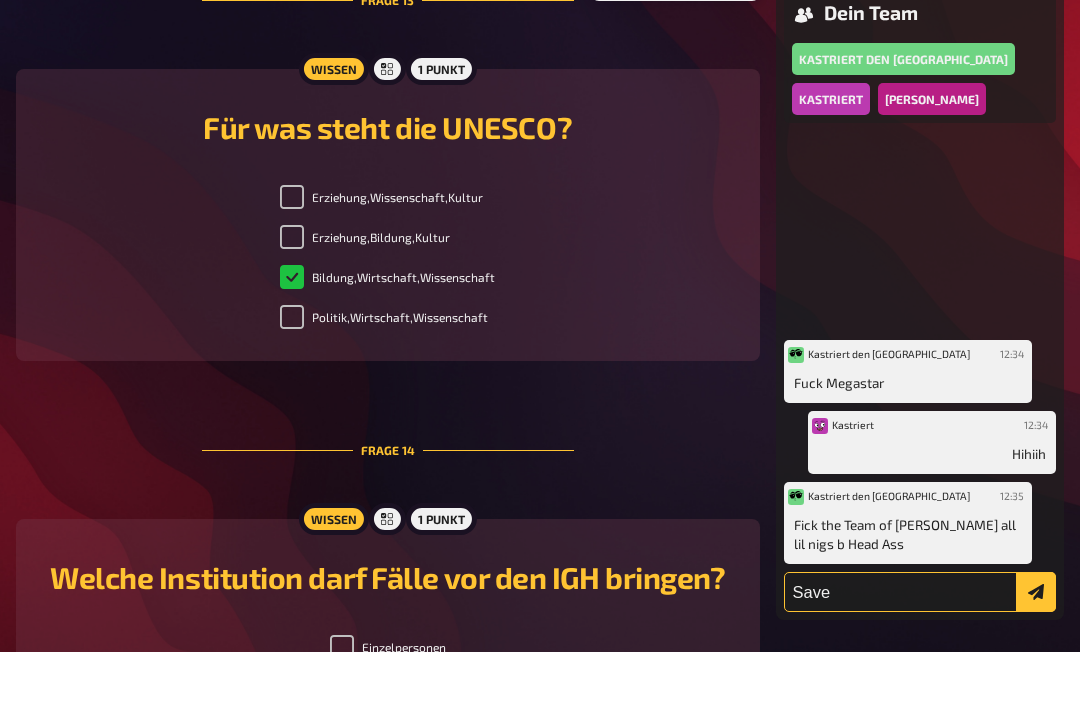 type on "Save" 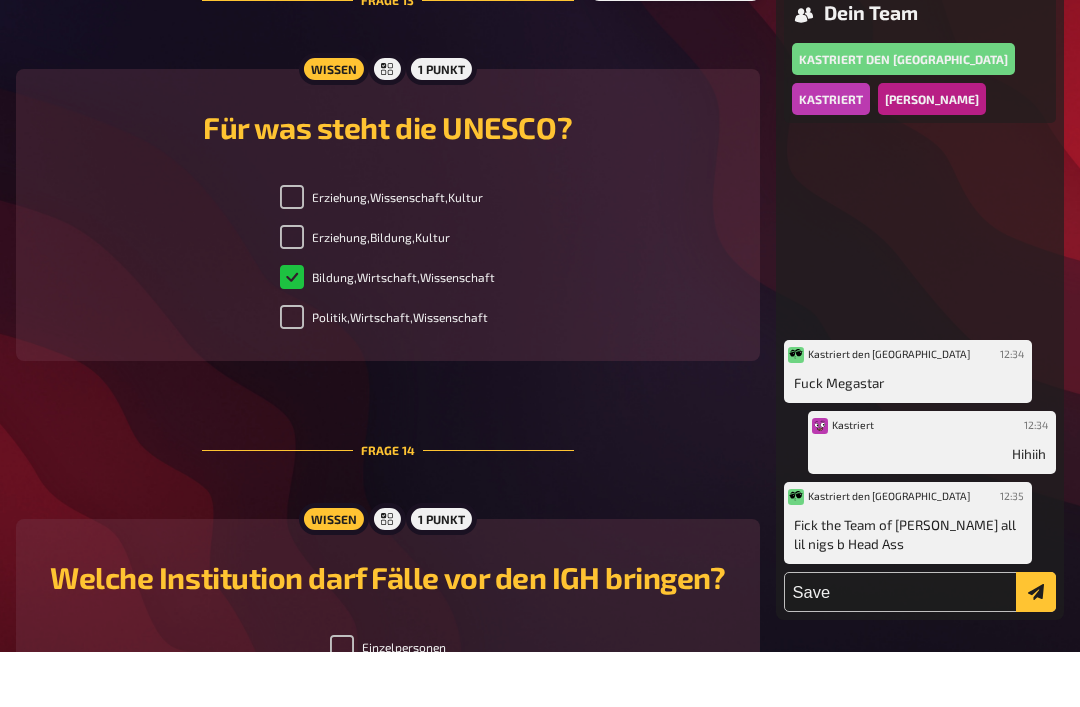 click at bounding box center [1036, 647] 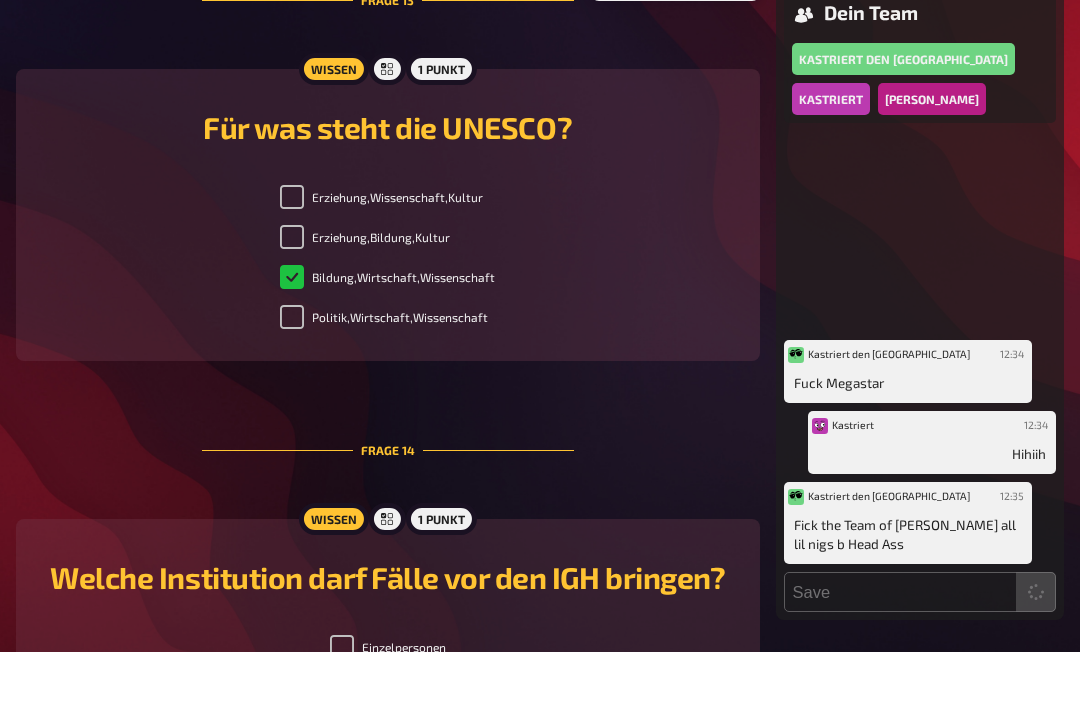 type 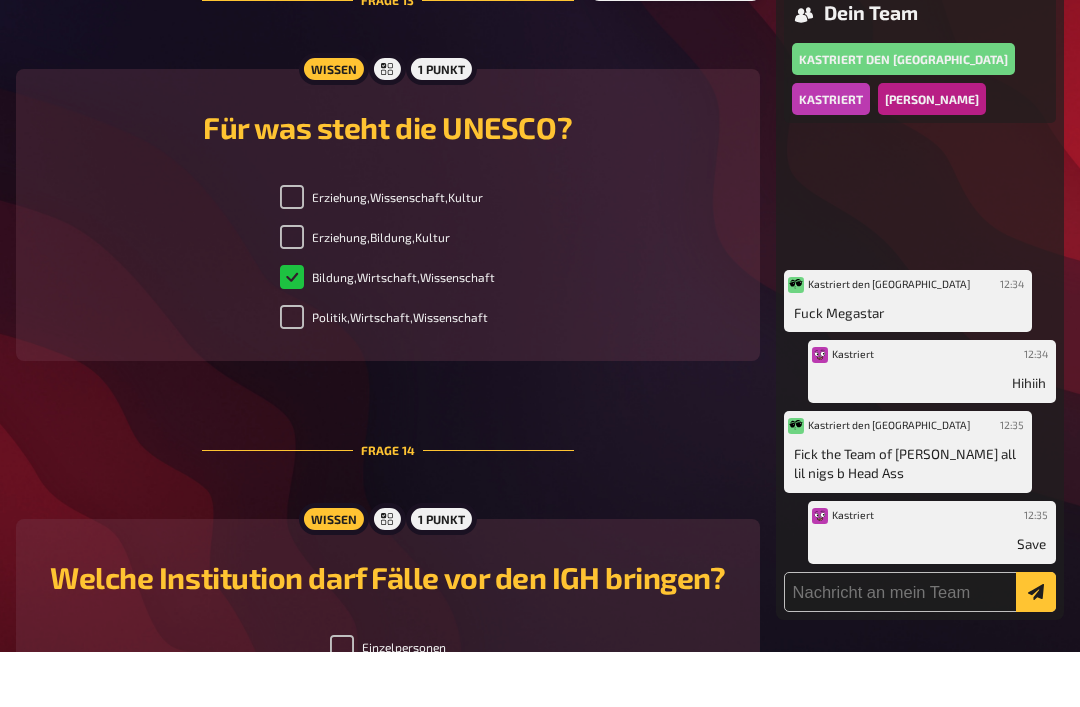 scroll, scrollTop: 6391, scrollLeft: 0, axis: vertical 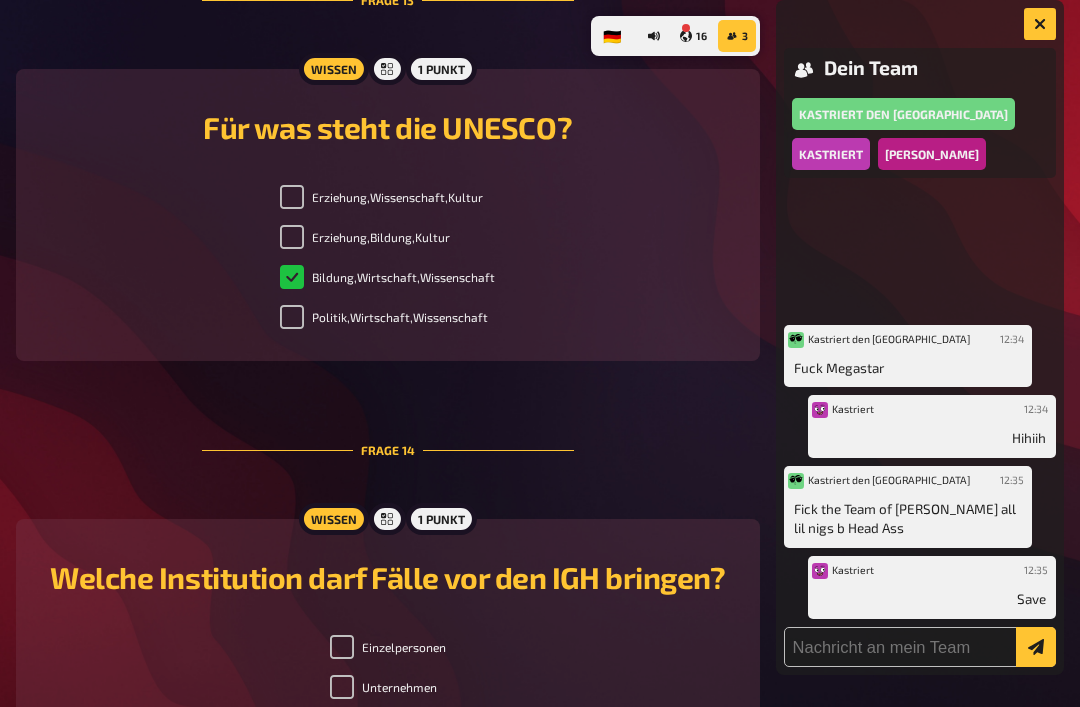 click on "Vereinte Nationen [PERSON_NAME] und schön, dass du dabei bist! Während wir darauf warten, dass der Moderator das Quiz eröffnet, kannst du weitere Teammitglieder einladen und deinen Spielernamen anpassen. Nach dem Start werden die Fragen nach und nach aufgedeckt und bleiben bis zum Ende verfügbar. Jede deiner Eingaben wird gespeichert und innerhalb deines Teams geteilt, du brauchst also nichts zu bestätigen. Und nun wünschen wir frohes Quizzen! Kastriert Passe hier deinen Namen und Spielerfarbe an. Mein Team Kastrirt den [PERSON_NAME] Antworten werden mit deinen Mitspielern geteilt. Kastriert den nahen [PERSON_NAME] Teammitglieder hinzufügen Frage   1 Wissen 1 Punkt Wo ist der Hauptsitz des Generalsekretariats? Berlin [GEOGRAPHIC_DATA] [GEOGRAPHIC_DATA] [US_STATE] Frage   2 Wissen 1 Punkt Wie viele ständige Mitglieder hat der Sicherheitsrat der Vereinten Nationen? 5 10 15 3 Frage   3 Wissen 1 Punkt Welches Land ist derzeit ein Hauptflüchtlingsaufnahmeort für Menschen aus [GEOGRAPHIC_DATA]? [GEOGRAPHIC_DATA] [GEOGRAPHIC_DATA] [GEOGRAPHIC_DATA] Kanada Frage   4 Wissen 1 Punkt" at bounding box center [388, -2036] 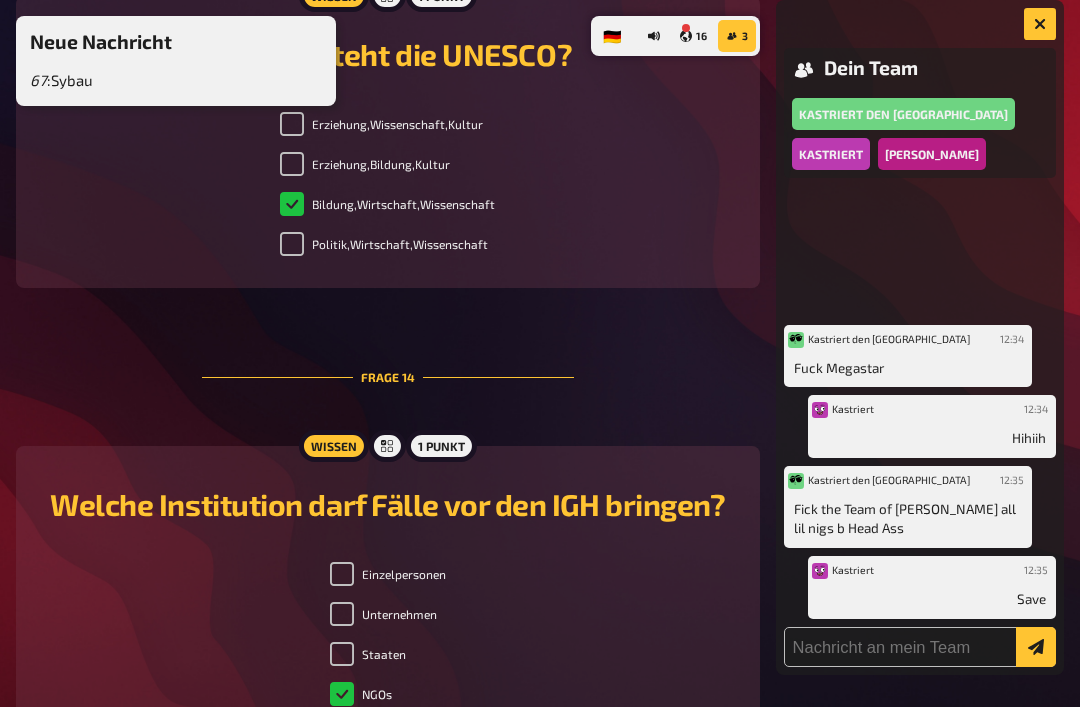 scroll, scrollTop: 6429, scrollLeft: 0, axis: vertical 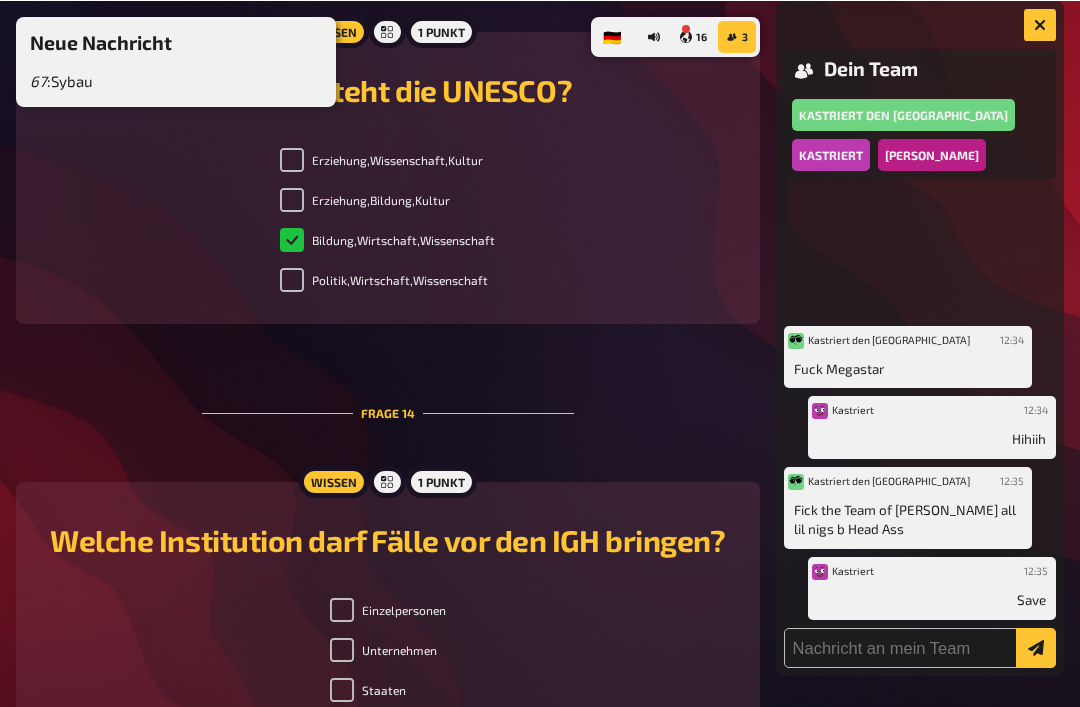 click 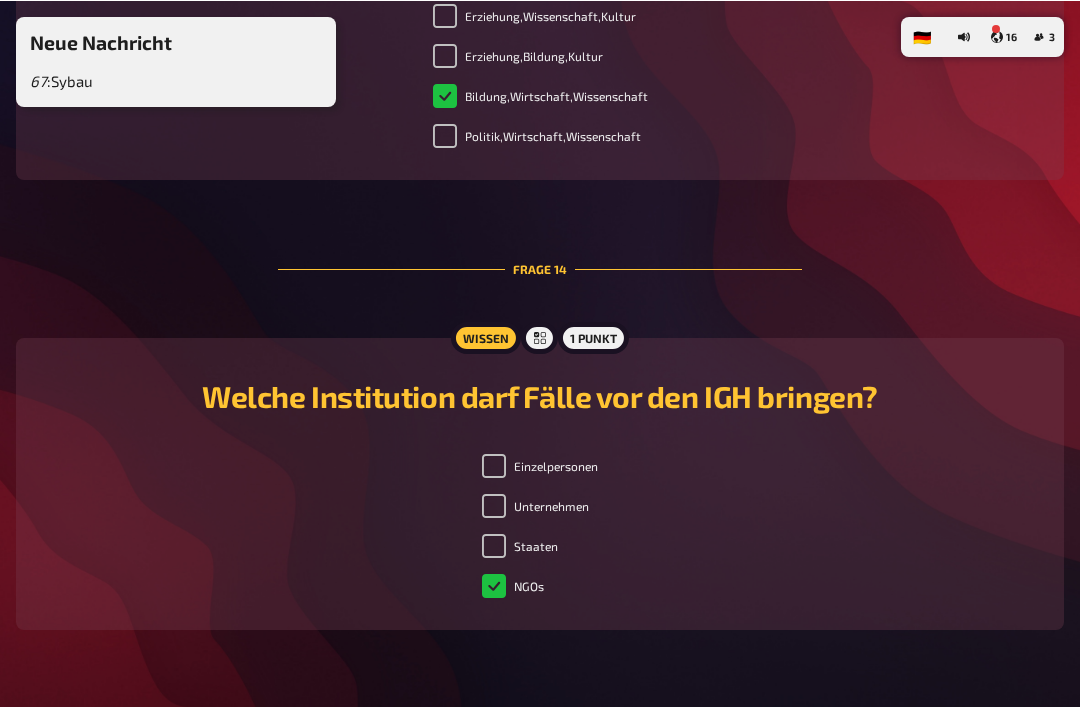 scroll, scrollTop: 6428, scrollLeft: 0, axis: vertical 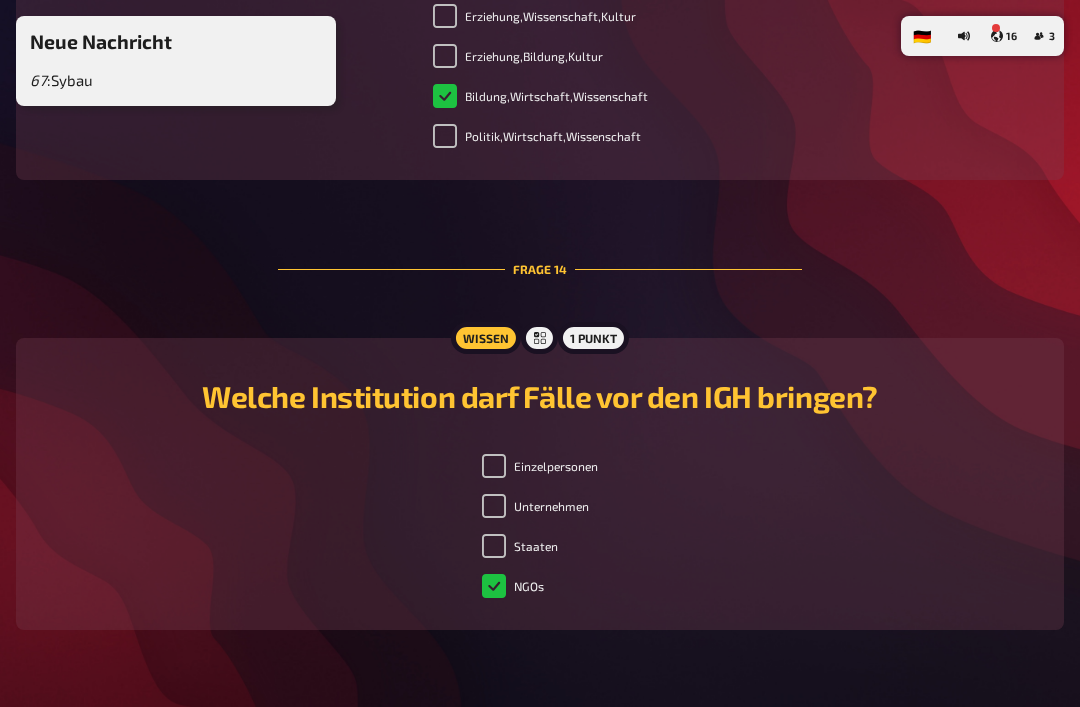click on "16" at bounding box center [1004, 36] 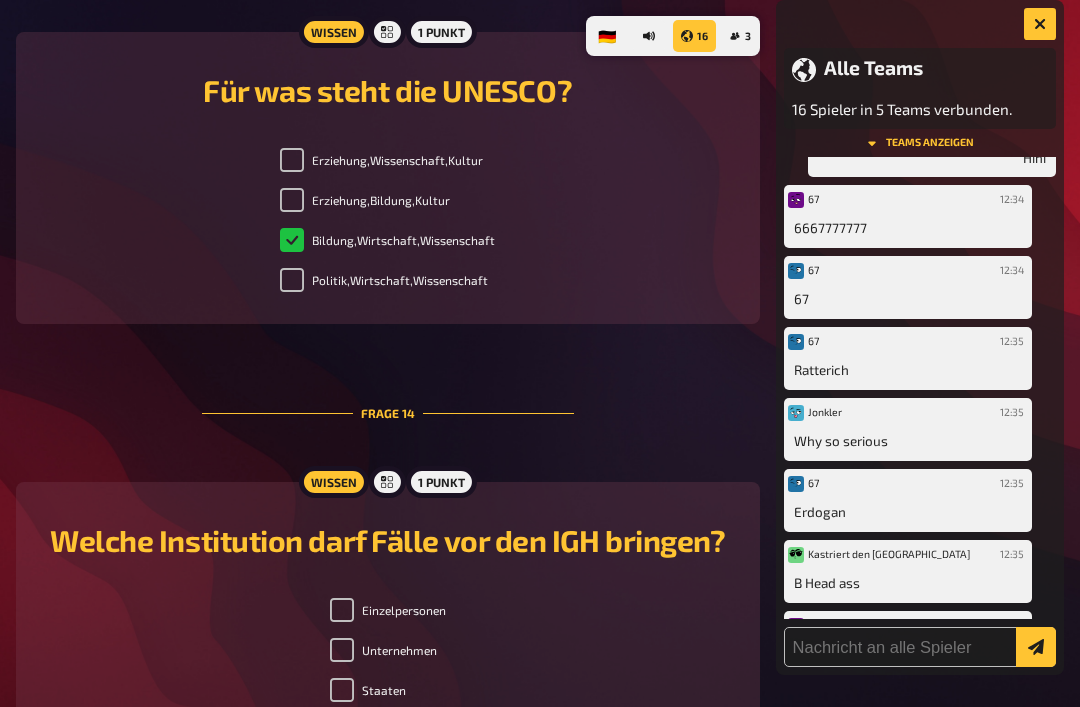 scroll, scrollTop: 112, scrollLeft: 0, axis: vertical 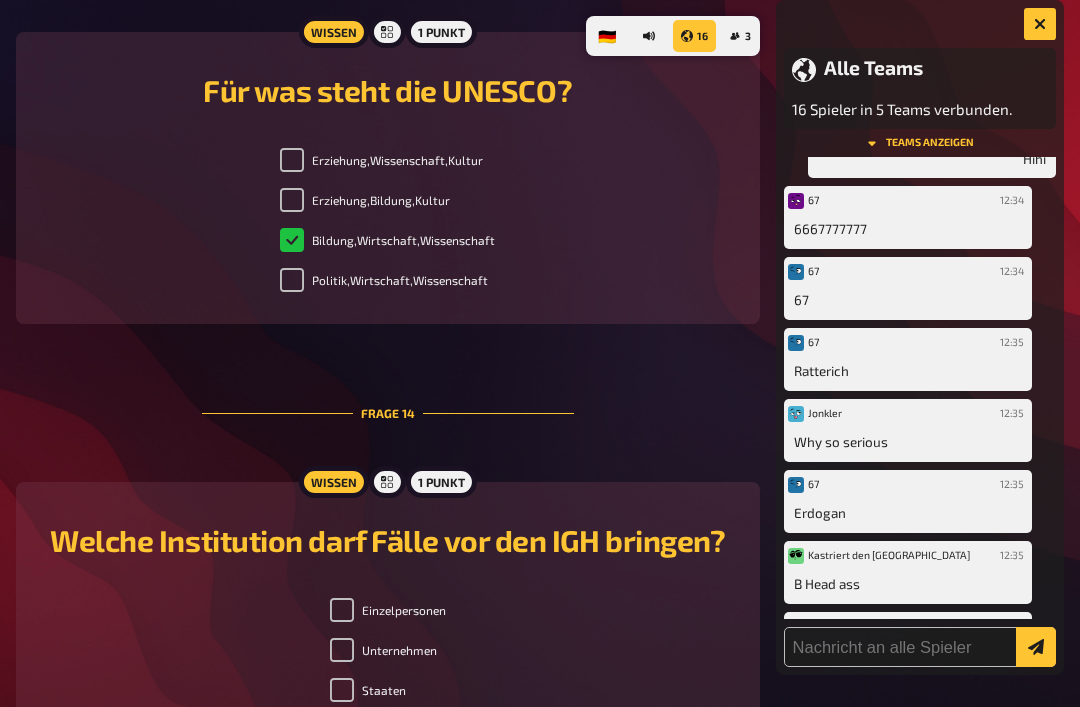 click on "Vereinte Nationen [PERSON_NAME] und schön, dass du dabei bist! Während wir darauf warten, dass der Moderator das Quiz eröffnet, kannst du weitere Teammitglieder einladen und deinen Spielernamen anpassen. Nach dem Start werden die Fragen nach und nach aufgedeckt und bleiben bis zum Ende verfügbar. Jede deiner Eingaben wird gespeichert und innerhalb deines Teams geteilt, du brauchst also nichts zu bestätigen. Und nun wünschen wir frohes Quizzen! Kastriert Passe hier deinen Namen und Spielerfarbe an. Mein Team Kastrirt den [PERSON_NAME] Antworten werden mit deinen Mitspielern geteilt. Kastriert den nahen [PERSON_NAME] Teammitglieder hinzufügen Frage   1 Wissen 1 Punkt Wo ist der Hauptsitz des Generalsekretariats? Berlin [GEOGRAPHIC_DATA] [GEOGRAPHIC_DATA] [US_STATE] Frage   2 Wissen 1 Punkt Wie viele ständige Mitglieder hat der Sicherheitsrat der Vereinten Nationen? 5 10 15 3 Frage   3 Wissen 1 Punkt Welches Land ist derzeit ein Hauptflüchtlingsaufnahmeort für Menschen aus [GEOGRAPHIC_DATA]? [GEOGRAPHIC_DATA] [GEOGRAPHIC_DATA] [GEOGRAPHIC_DATA] Kanada Frage   4 Wissen 1 Punkt" at bounding box center (388, -2073) 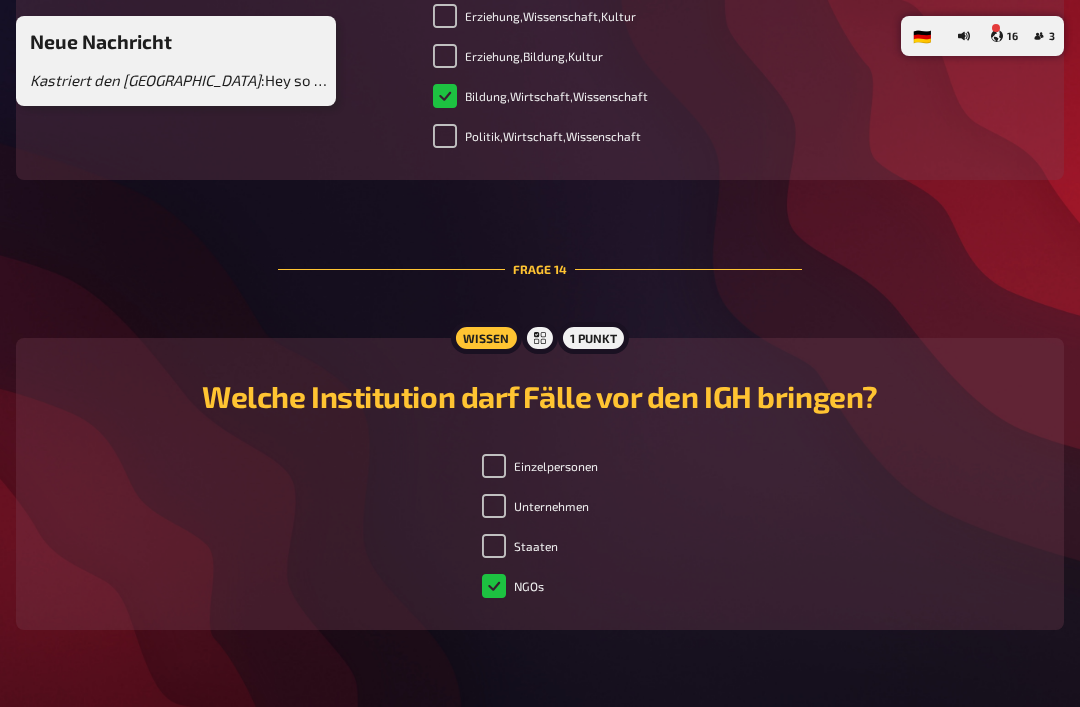 click on "16" at bounding box center [1004, 36] 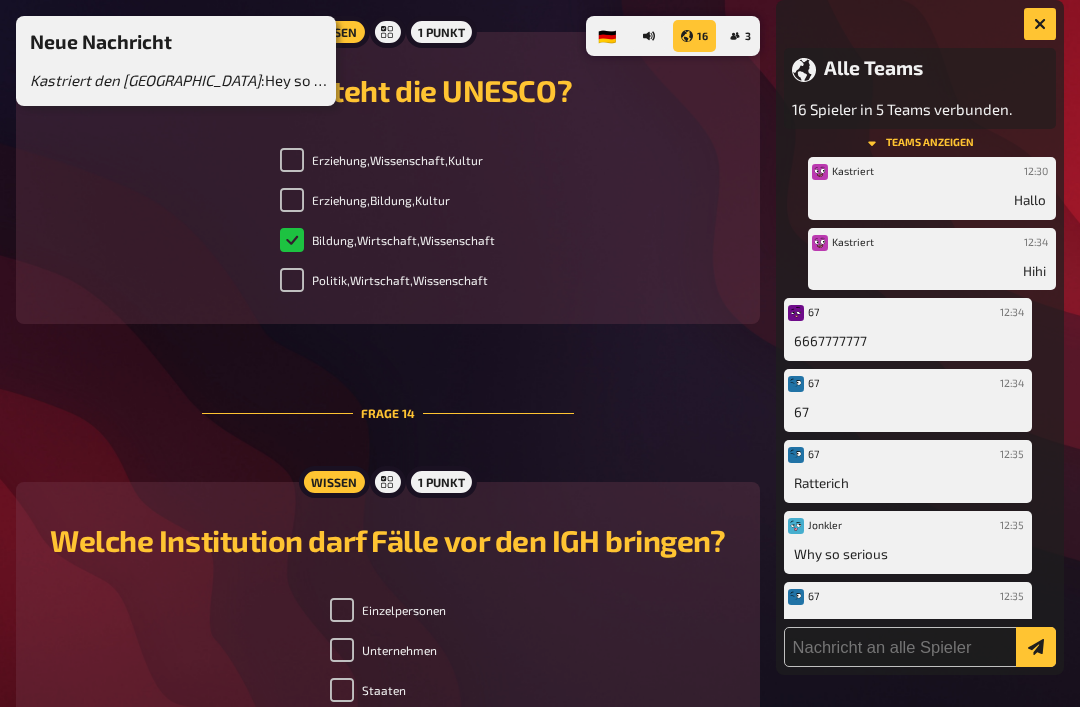 scroll, scrollTop: 182, scrollLeft: 0, axis: vertical 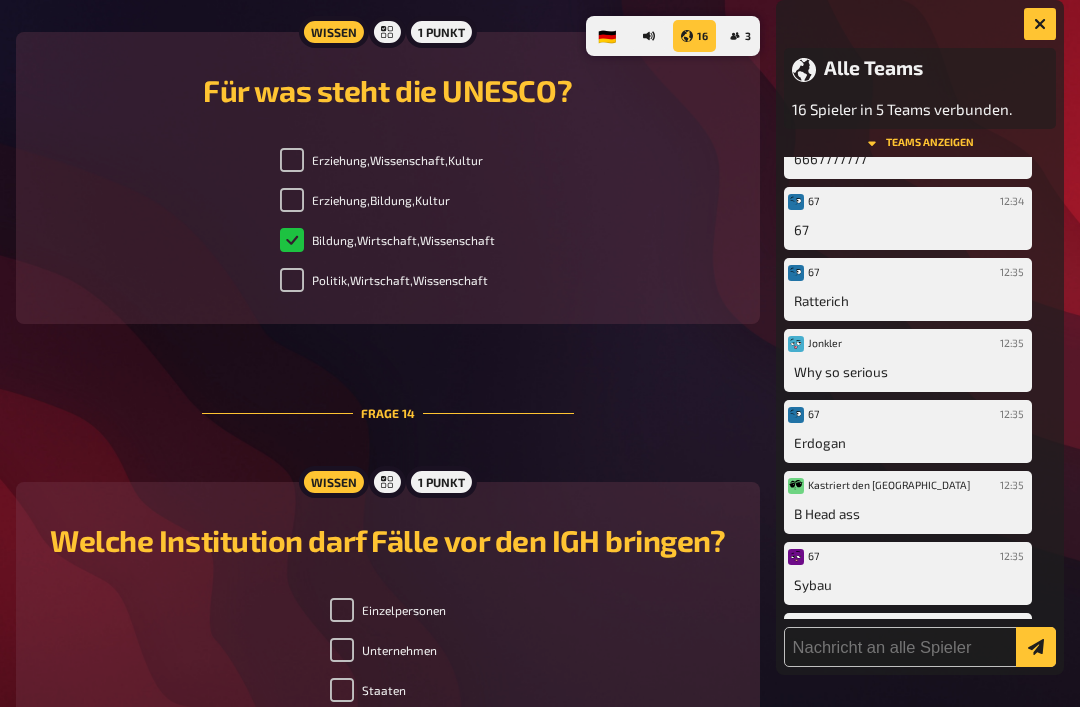 click on "Alle Teams 16 Spieler in 5 Teams verbunden. Teams anzeigen Kastriert 12:30 [PERSON_NAME] 12:34 Hihi 67 12:34 6667777777 67 12:34 67 67 12:35 Ratterich Jonkler 12:35 Why so serious 67 12:35 [PERSON_NAME] den nahen Osten 12:35 B Head ass 67 12:35 Sybau  Kastriert den nahen Osten 12:36 Hey so Serius" at bounding box center [920, 337] 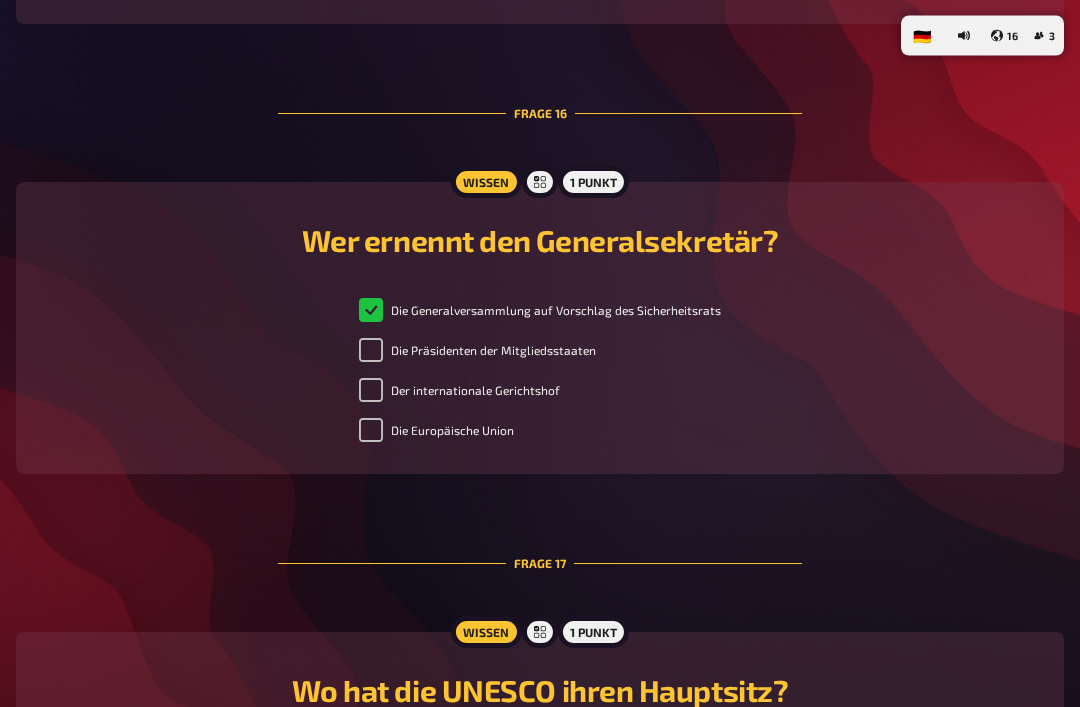 scroll, scrollTop: 7772, scrollLeft: 0, axis: vertical 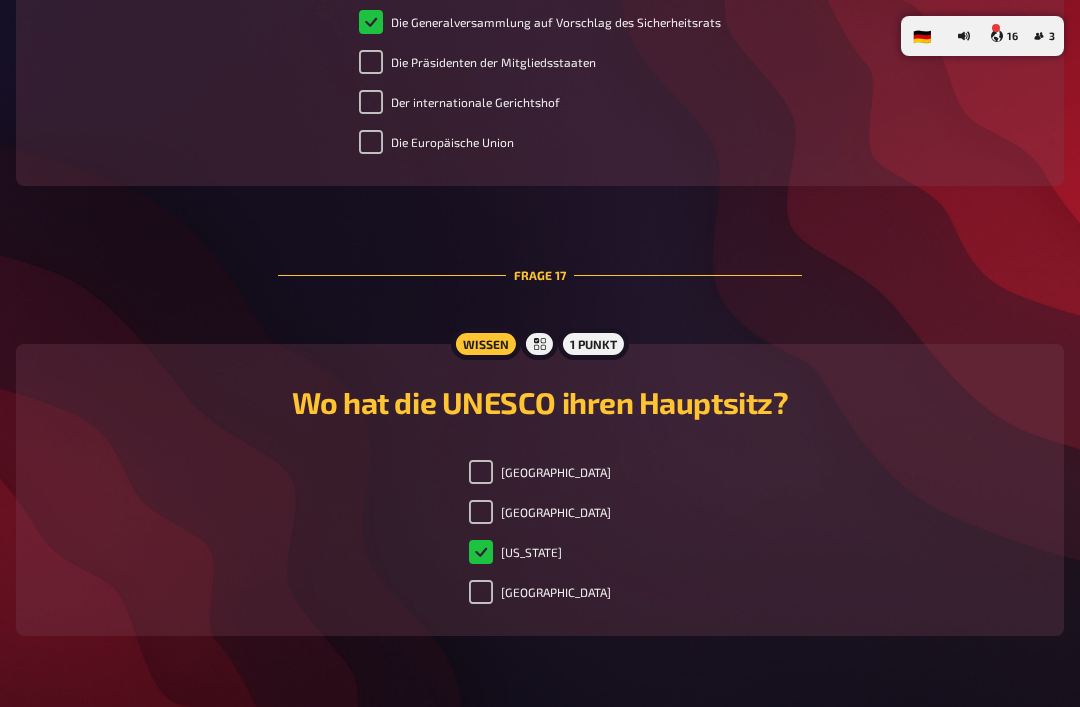 click on "16" at bounding box center [1004, 36] 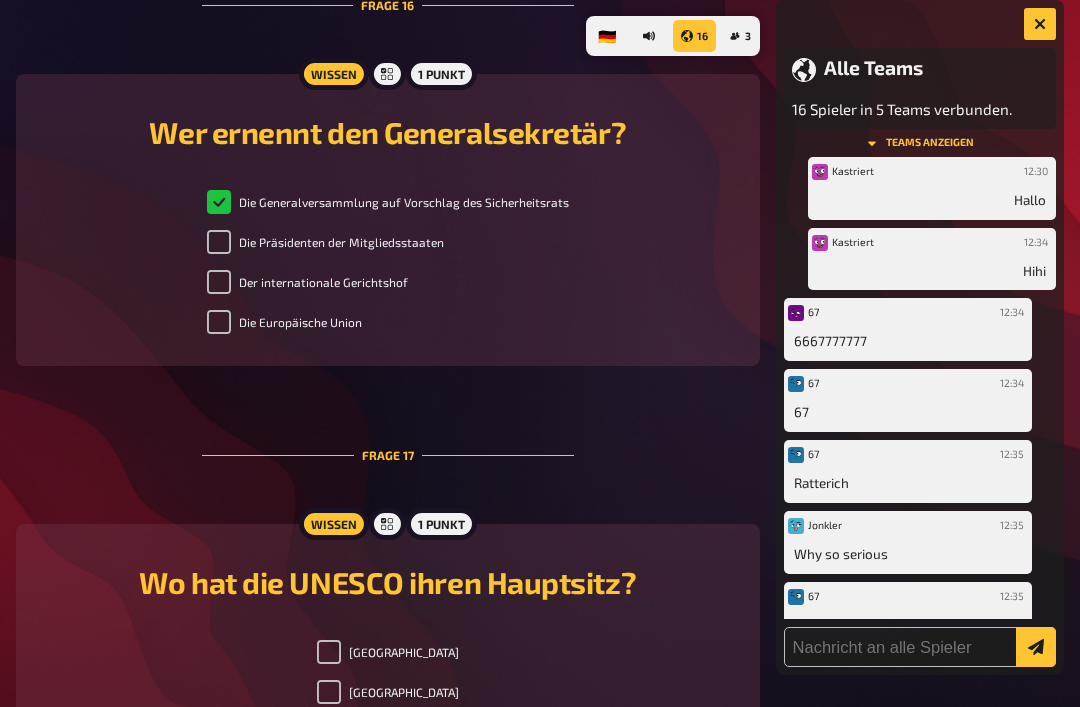 scroll, scrollTop: 322, scrollLeft: 0, axis: vertical 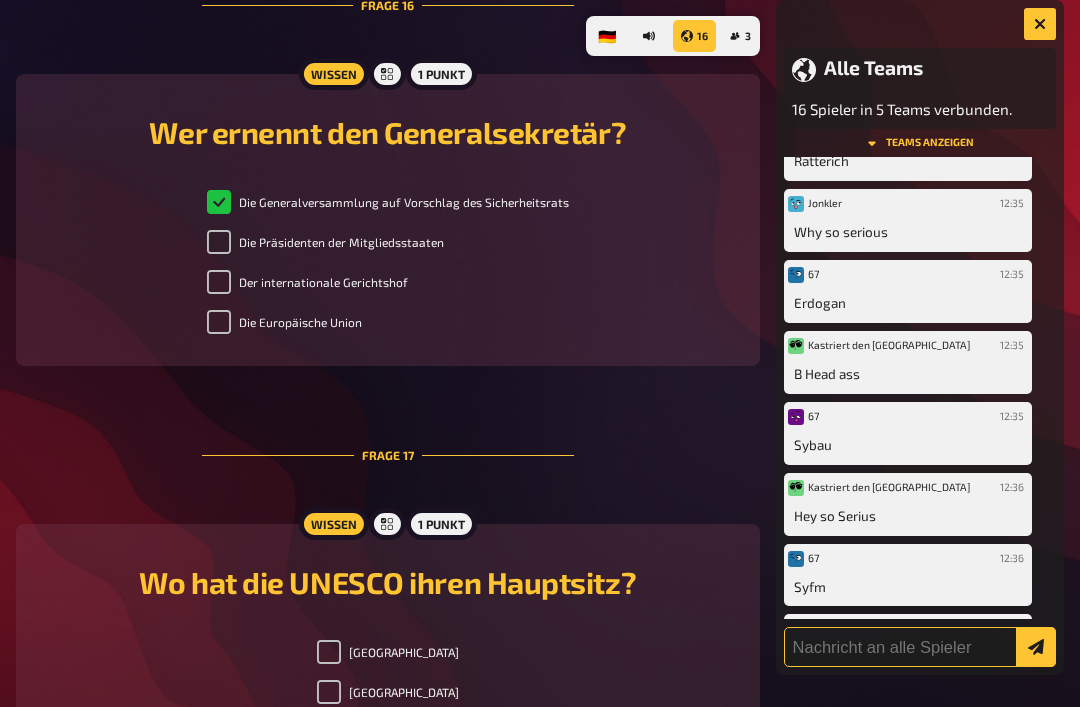 click at bounding box center [920, 647] 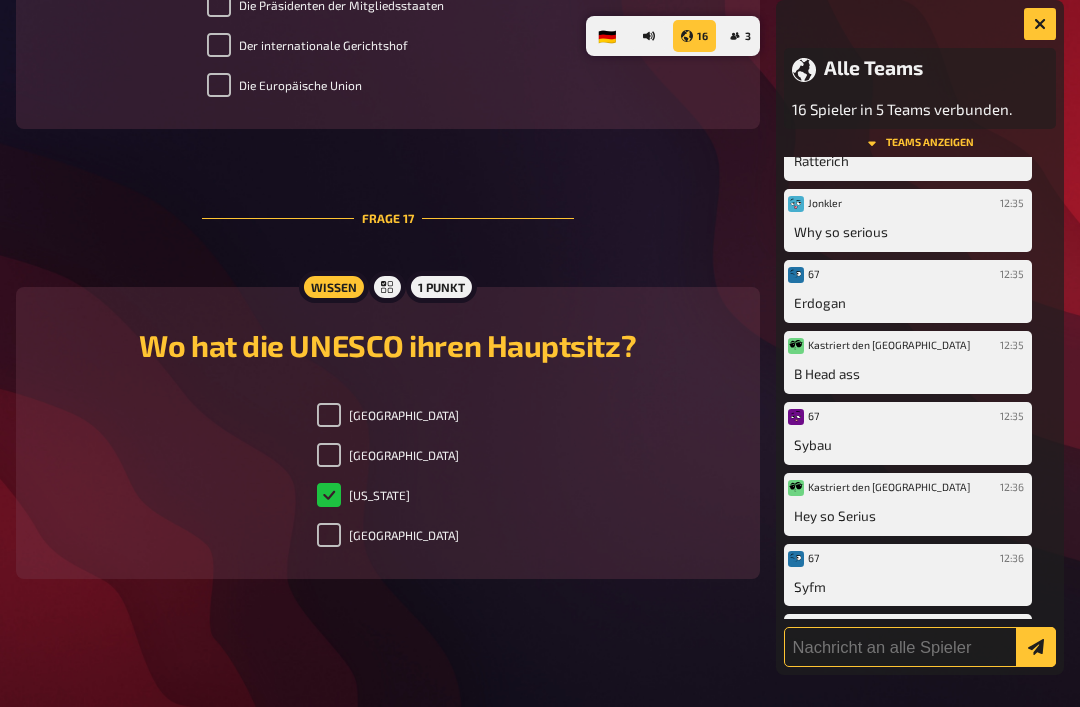type on "H" 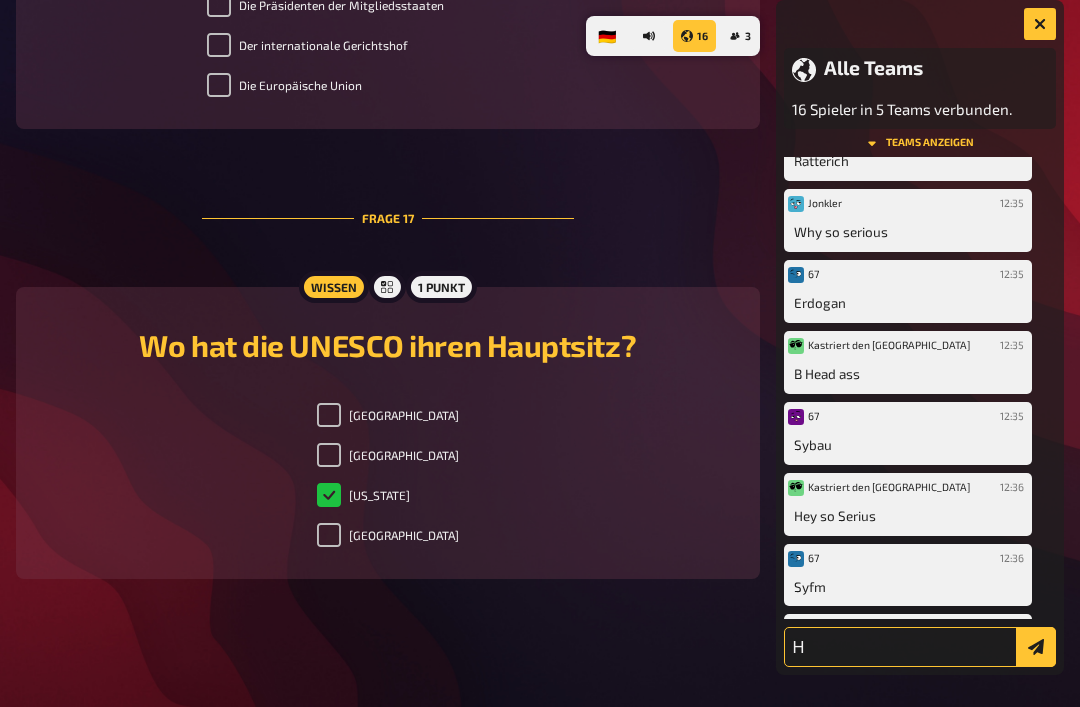 scroll, scrollTop: 392, scrollLeft: 0, axis: vertical 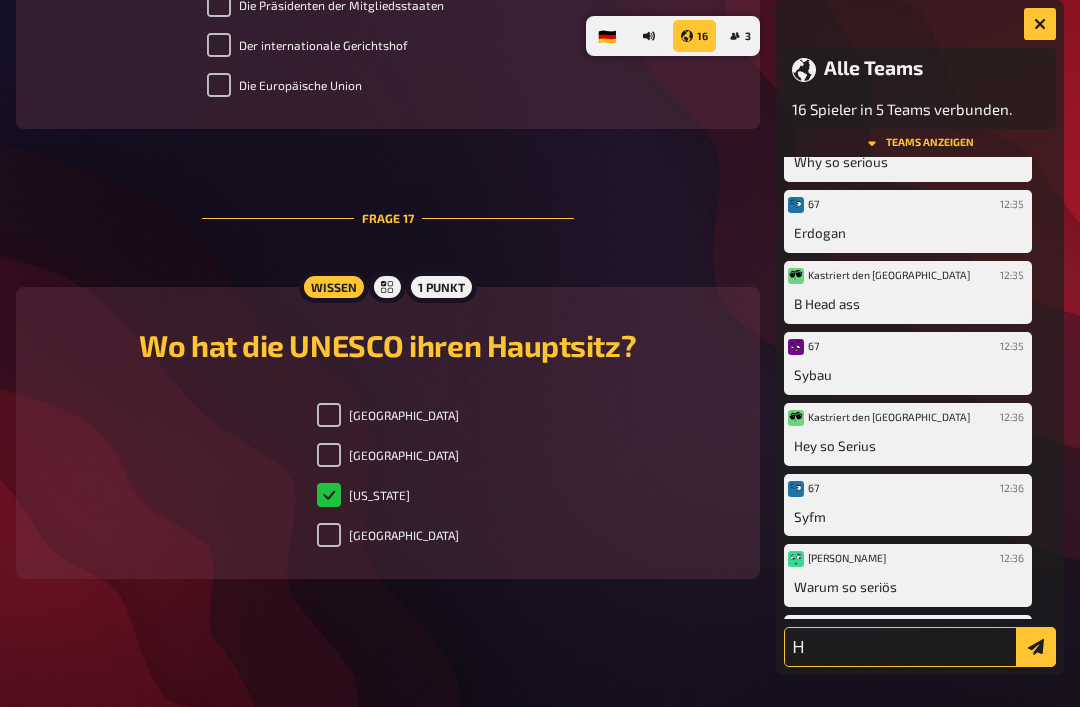 type 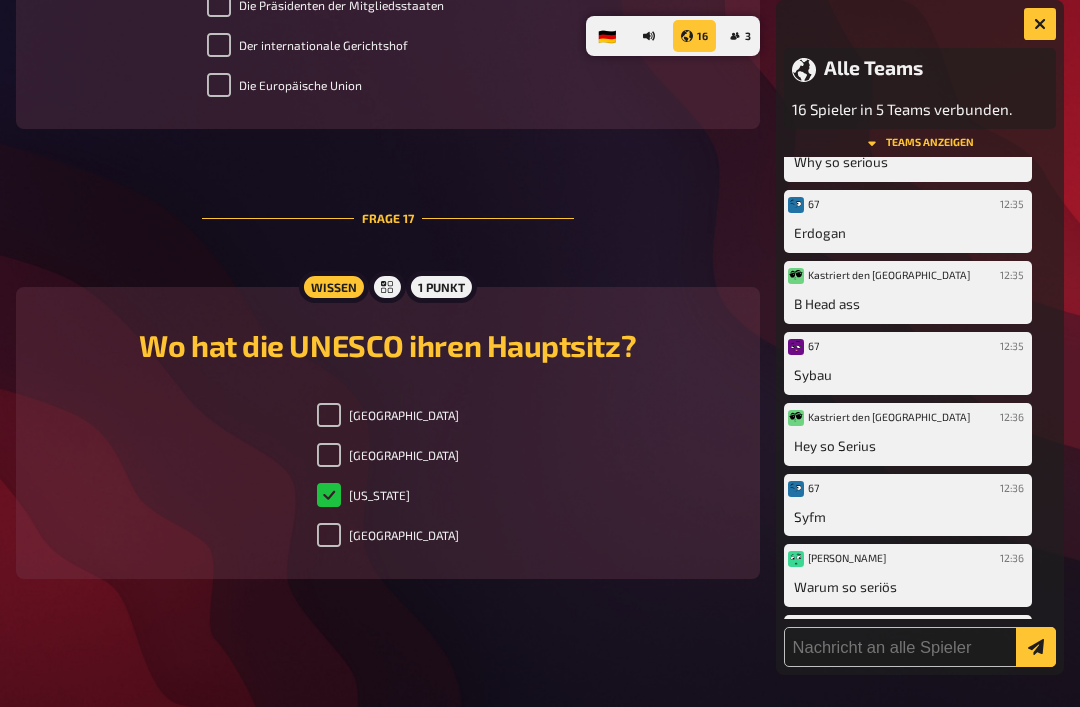 click on "Vereinte Nationen [PERSON_NAME] und schön, dass du dabei bist! Während wir darauf warten, dass der Moderator das Quiz eröffnet, kannst du weitere Teammitglieder einladen und deinen Spielernamen anpassen. Nach dem Start werden die Fragen nach und nach aufgedeckt und bleiben bis zum Ende verfügbar. Jede deiner Eingaben wird gespeichert und innerhalb deines Teams geteilt, du brauchst also nichts zu bestätigen. Und nun wünschen wir frohes Quizzen! Kastriert Passe hier deinen Namen und Spielerfarbe an. Mein Team Kastrirt den [PERSON_NAME] Antworten werden mit deinen Mitspielern geteilt. Kastriert den nahen [PERSON_NAME] Teammitglieder hinzufügen Frage   1 Wissen 1 Punkt Wo ist der Hauptsitz des Generalsekretariats? Berlin [GEOGRAPHIC_DATA] [GEOGRAPHIC_DATA] [US_STATE] Frage   2 Wissen 1 Punkt Wie viele ständige Mitglieder hat der Sicherheitsrat der Vereinten Nationen? 5 10 15 3 Frage   3 Wissen 1 Punkt Welches Land ist derzeit ein Hauptflüchtlingsaufnahmeort für Menschen aus [GEOGRAPHIC_DATA]? [GEOGRAPHIC_DATA] [GEOGRAPHIC_DATA] [GEOGRAPHIC_DATA] Kanada Frage   4 Wissen 1 Punkt" at bounding box center (388, -3654) 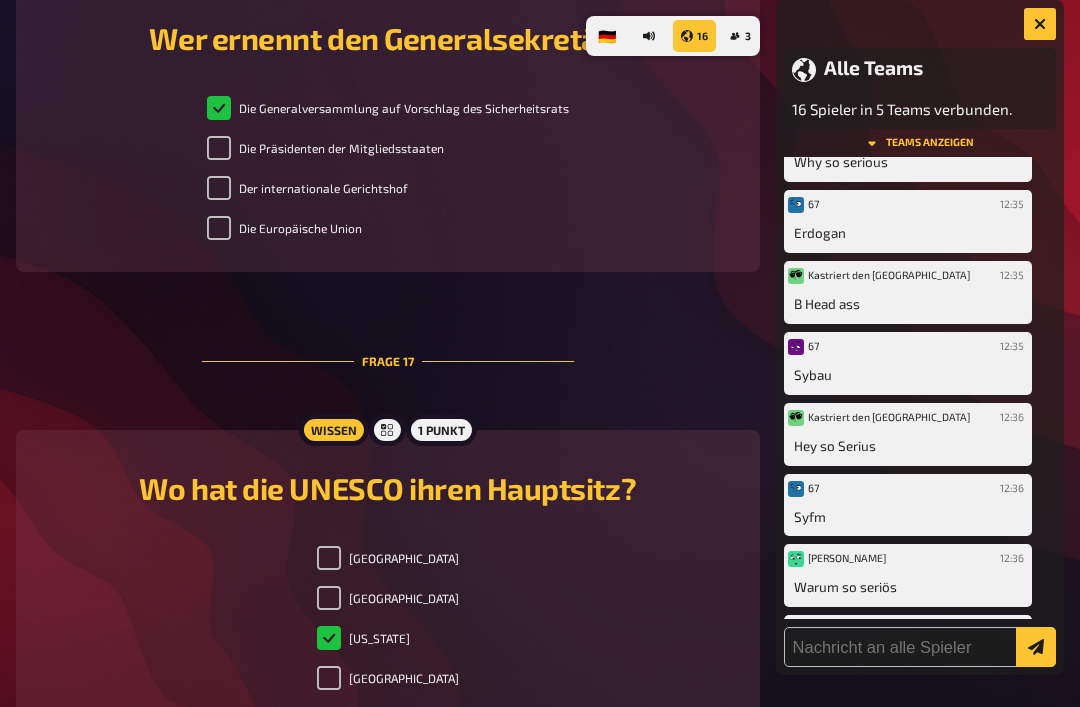 scroll, scrollTop: 7865, scrollLeft: 0, axis: vertical 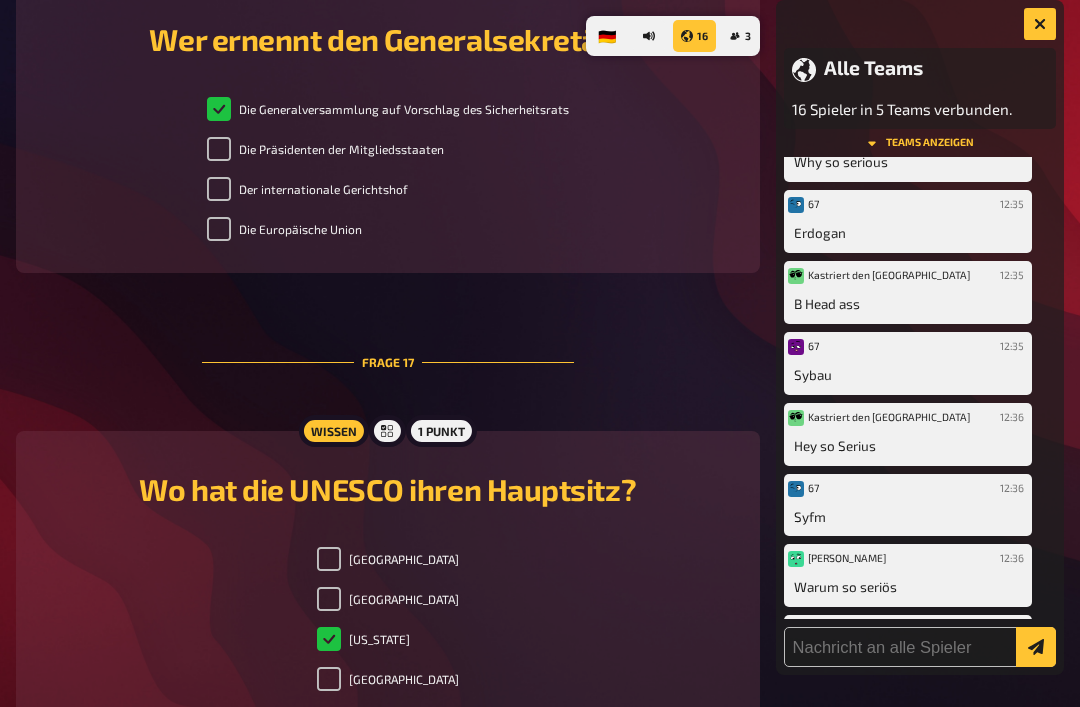 click on "Die Generalversammlung auf Vorschlag des Sicherheitsrats" at bounding box center (388, 109) 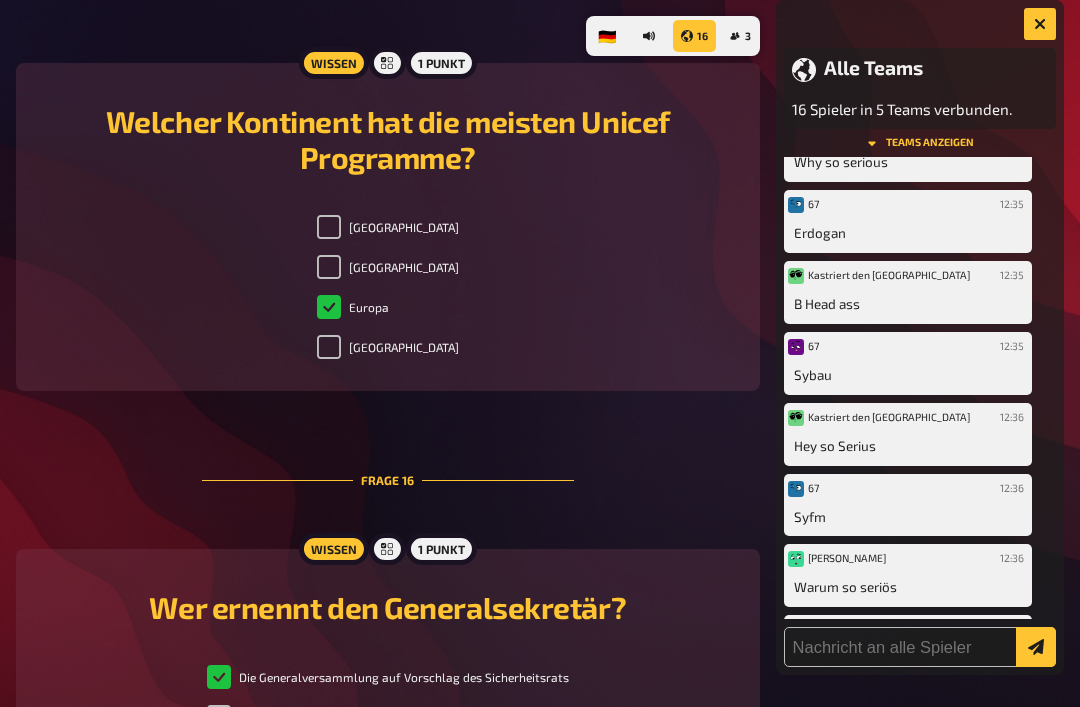 scroll, scrollTop: 7294, scrollLeft: 0, axis: vertical 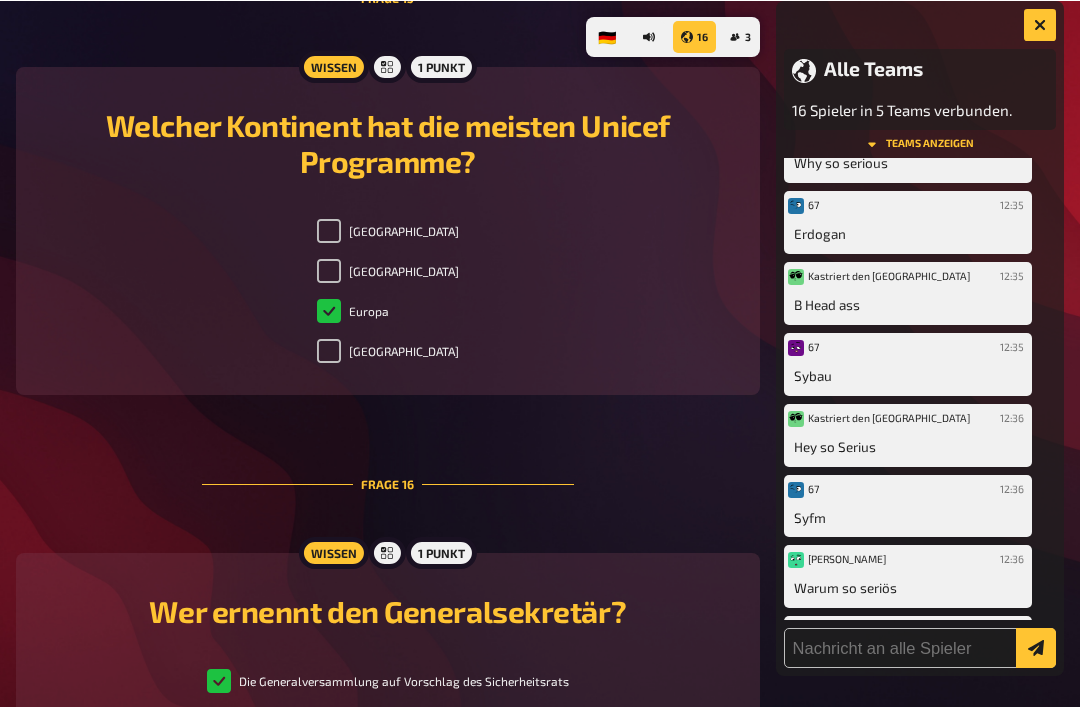 click on "Europa" at bounding box center [353, 310] 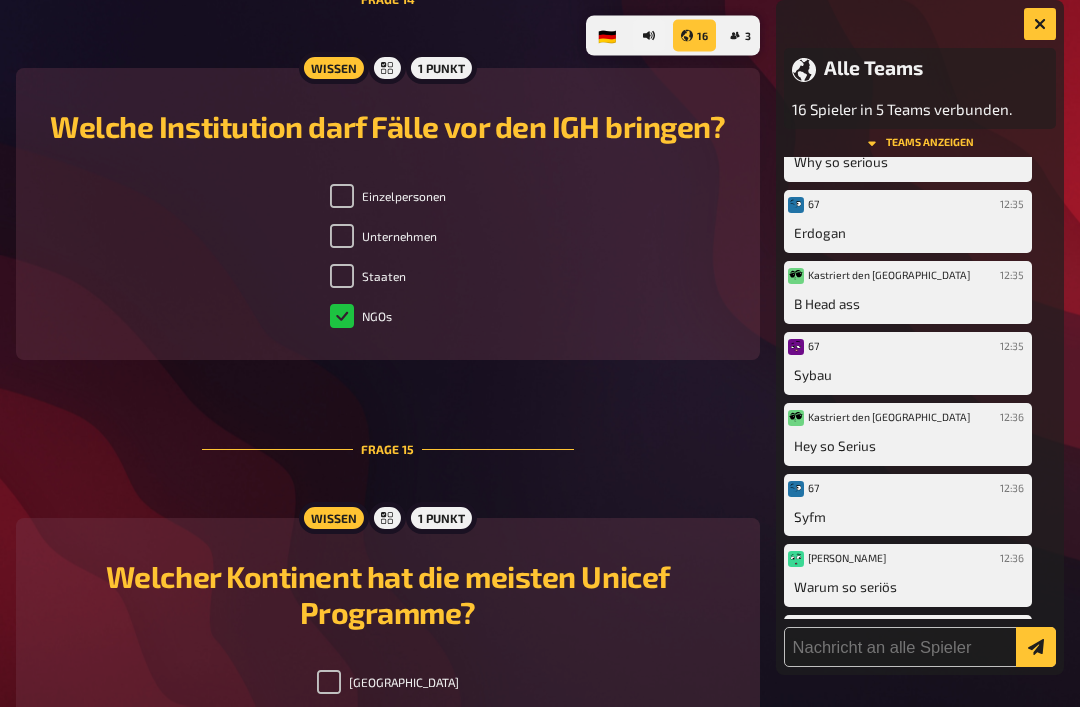 scroll, scrollTop: 6829, scrollLeft: 0, axis: vertical 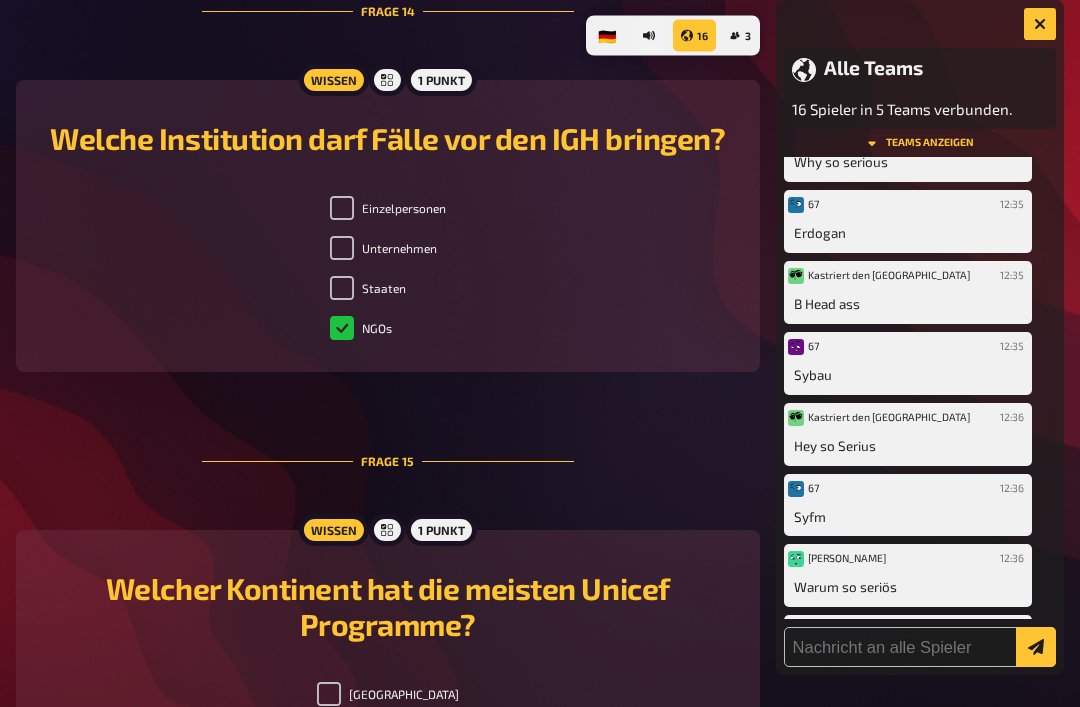click on "NGOs" at bounding box center (361, 329) 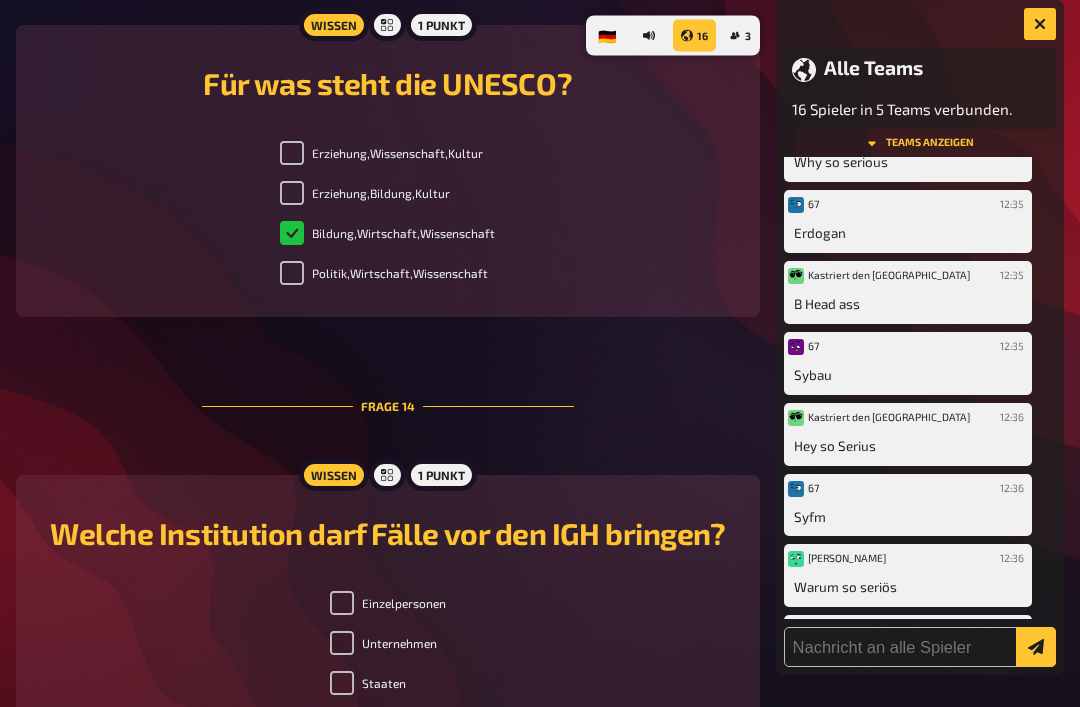 click on "Bildung,Wirtschaft,Wissenschaft" at bounding box center (387, 234) 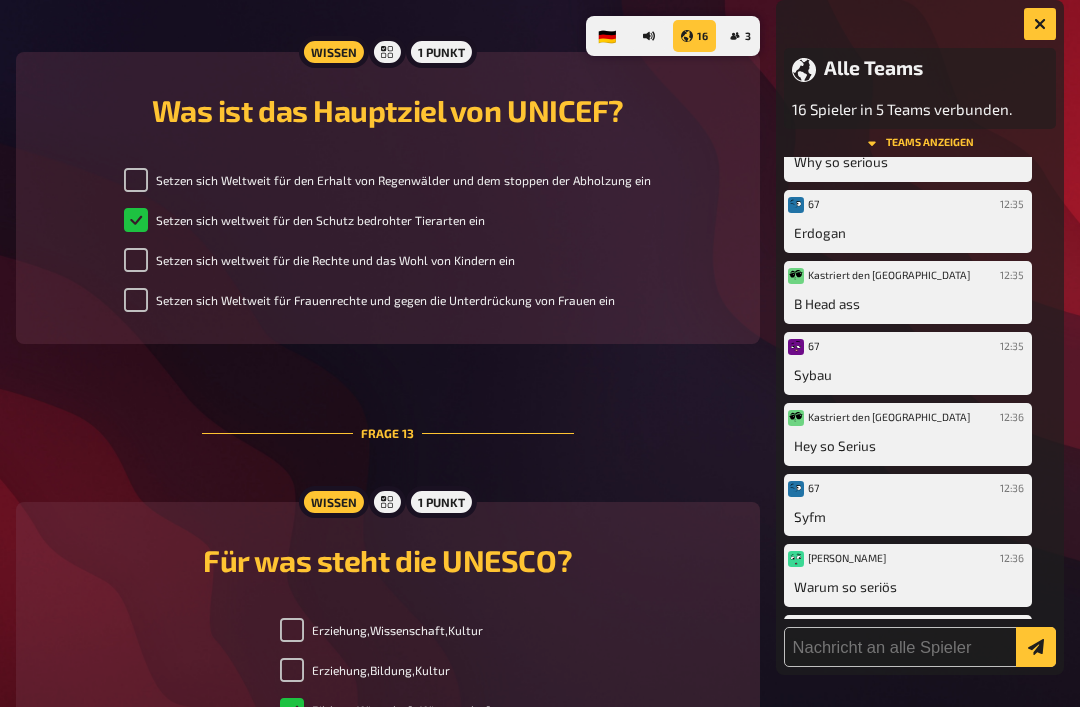 click on "Setzen sich weltweit für den Schutz bedrohter Tierarten ein" at bounding box center (304, 220) 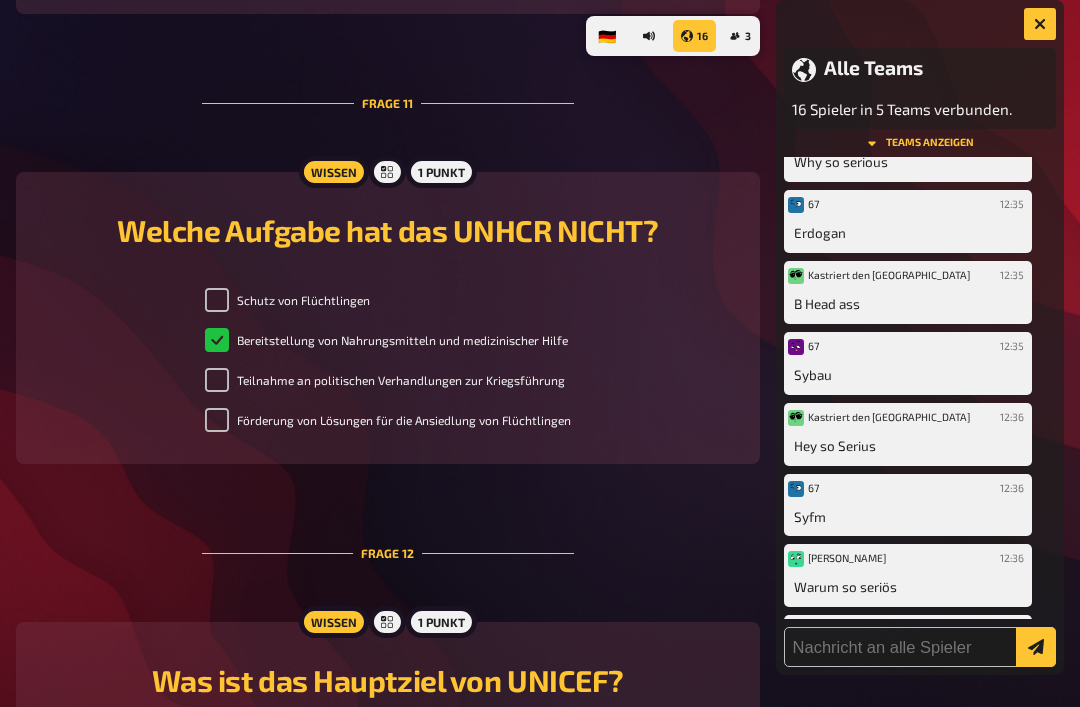 click on "Bereitstellung von Nahrungsmitteln und medizinischer Hilfe" at bounding box center [386, 340] 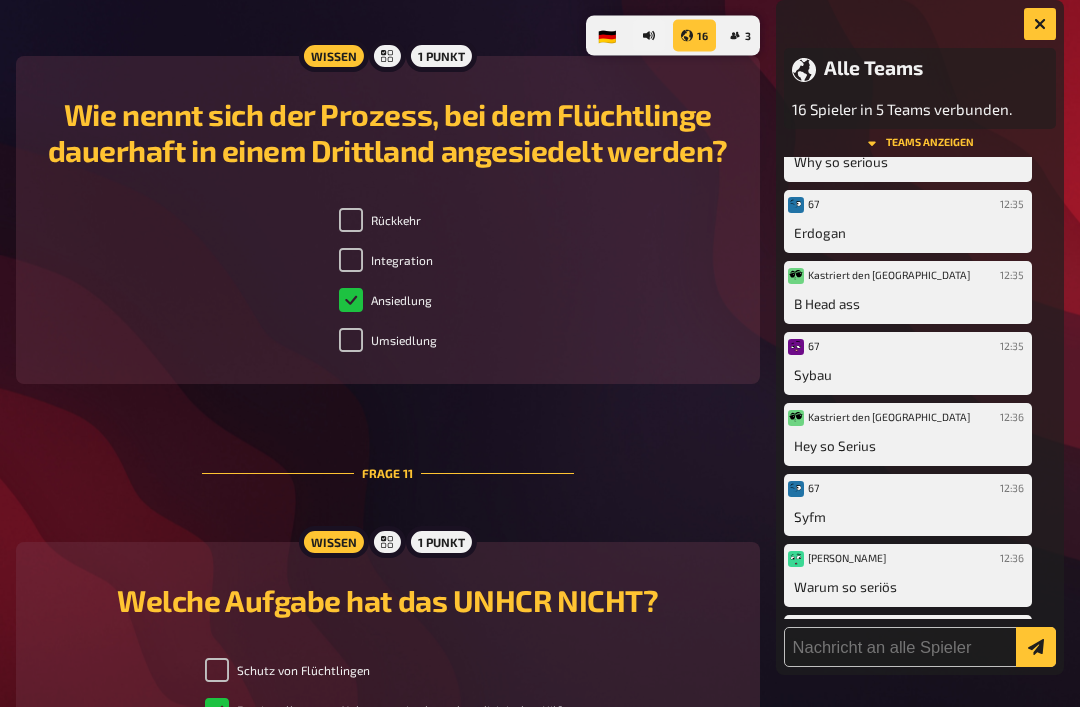 click on "Ansiedlung" at bounding box center (385, 301) 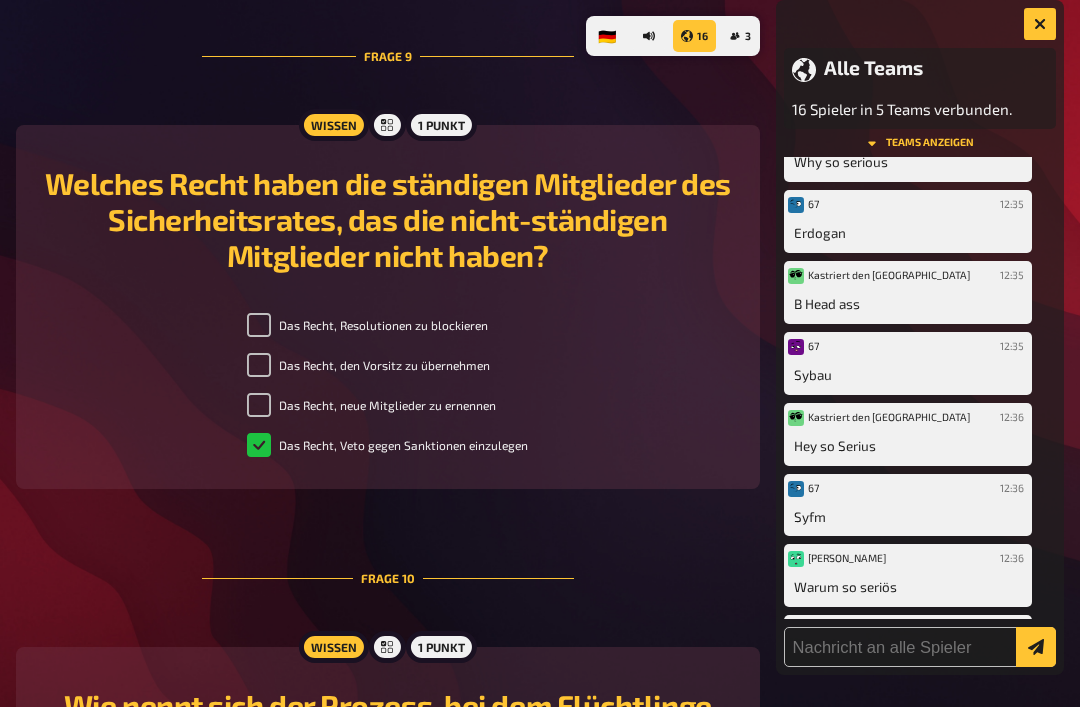 scroll, scrollTop: 4429, scrollLeft: 0, axis: vertical 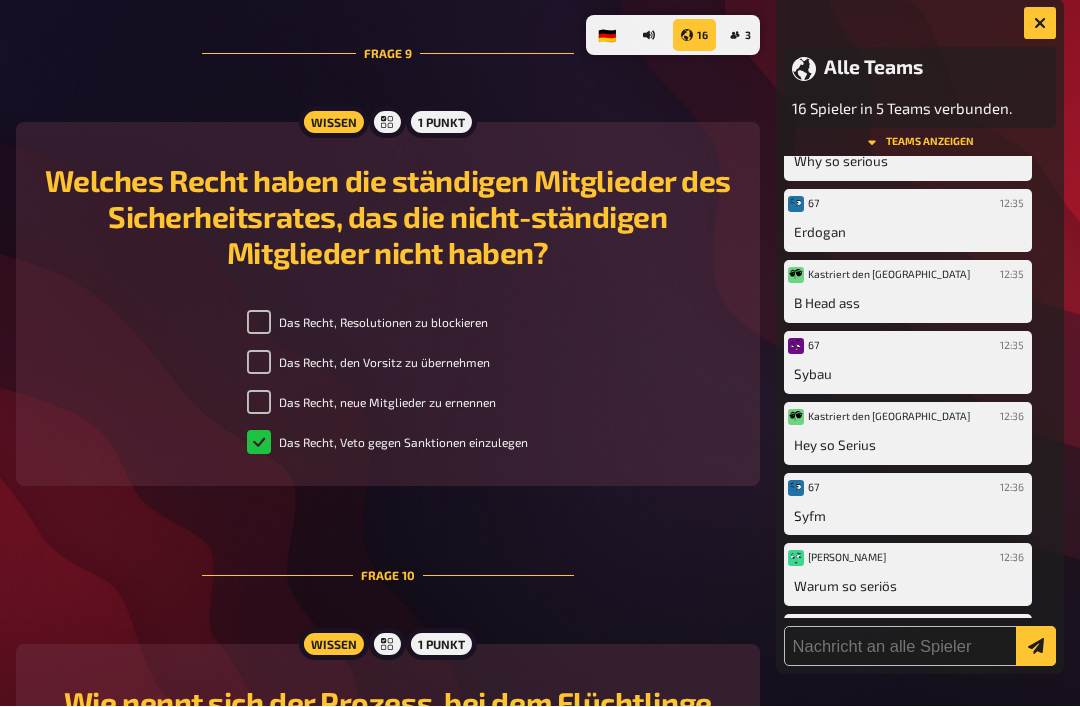 click on "Das Recht, Veto gegen Sanktionen einzulegen" at bounding box center (387, 443) 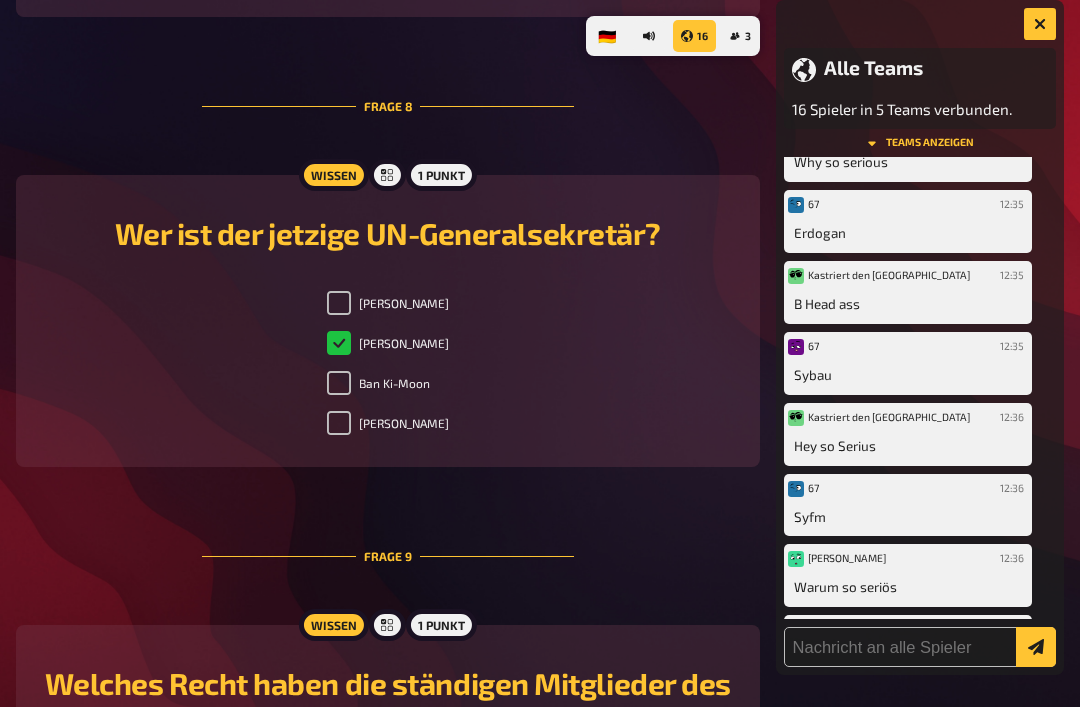 click on "[PERSON_NAME]" at bounding box center (388, 343) 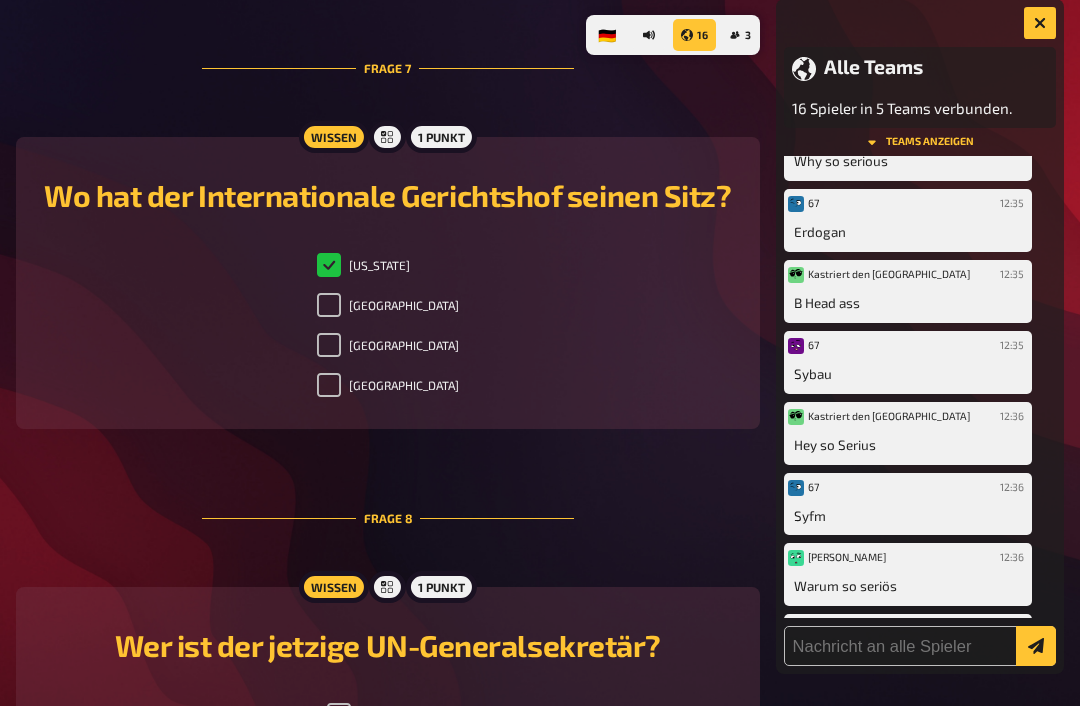 click on "[US_STATE]" at bounding box center [363, 266] 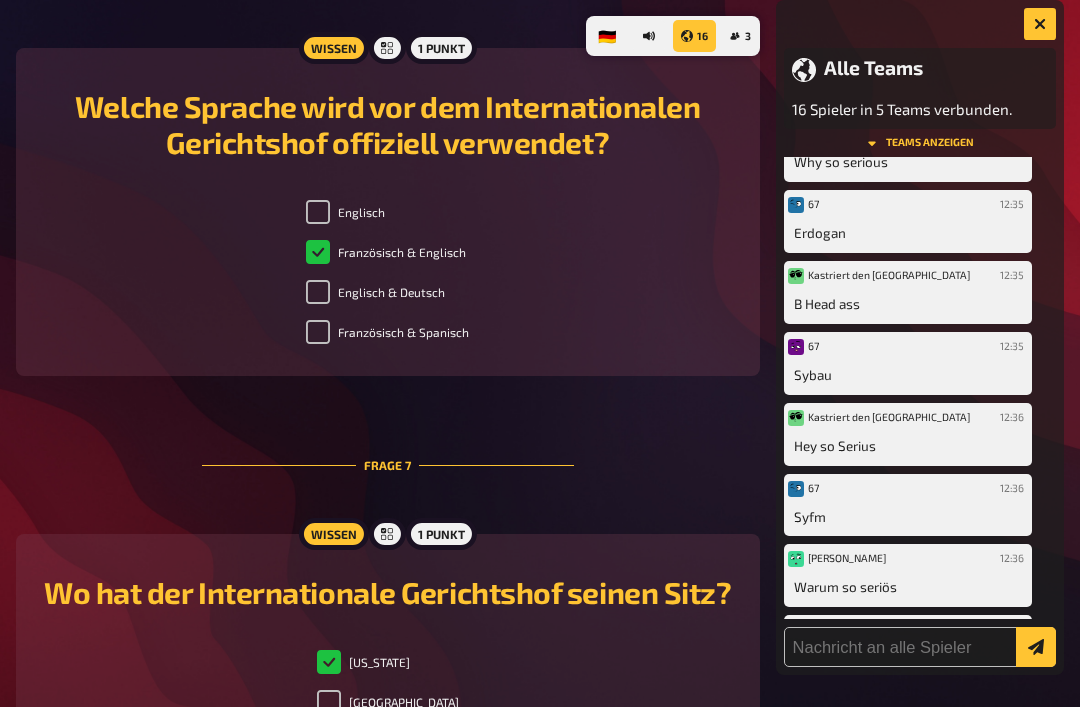 click on "Französisch & Englisch" at bounding box center [386, 252] 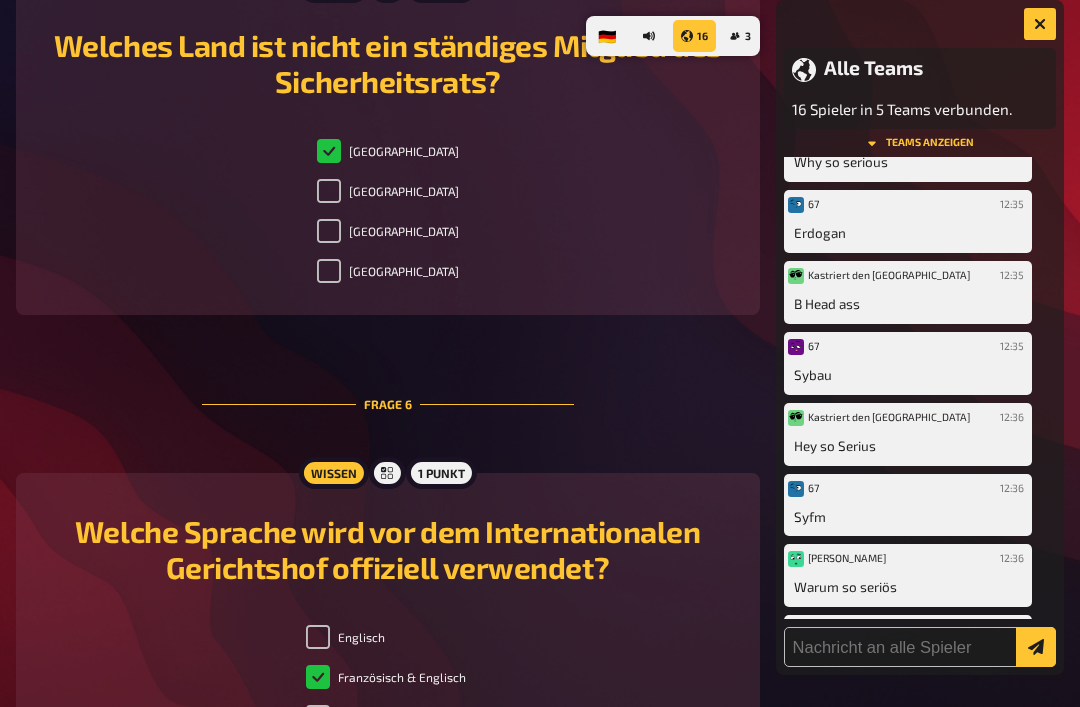 scroll, scrollTop: 2694, scrollLeft: 0, axis: vertical 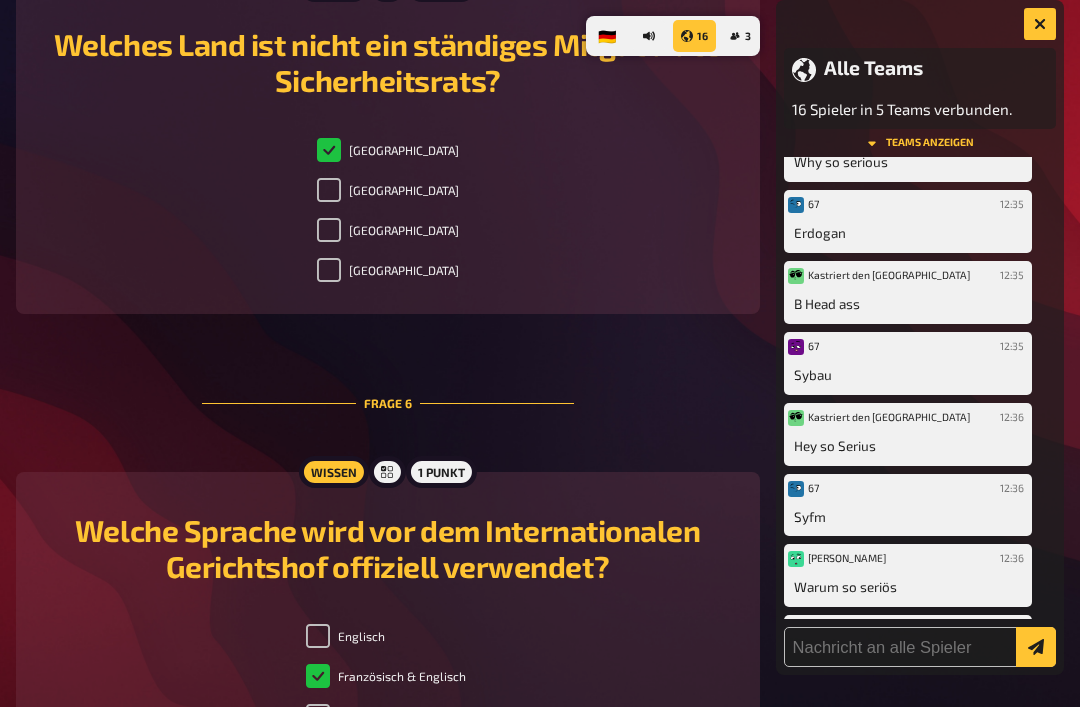 click on "[GEOGRAPHIC_DATA]" at bounding box center [388, 150] 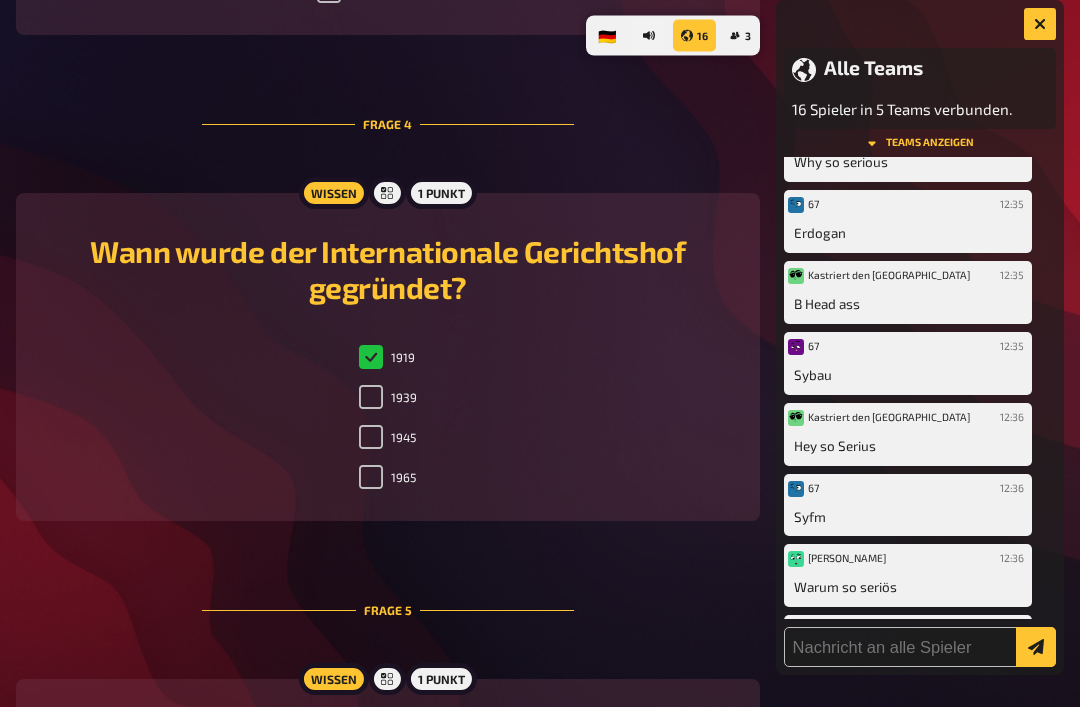 scroll, scrollTop: 1982, scrollLeft: 0, axis: vertical 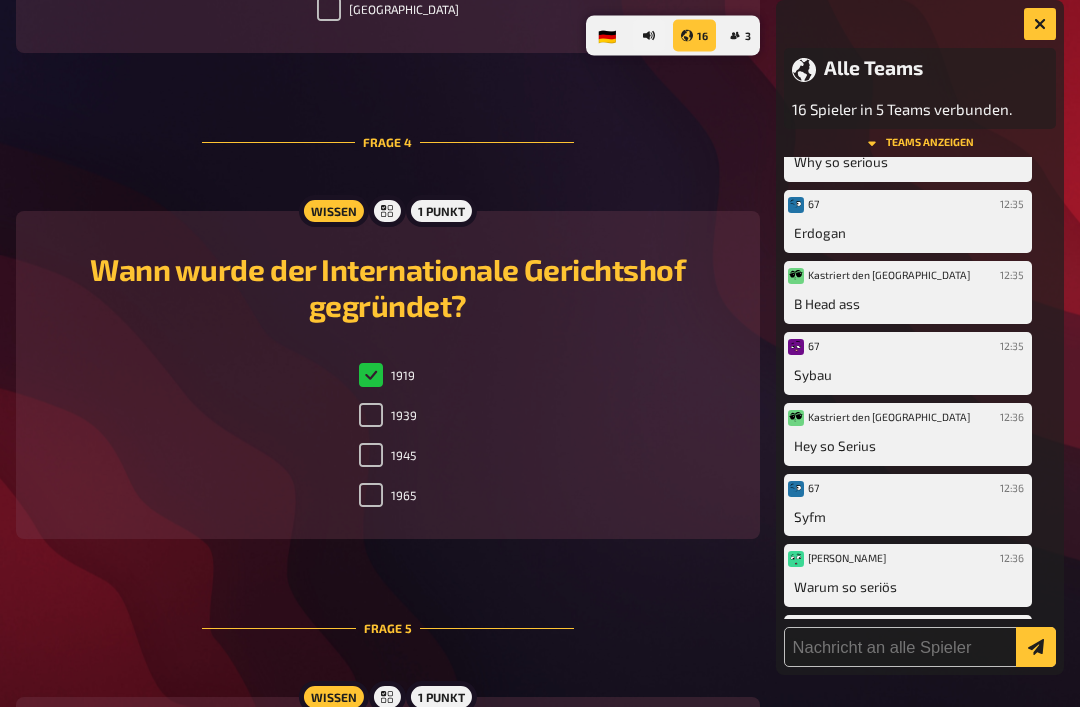 click on "1919" at bounding box center (387, 376) 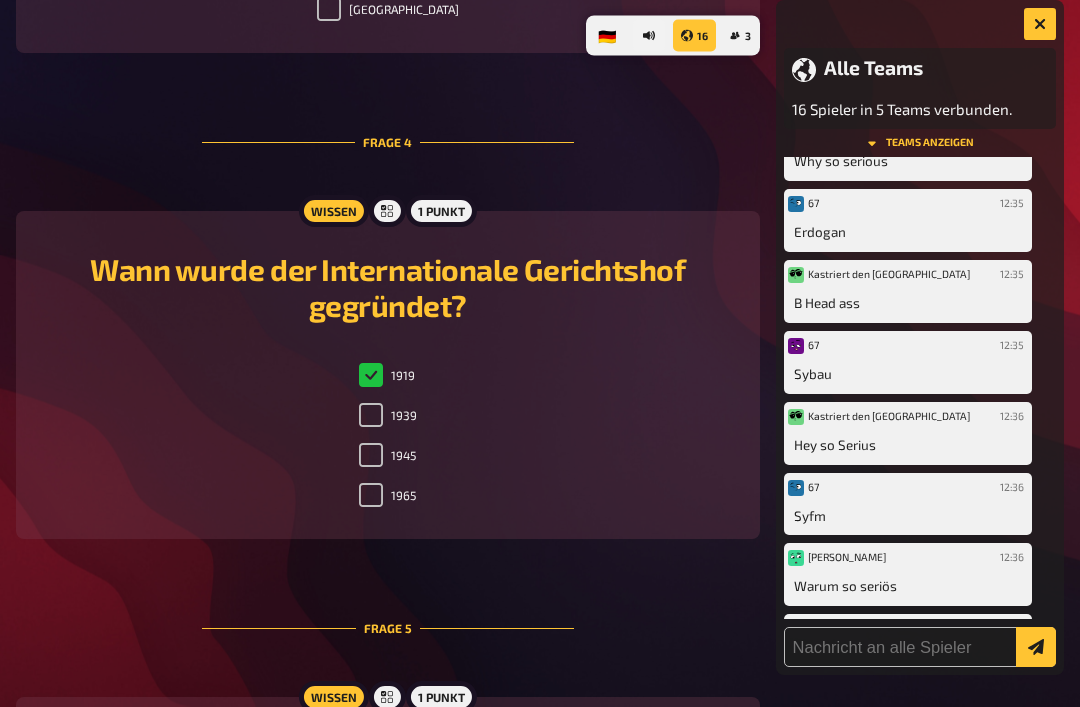 scroll, scrollTop: 392, scrollLeft: 0, axis: vertical 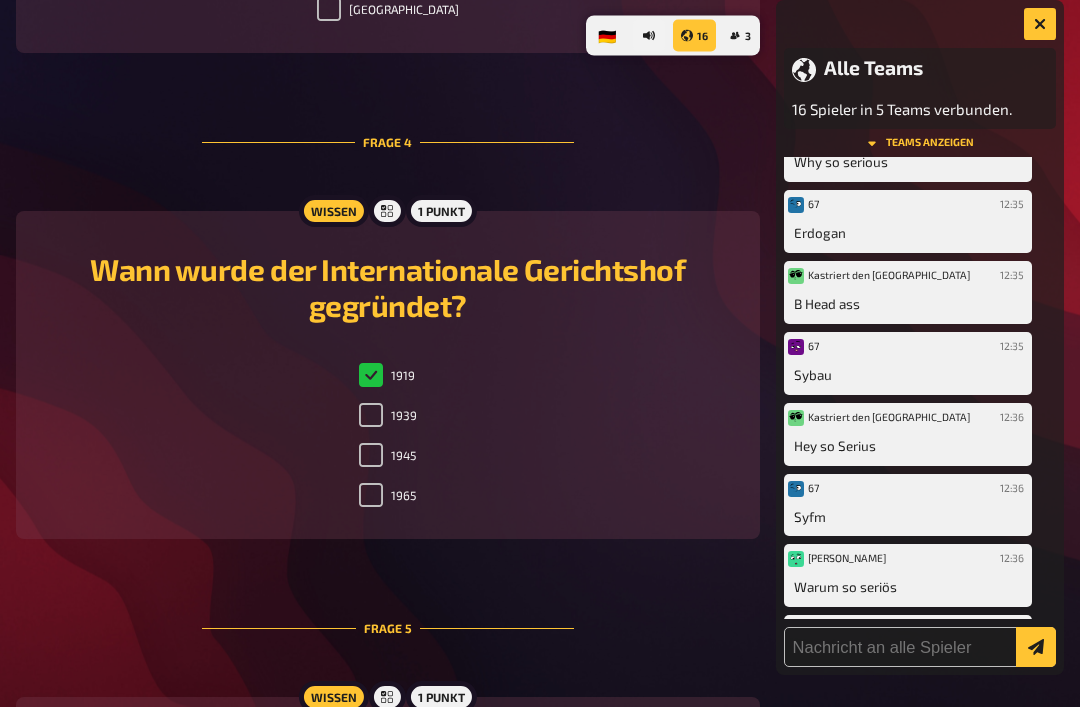 click on "3" at bounding box center (740, 36) 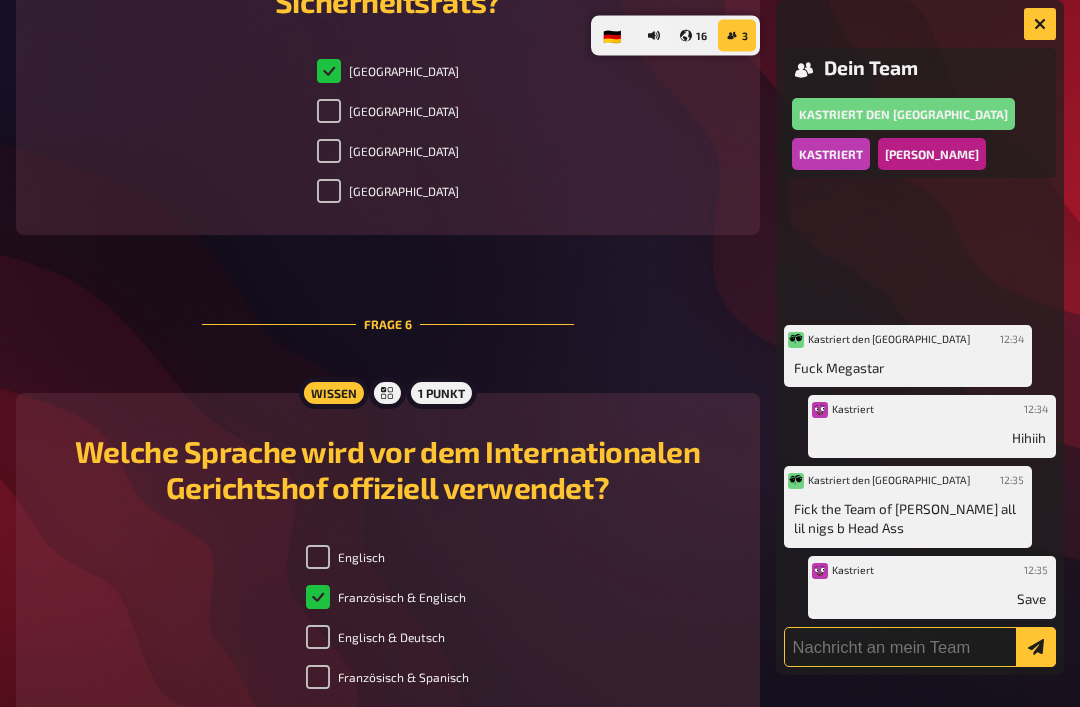 click at bounding box center (920, 647) 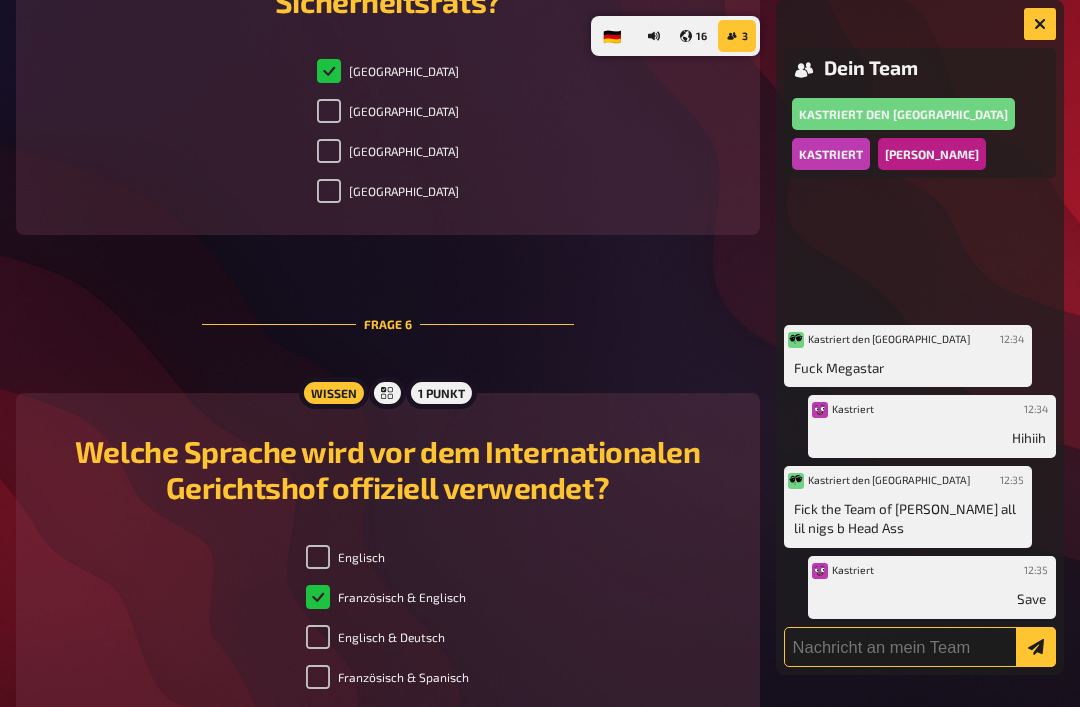 scroll, scrollTop: 3071, scrollLeft: 0, axis: vertical 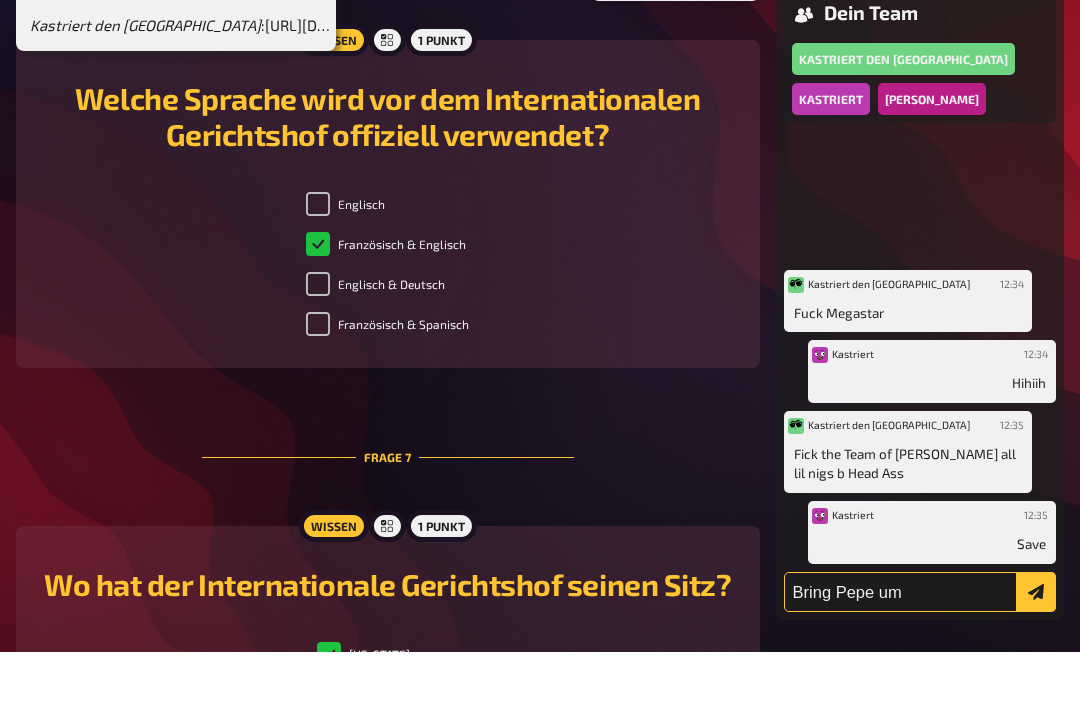 type on "Bring Pepe um" 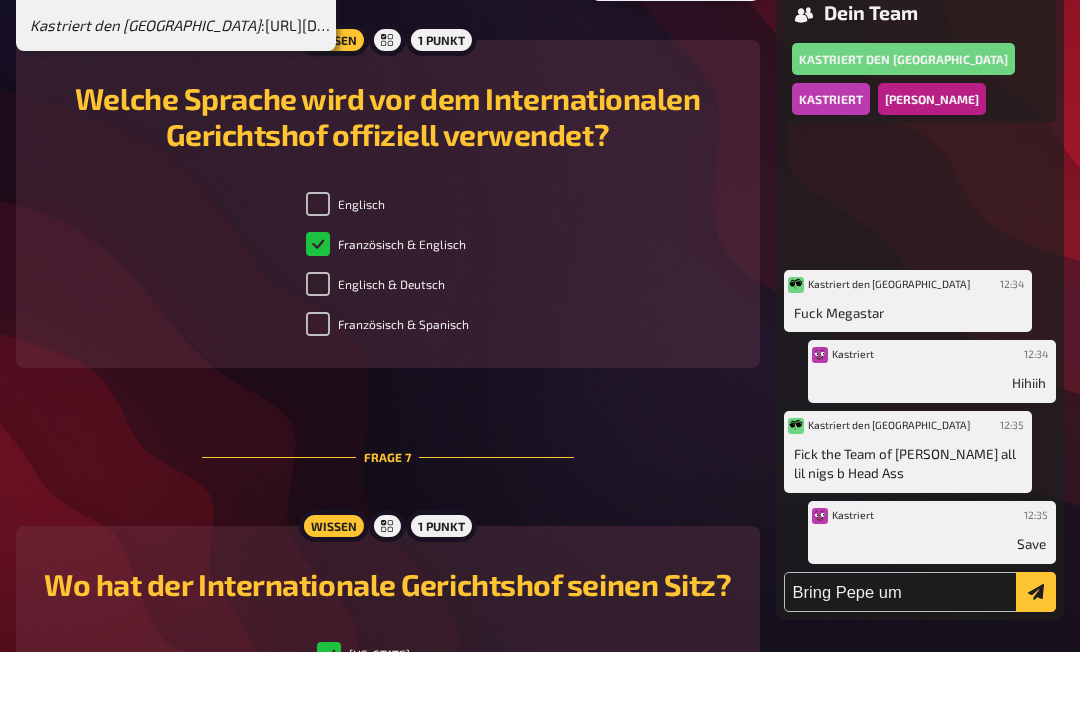 click 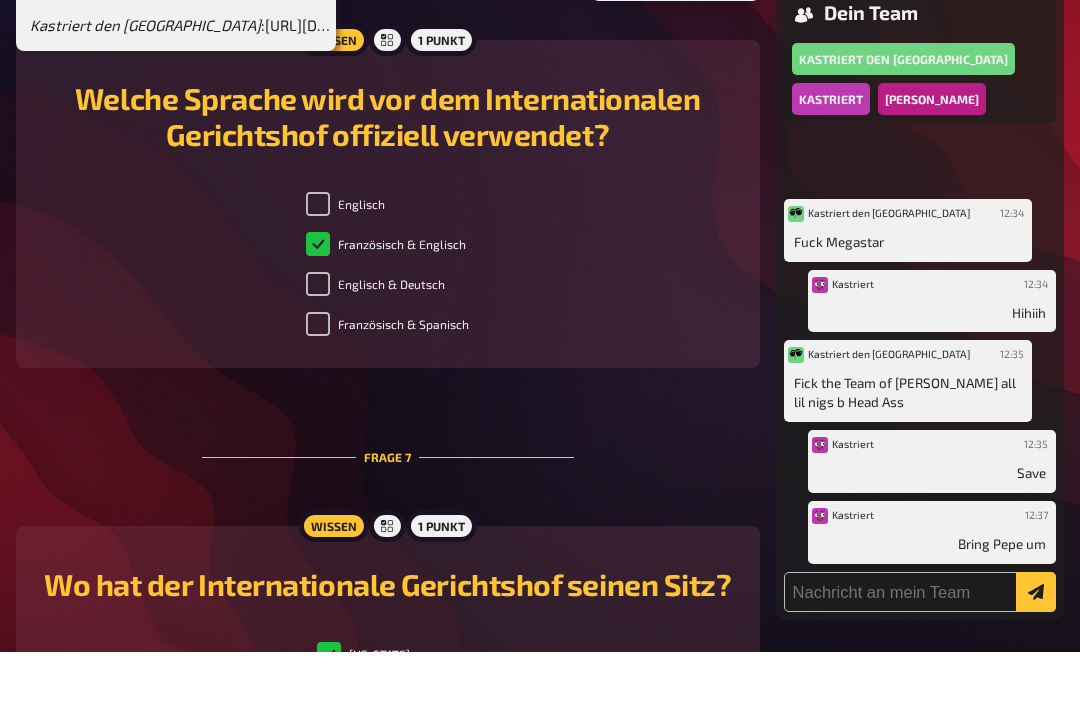 scroll, scrollTop: 3126, scrollLeft: 0, axis: vertical 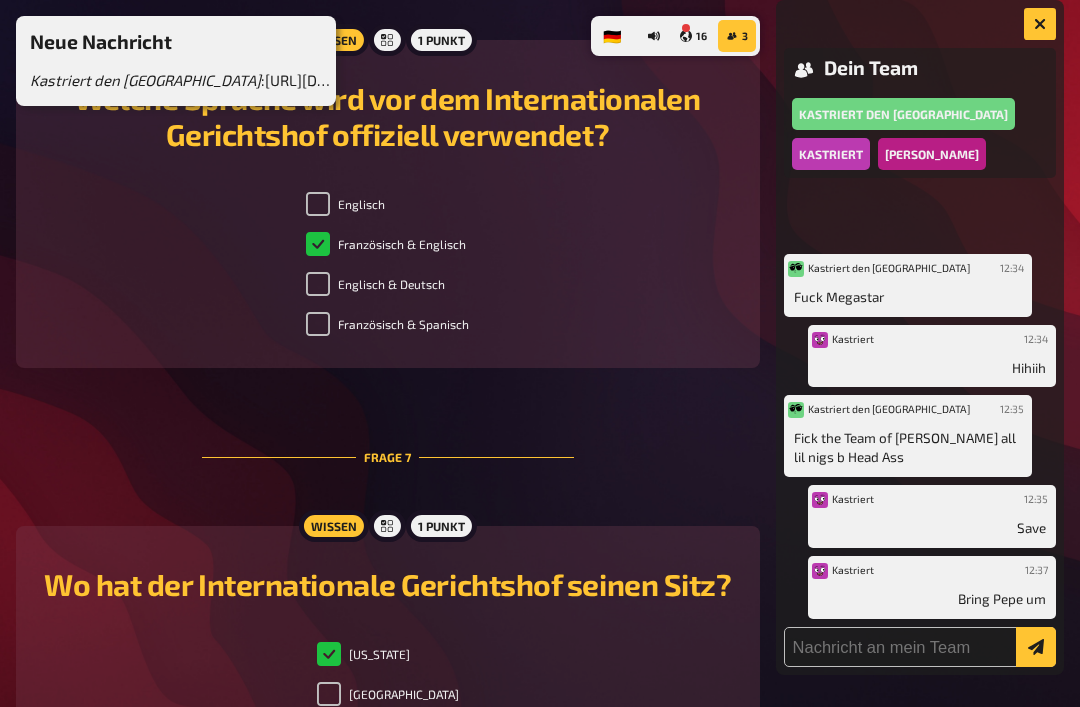 click 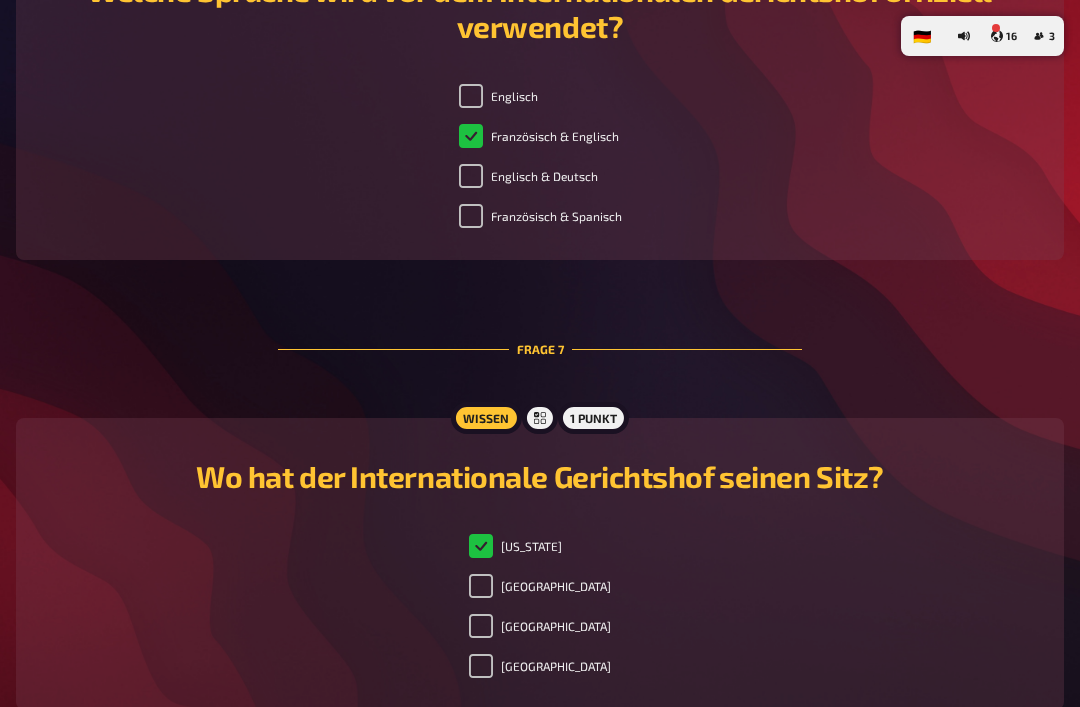 click 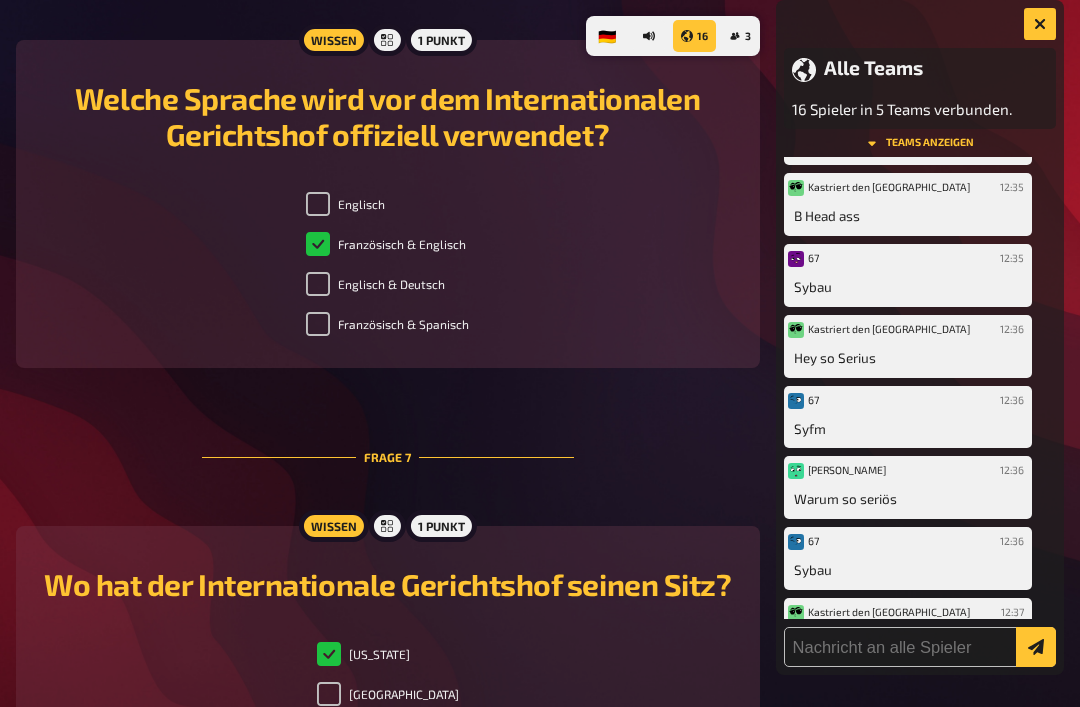 scroll, scrollTop: 550, scrollLeft: 0, axis: vertical 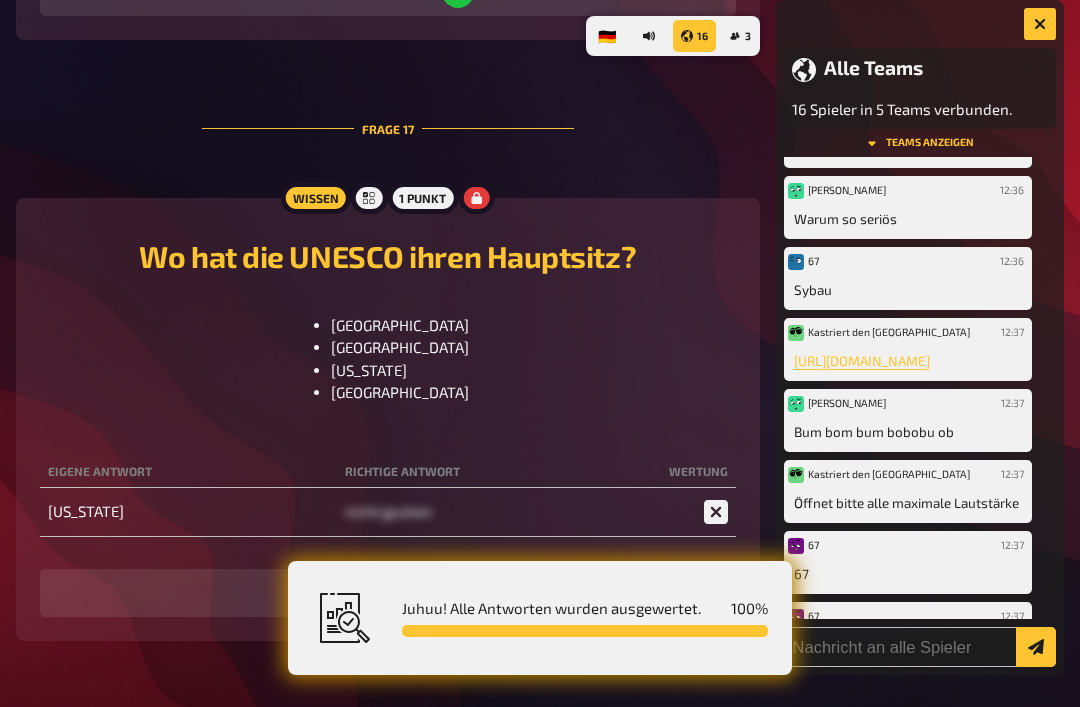 click at bounding box center [1040, 24] 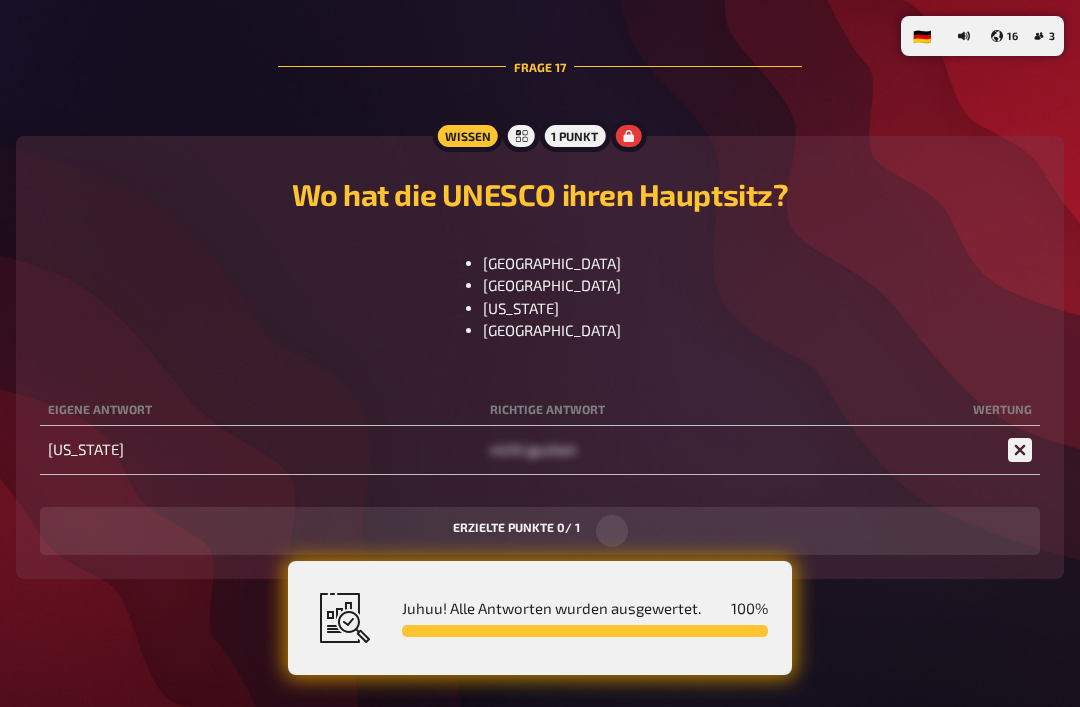 scroll, scrollTop: 10339, scrollLeft: 0, axis: vertical 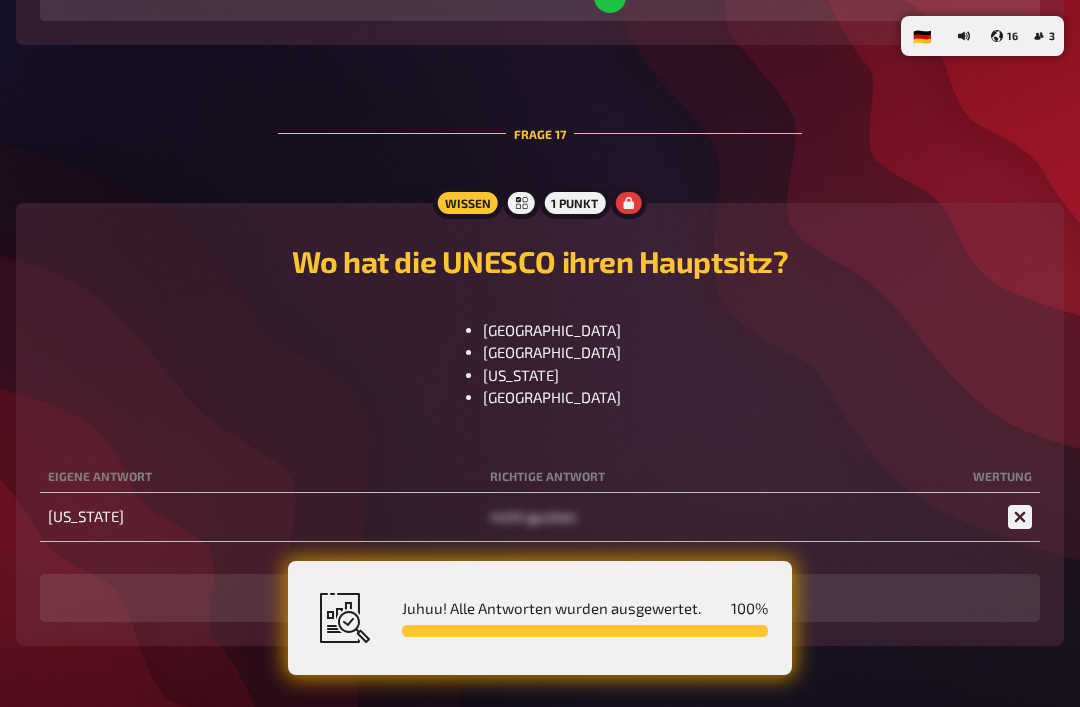 click on "16" at bounding box center [1004, 36] 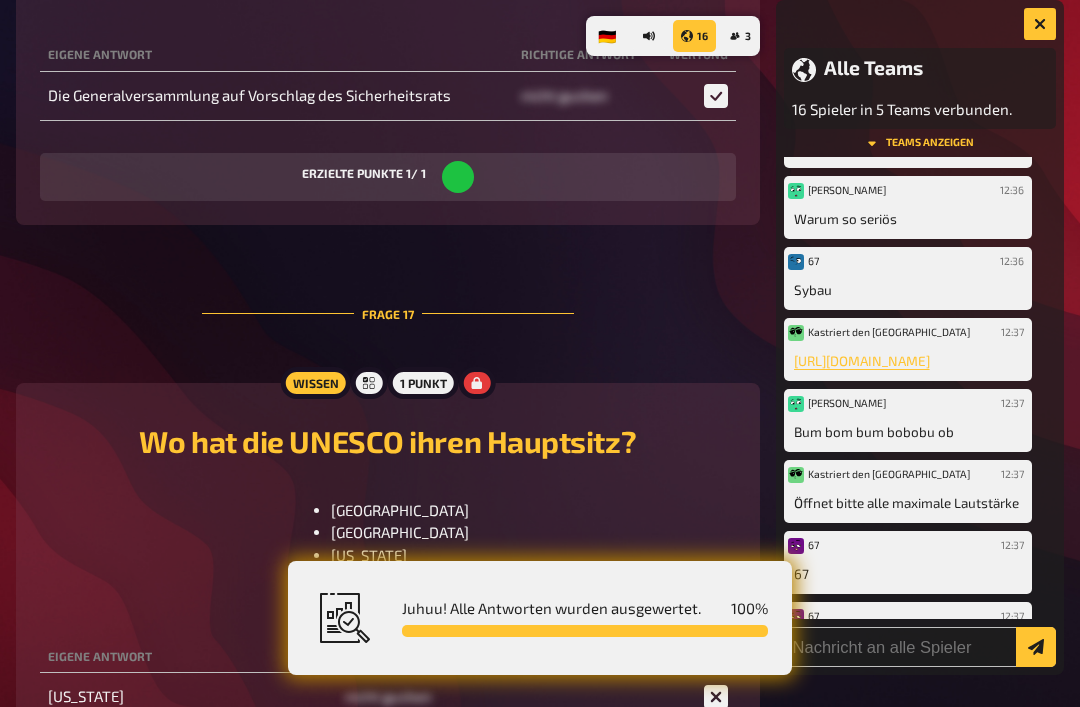 scroll, scrollTop: 830, scrollLeft: 0, axis: vertical 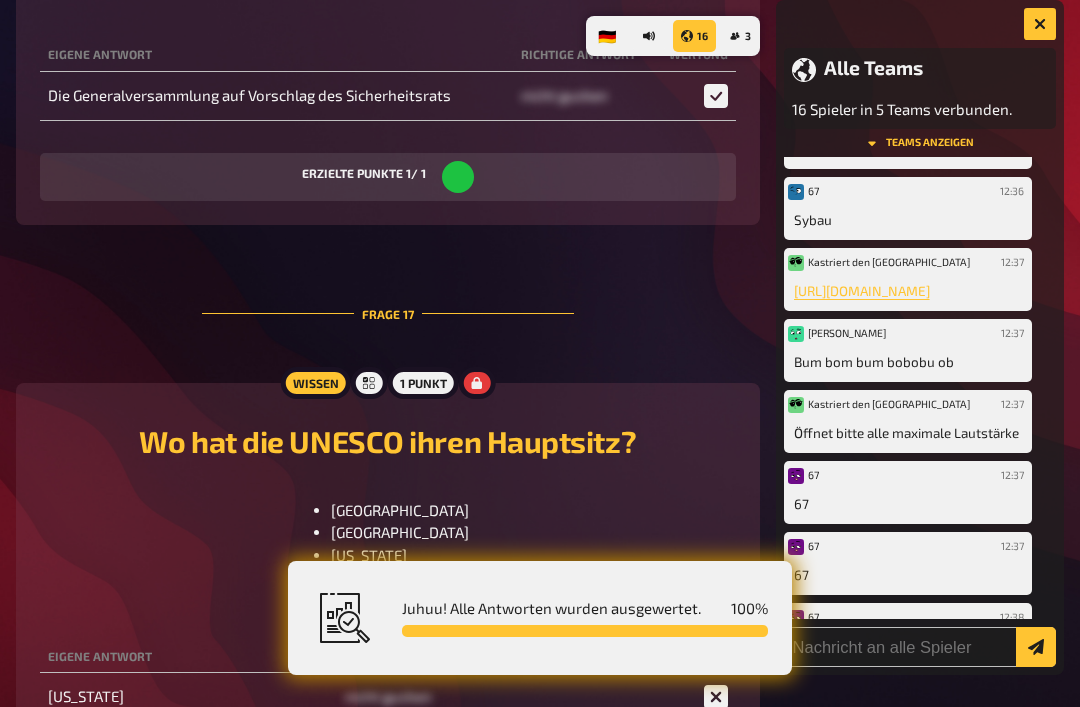 click at bounding box center (1040, 24) 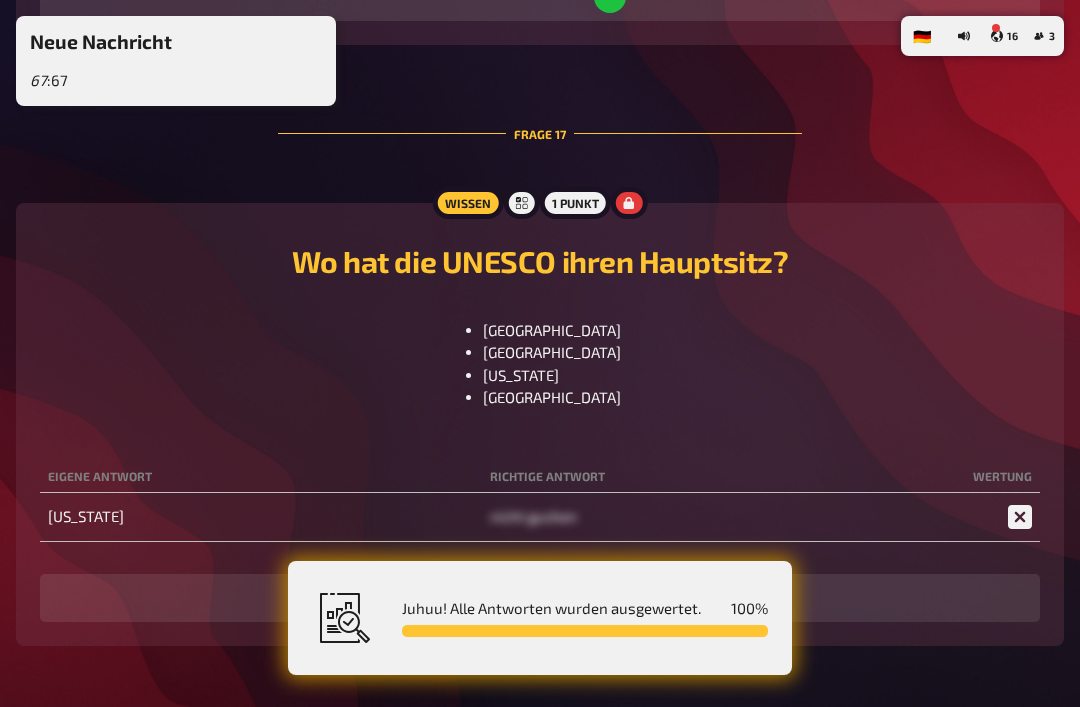 click on "16" at bounding box center (1004, 36) 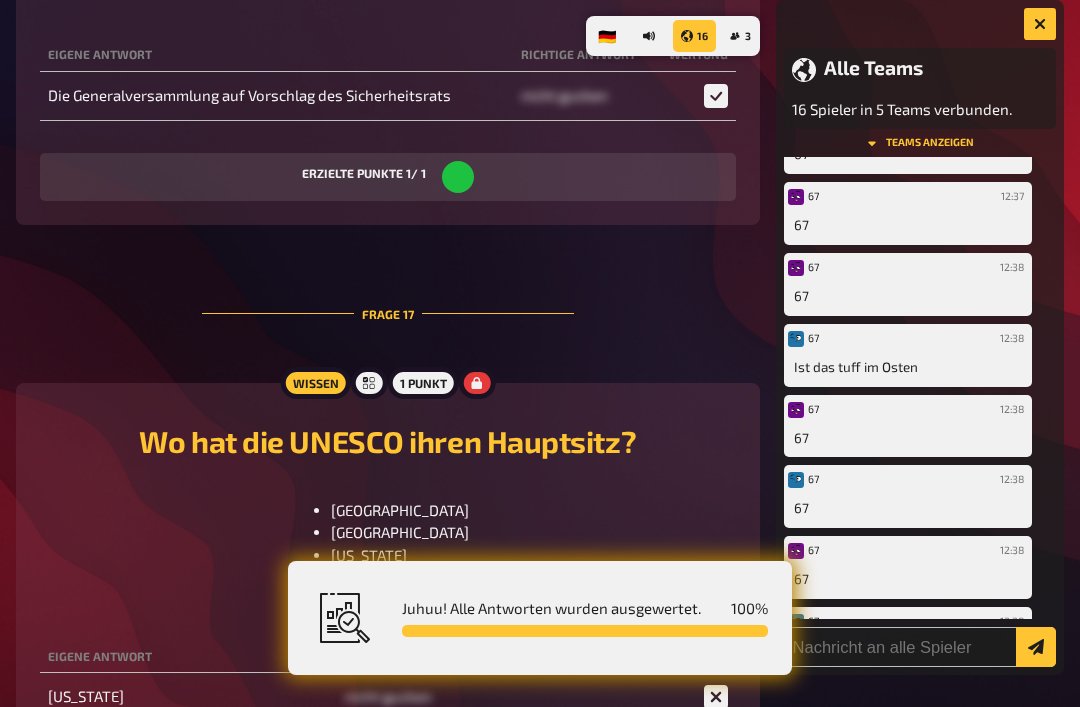 scroll, scrollTop: 1250, scrollLeft: 0, axis: vertical 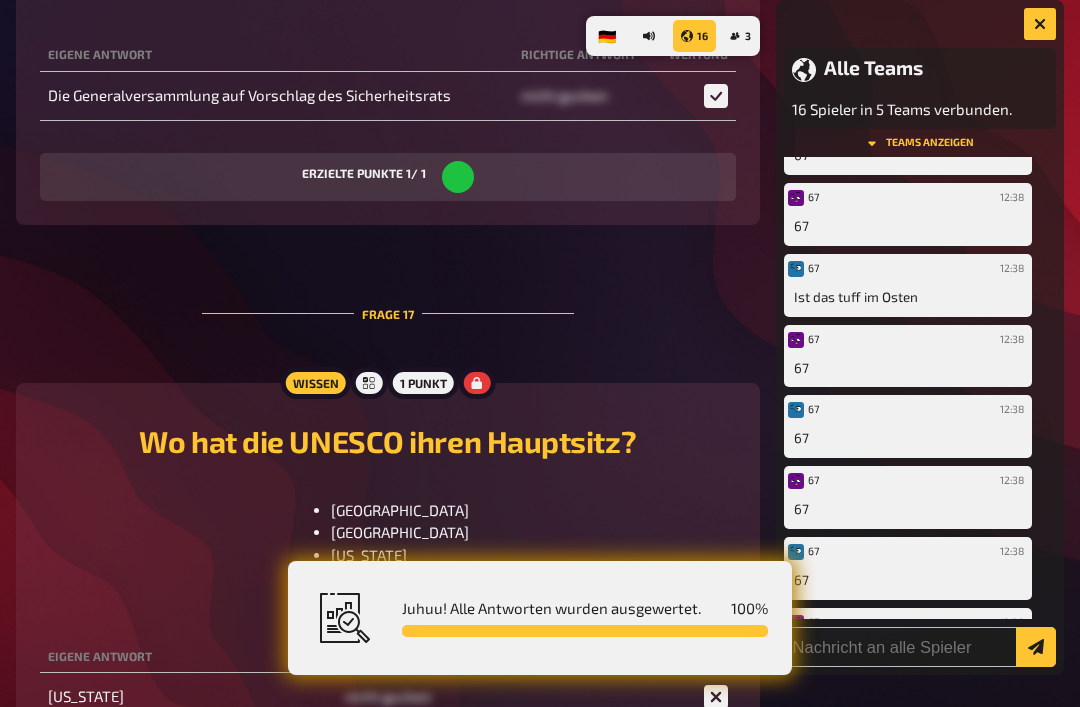 click on "Alle Teams 16 Spieler in 5 Teams verbunden." at bounding box center (920, 88) 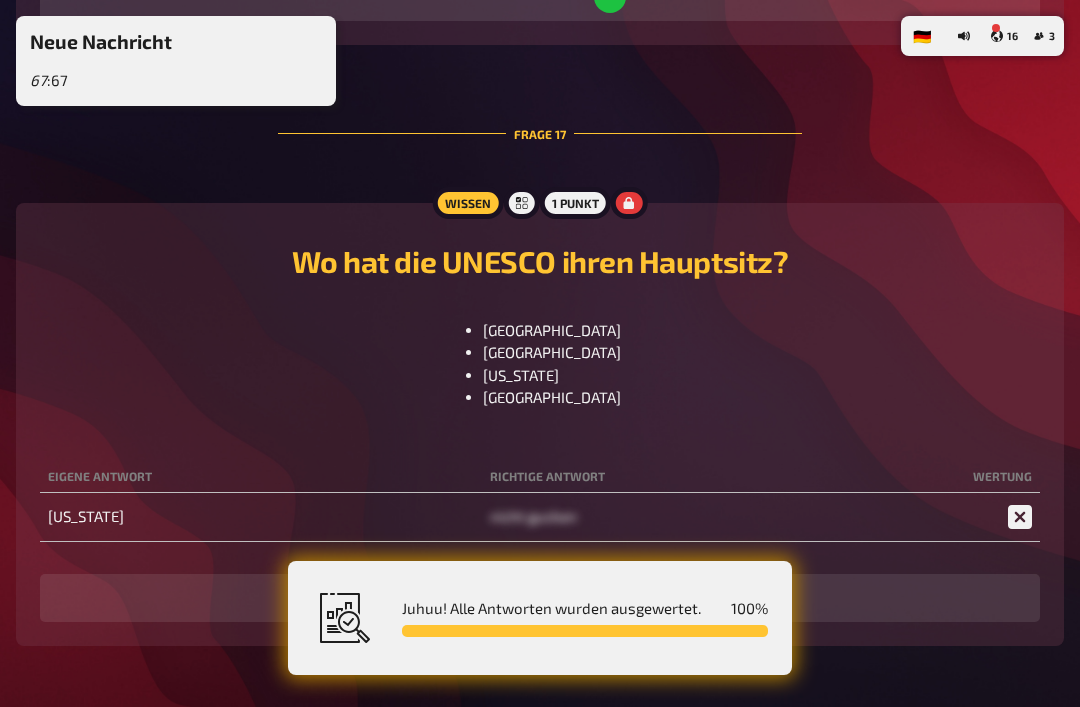 click on "16" at bounding box center (1004, 36) 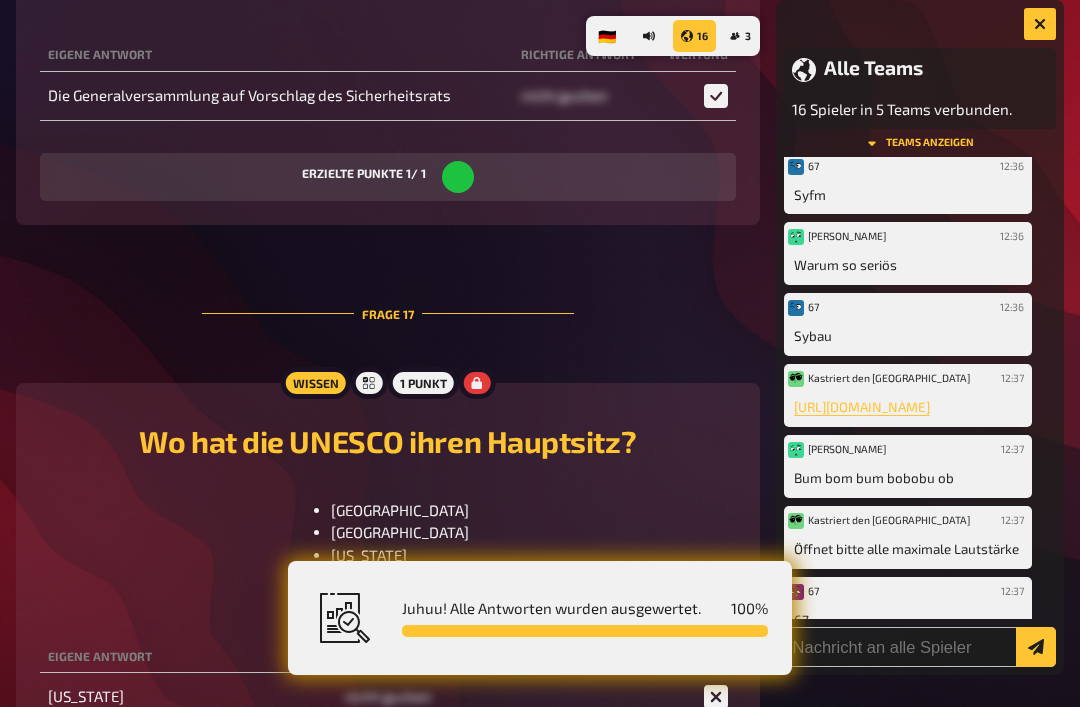 scroll, scrollTop: 717, scrollLeft: 0, axis: vertical 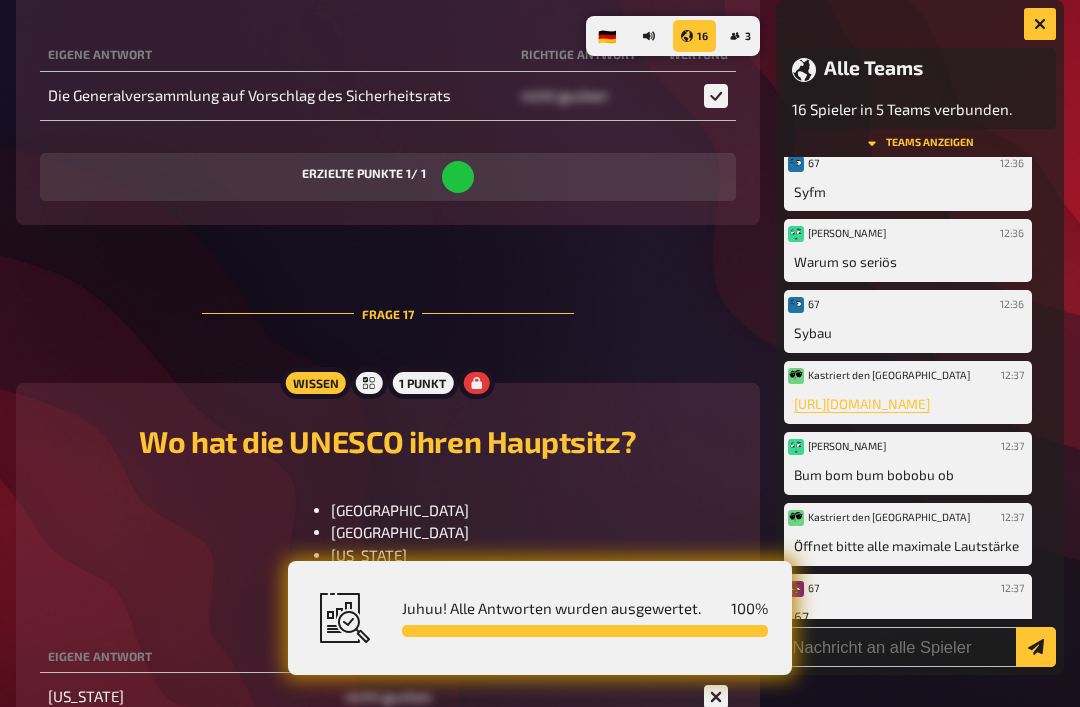 click on "[URL][DOMAIN_NAME]" at bounding box center [908, 404] 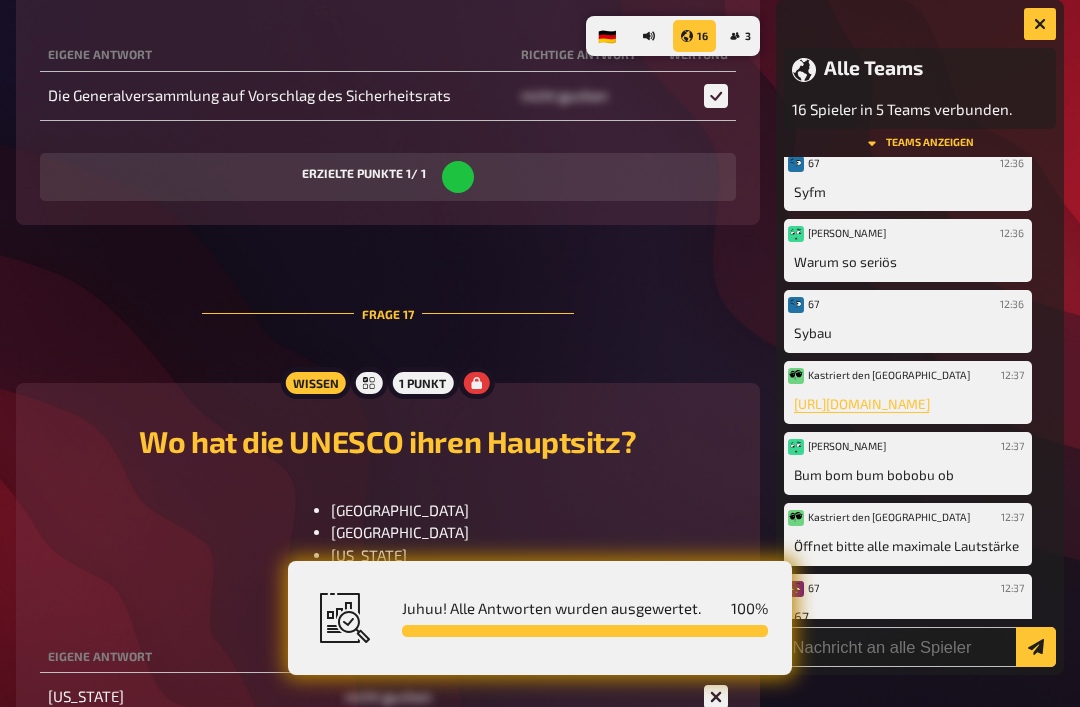scroll, scrollTop: 10371, scrollLeft: 0, axis: vertical 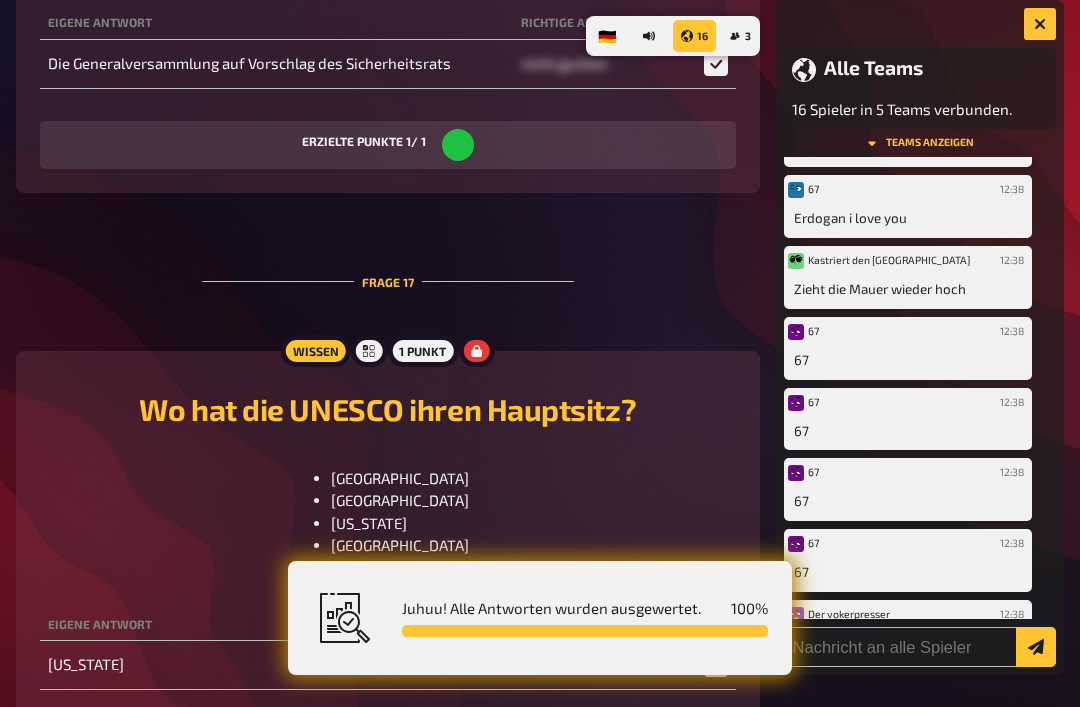 click at bounding box center (1040, 24) 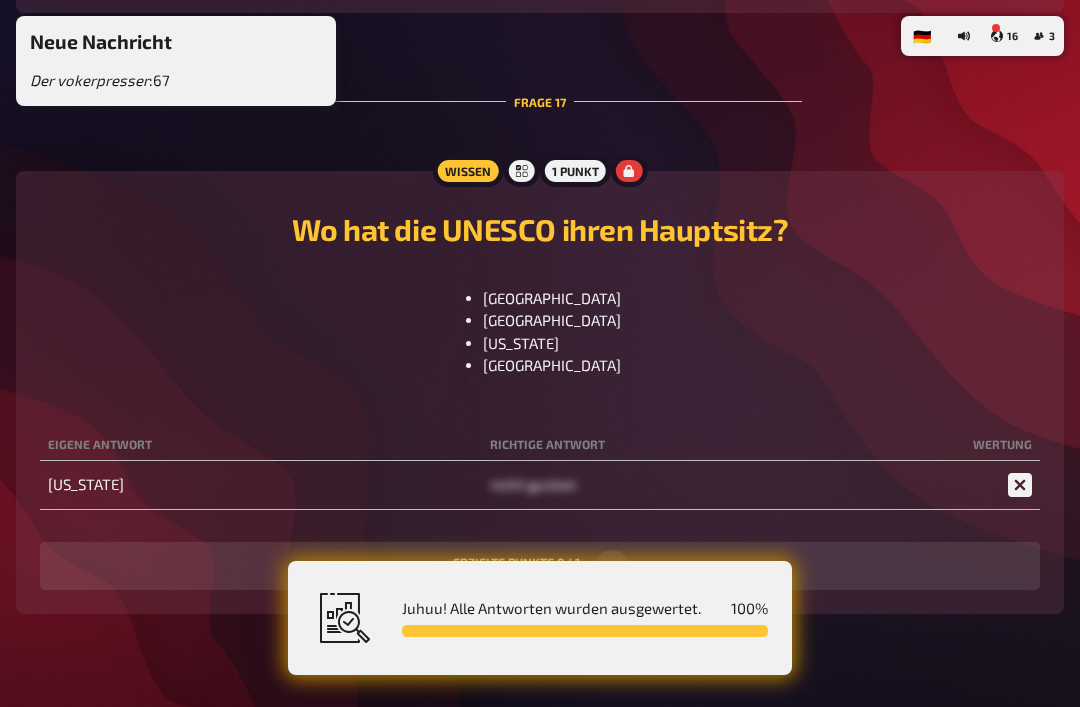 click on "16" at bounding box center [1004, 36] 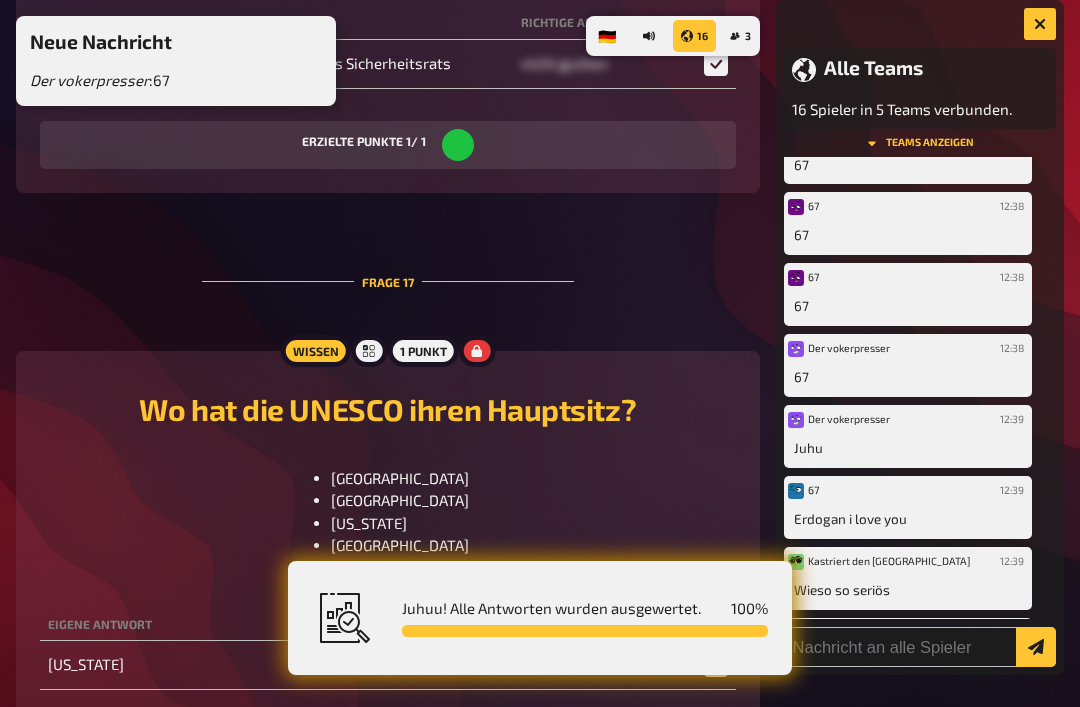 scroll, scrollTop: 2090, scrollLeft: 0, axis: vertical 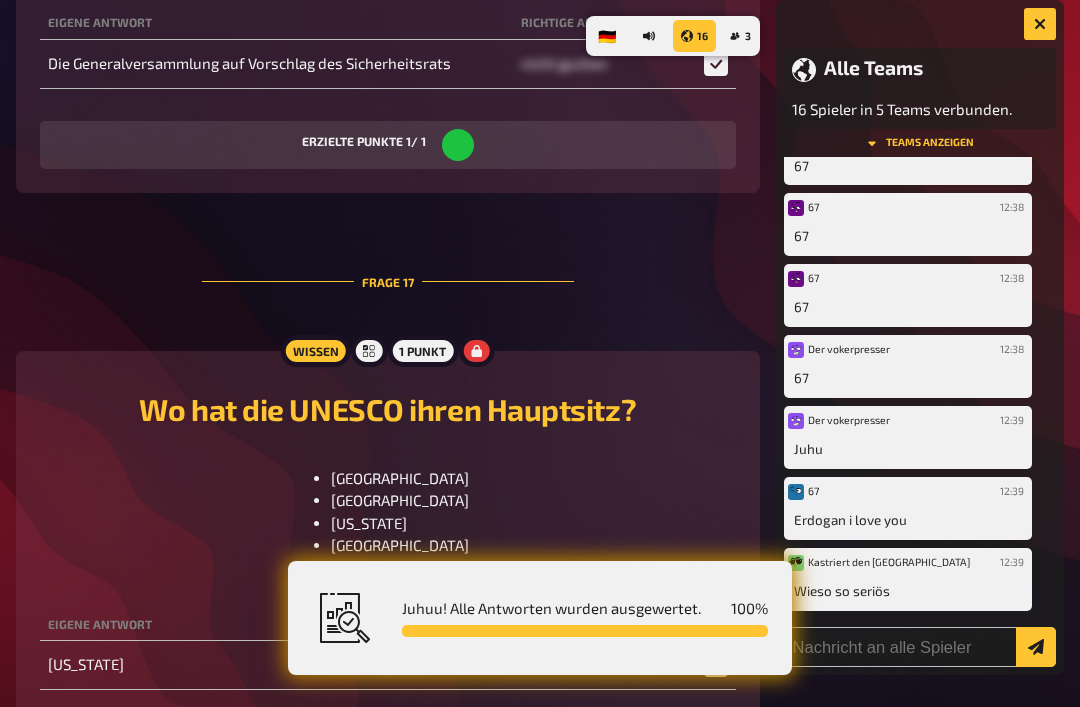 click at bounding box center [1040, 24] 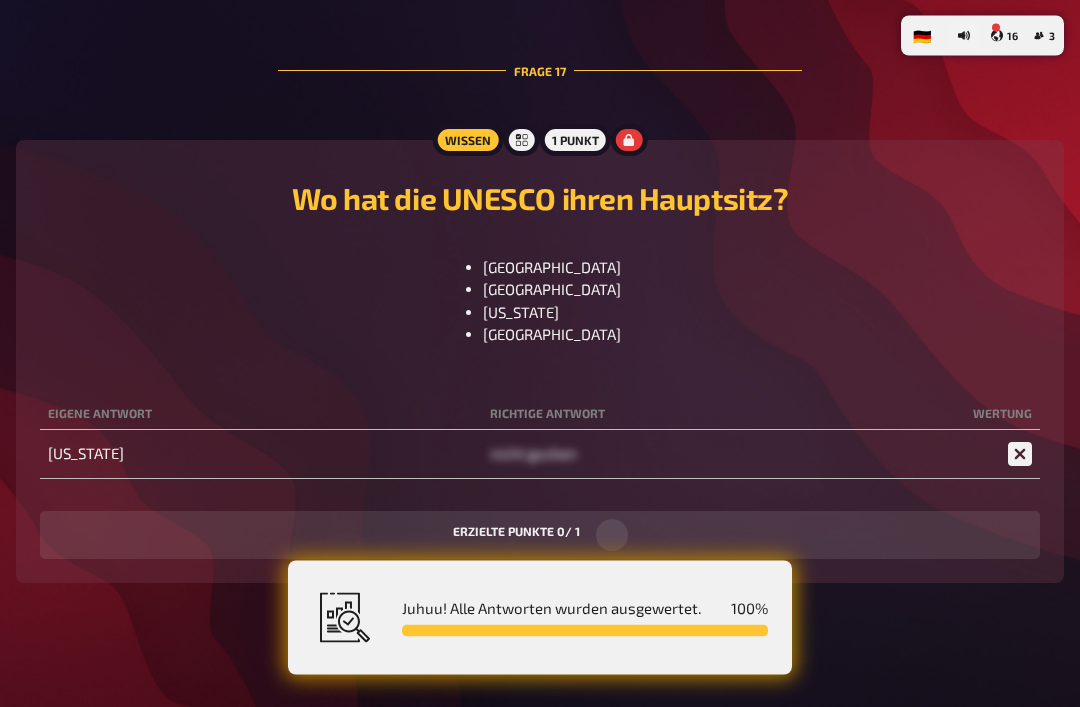 scroll, scrollTop: 10403, scrollLeft: 0, axis: vertical 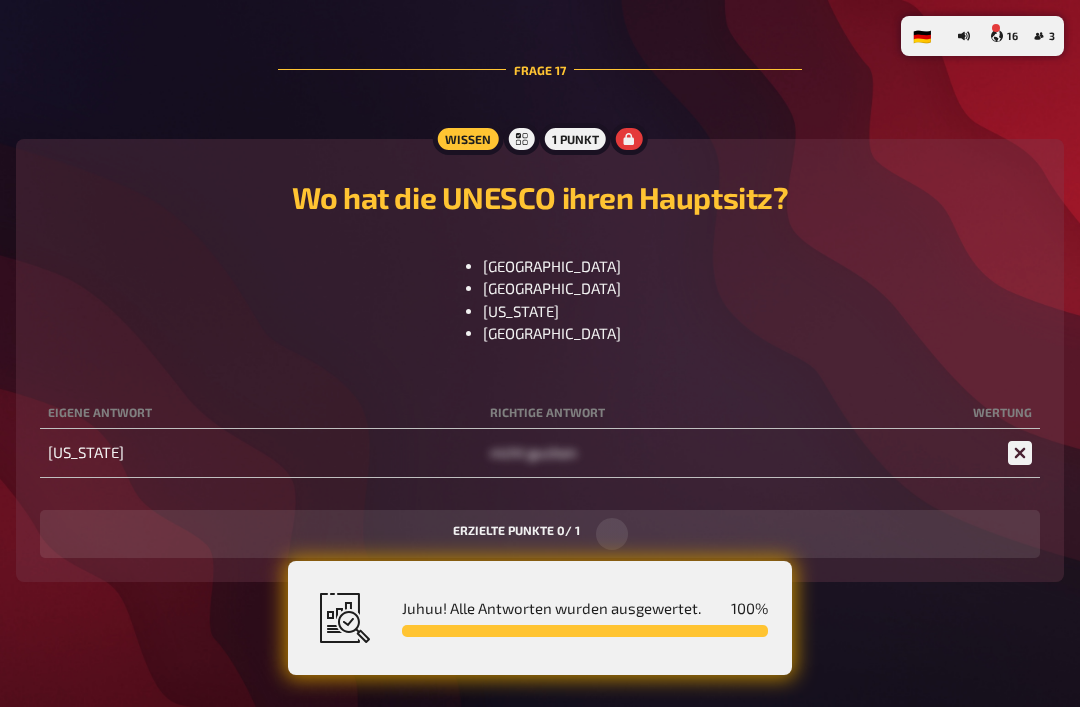 click on "Eigene Antwort Richtige Antwort Wertung [US_STATE] nicht gucken" at bounding box center [540, 436] 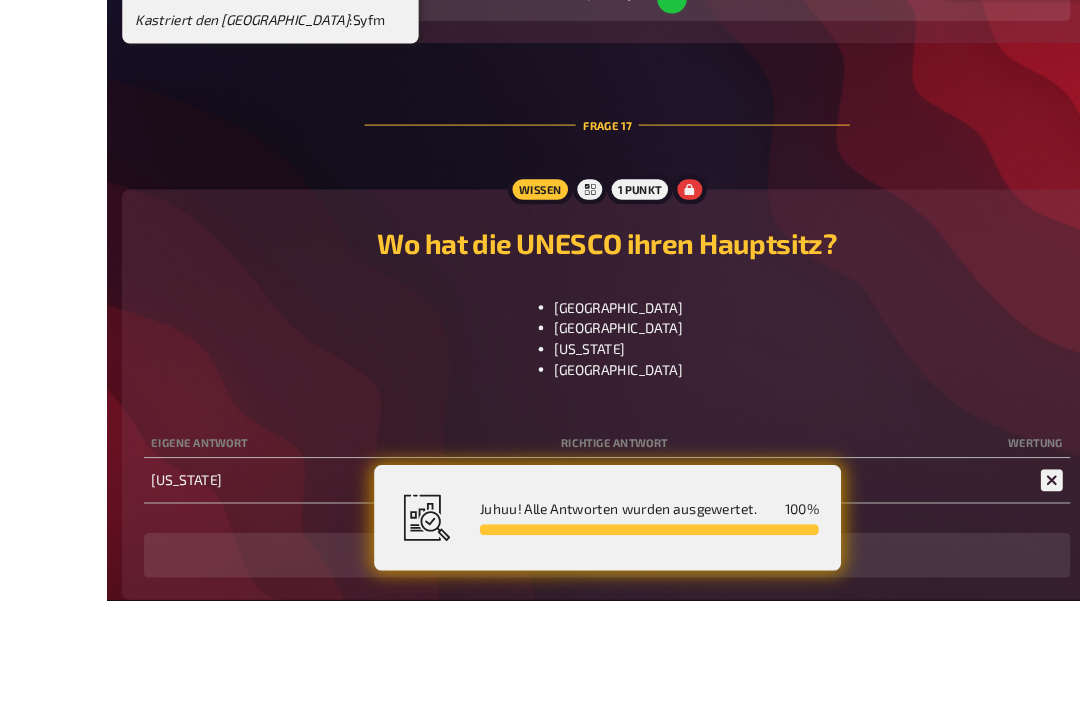 scroll, scrollTop: 10339, scrollLeft: 0, axis: vertical 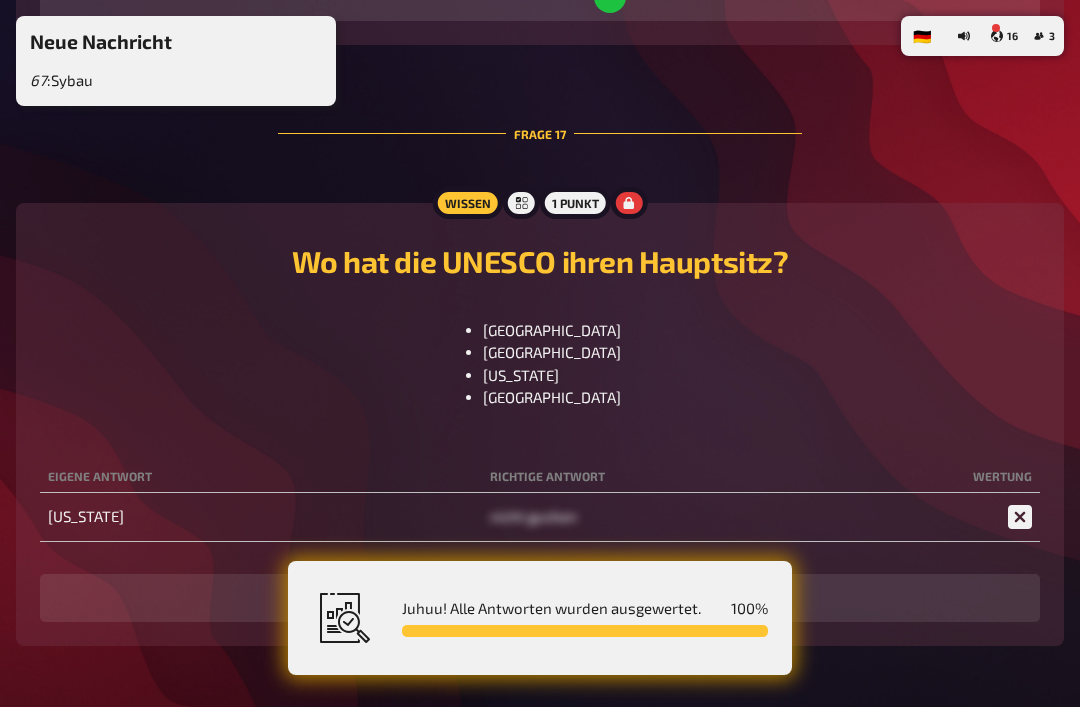 click on "16" at bounding box center (1004, 36) 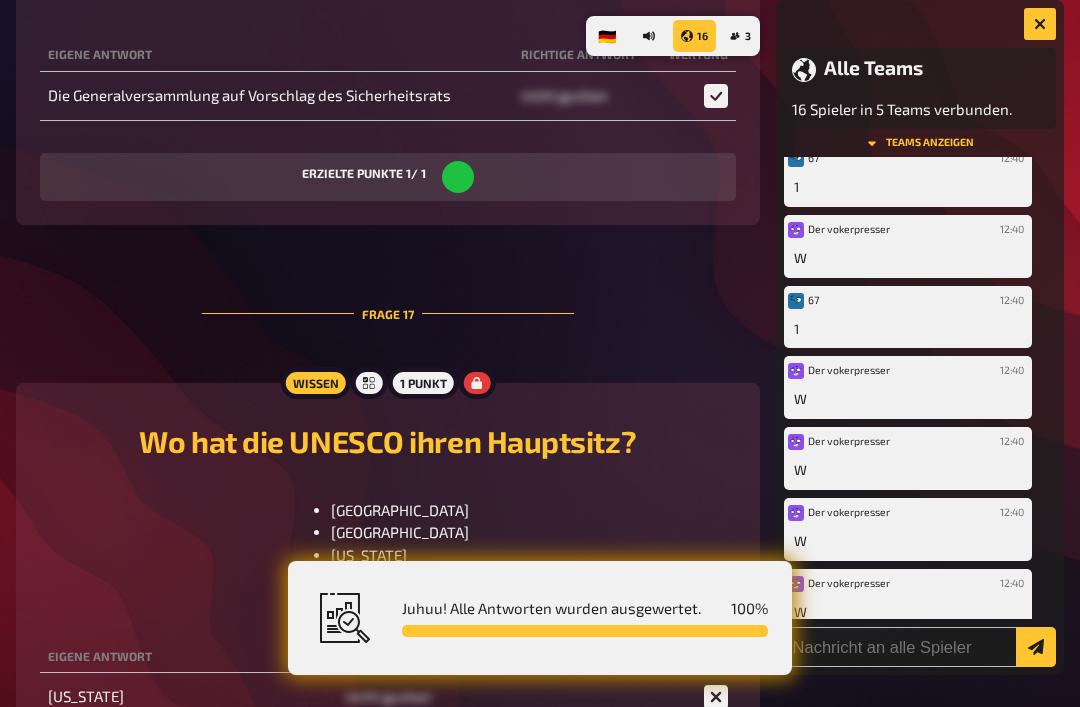 scroll, scrollTop: 3632, scrollLeft: 0, axis: vertical 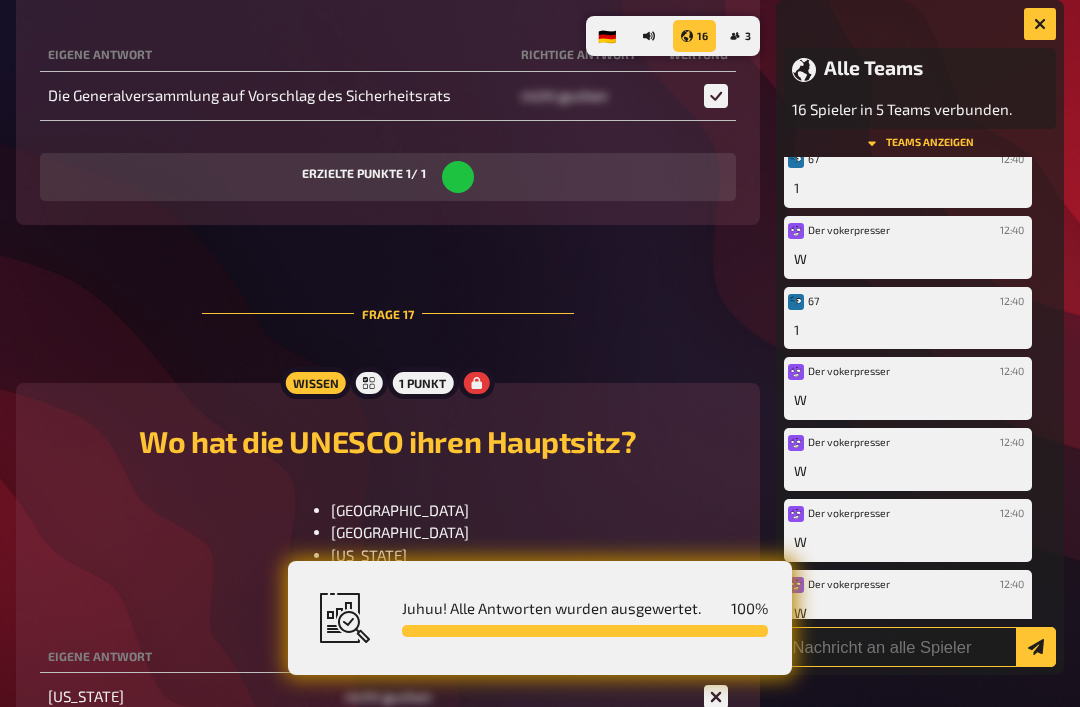 click at bounding box center (920, 647) 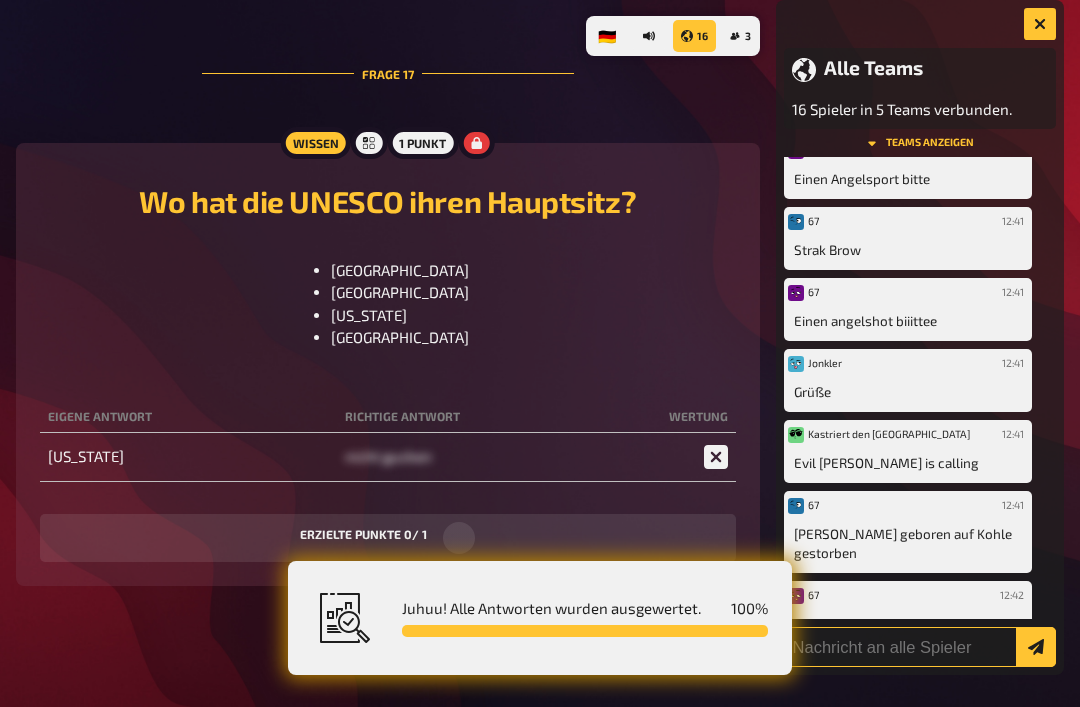 scroll, scrollTop: 4490, scrollLeft: 0, axis: vertical 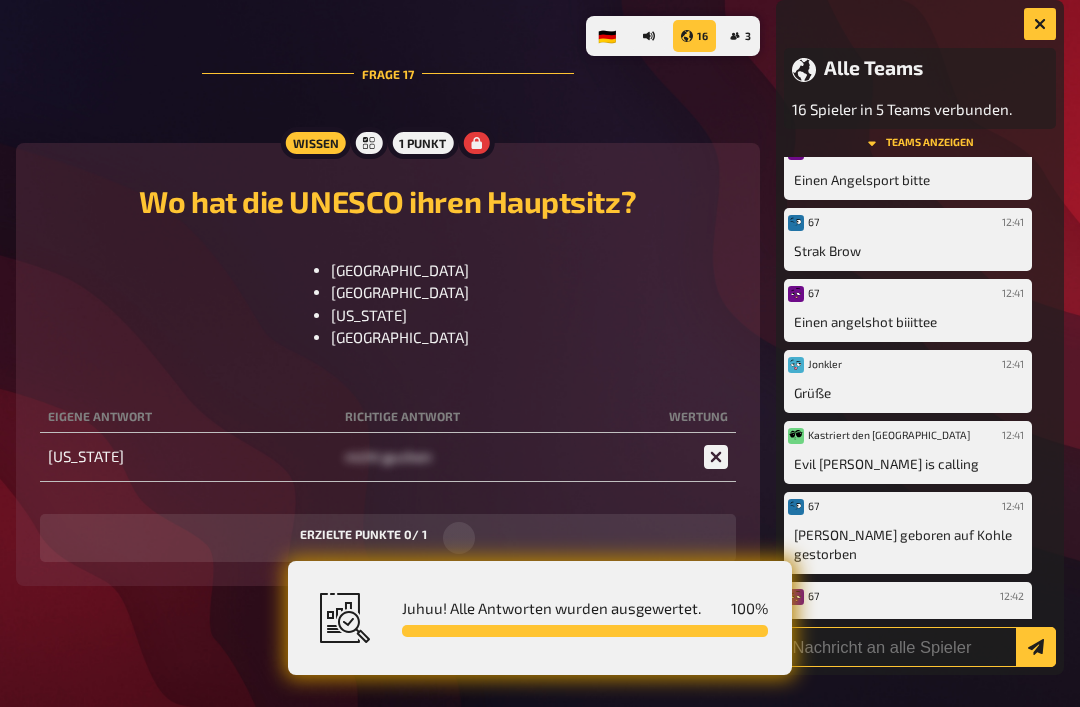 click at bounding box center (920, 647) 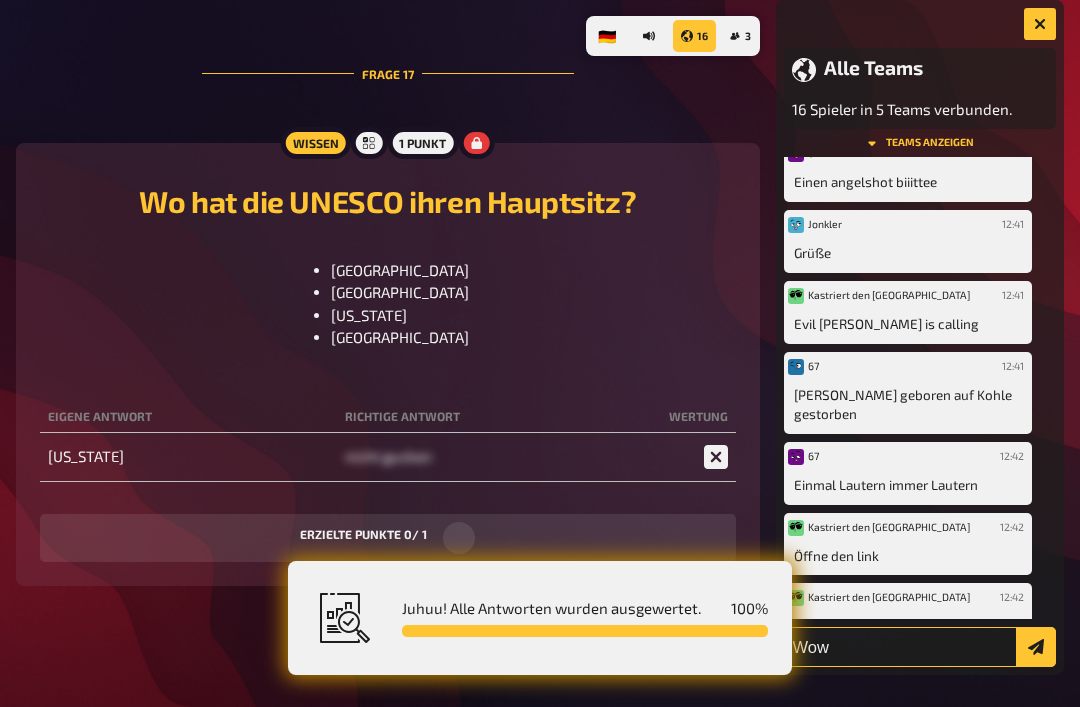 scroll, scrollTop: 4700, scrollLeft: 0, axis: vertical 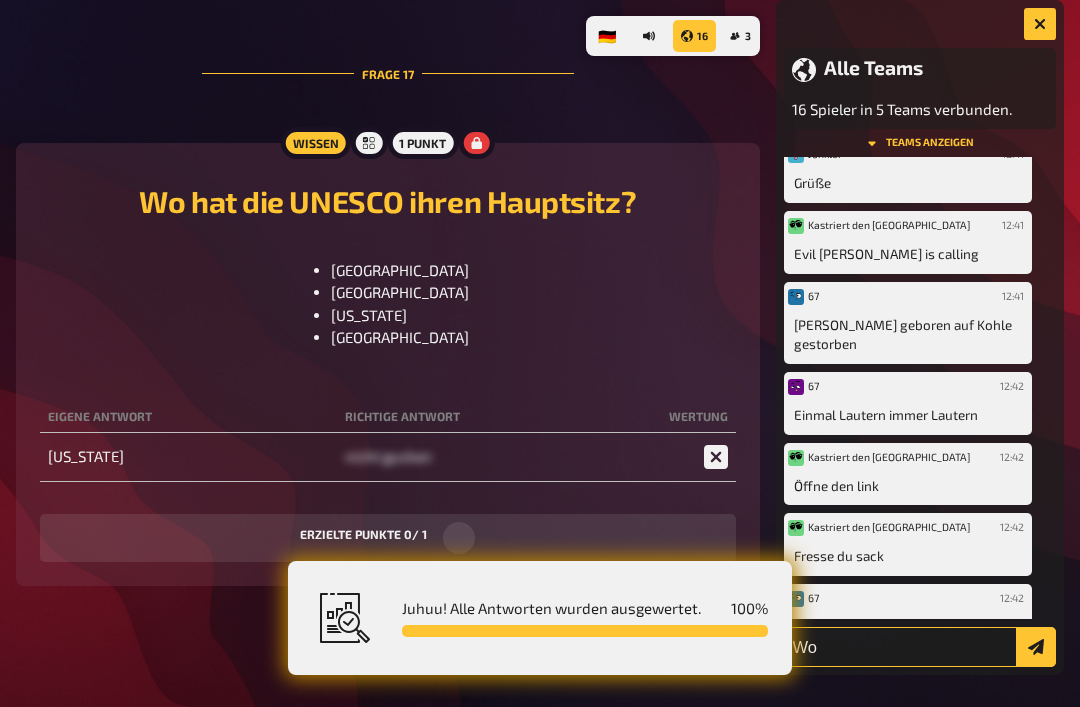 type on "W" 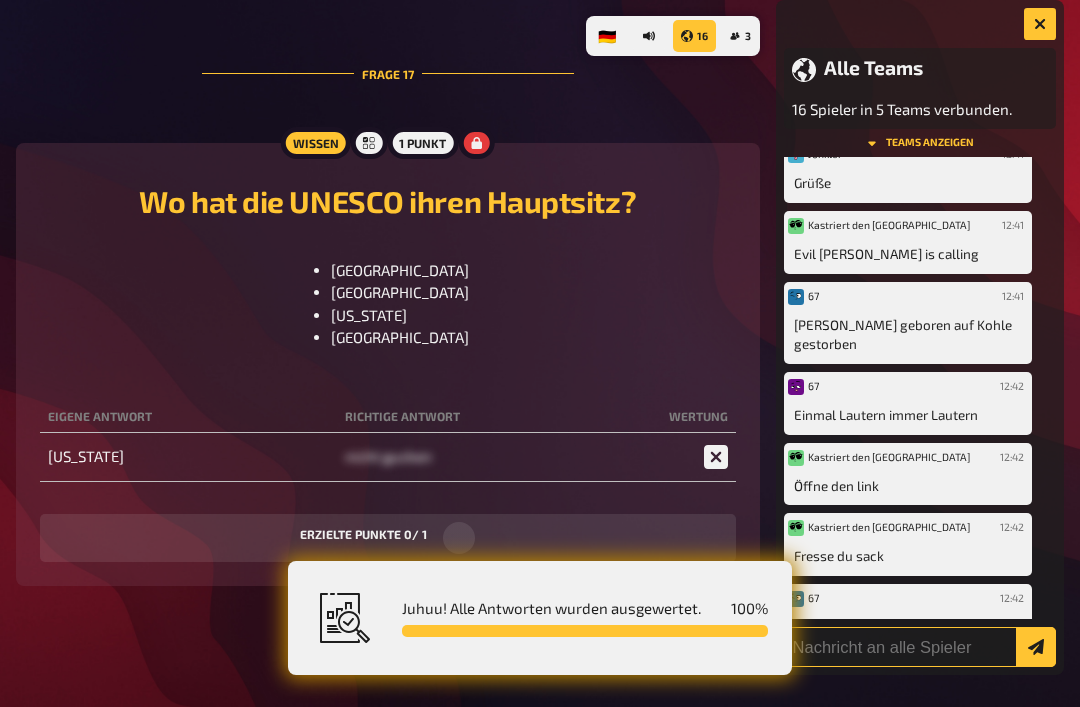 click at bounding box center [920, 647] 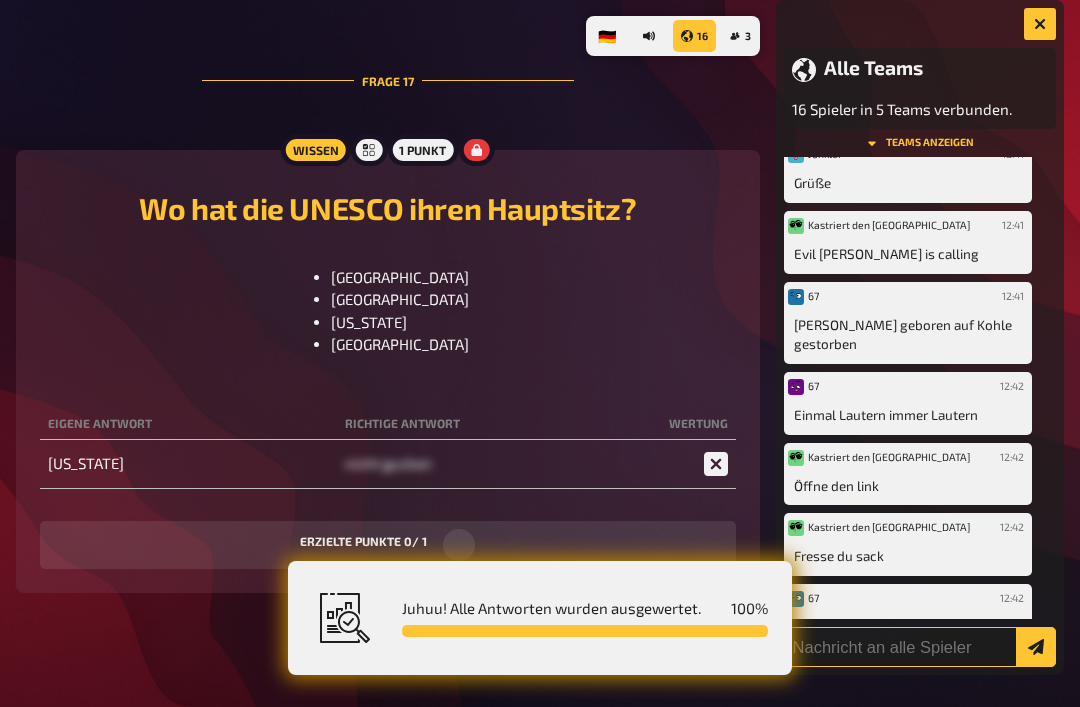 scroll, scrollTop: 10579, scrollLeft: 0, axis: vertical 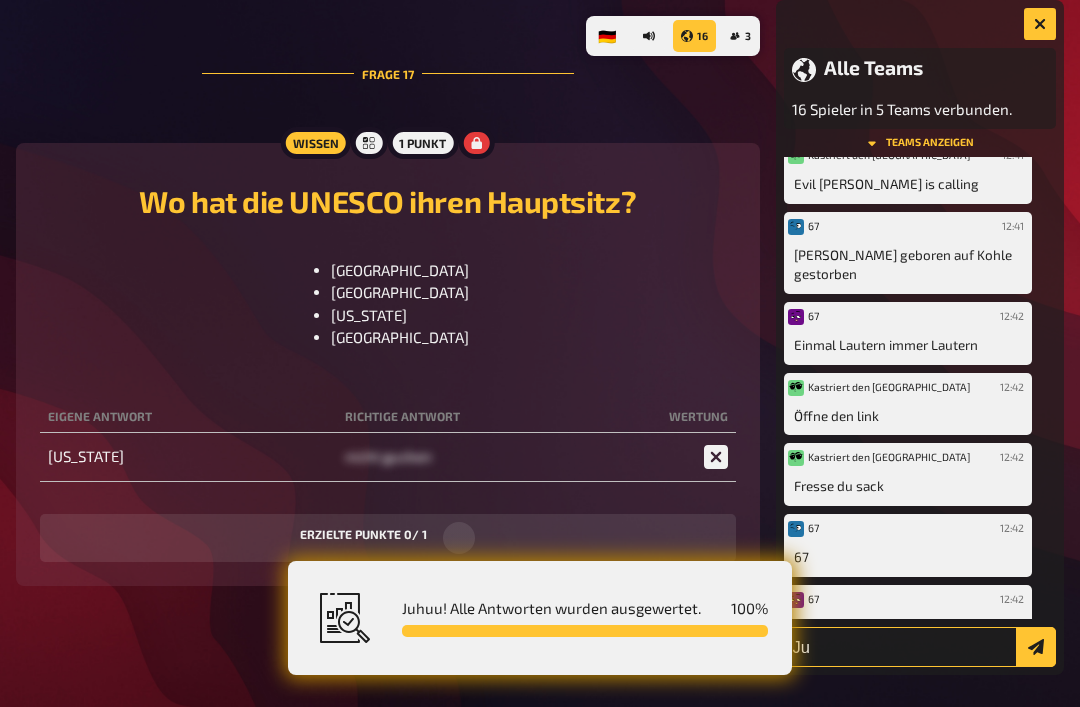 type on "J" 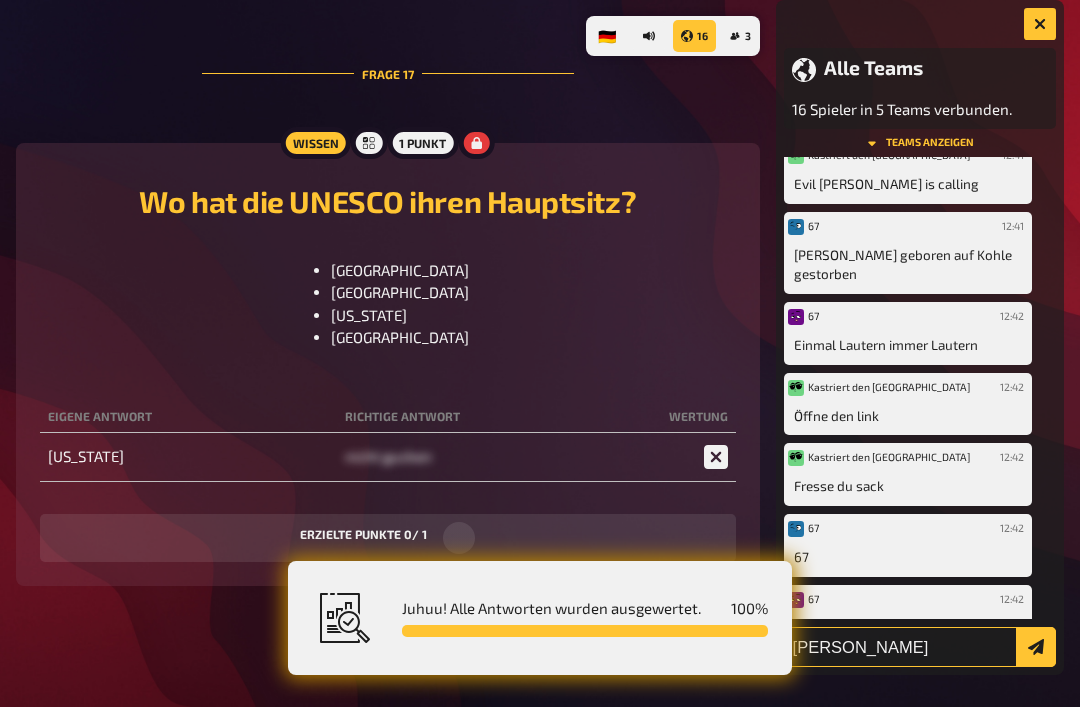 scroll, scrollTop: 4840, scrollLeft: 0, axis: vertical 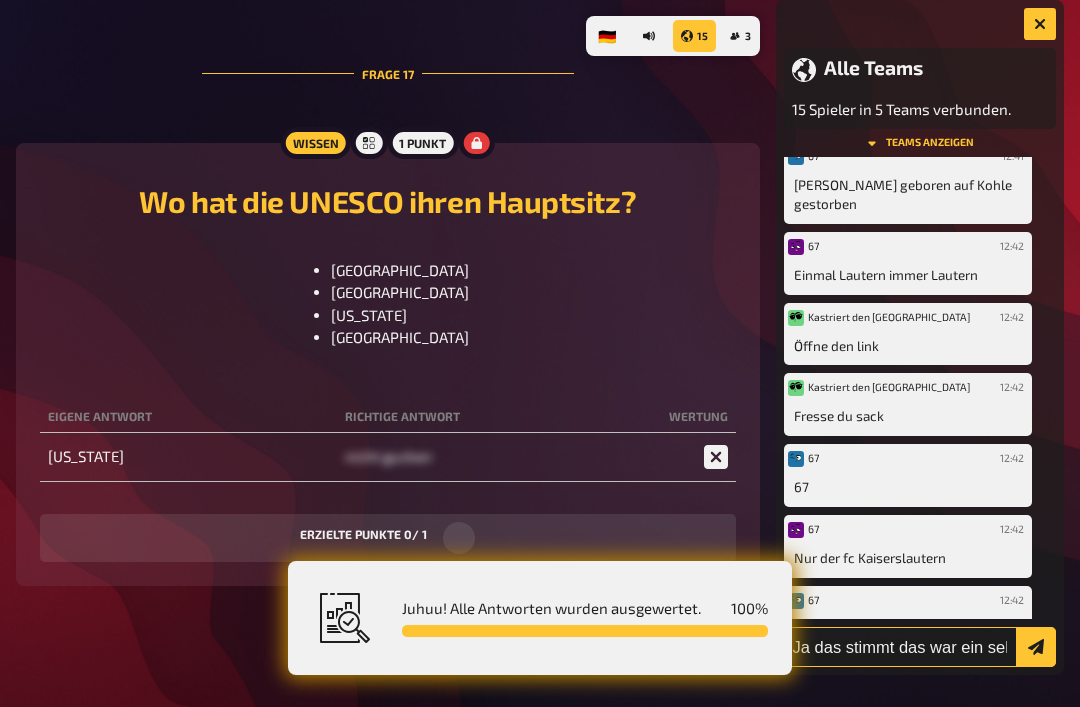 type on "Ja das stimmt das war ein sehr schönes Erlebnis mit euch beiden ich hoffe wir können bald wieder mal telefonieren und dann wünsche euch einen guten Start ins Wochenende liebe euch und liebe euch bis bald mal wieder tschüss bis bald" 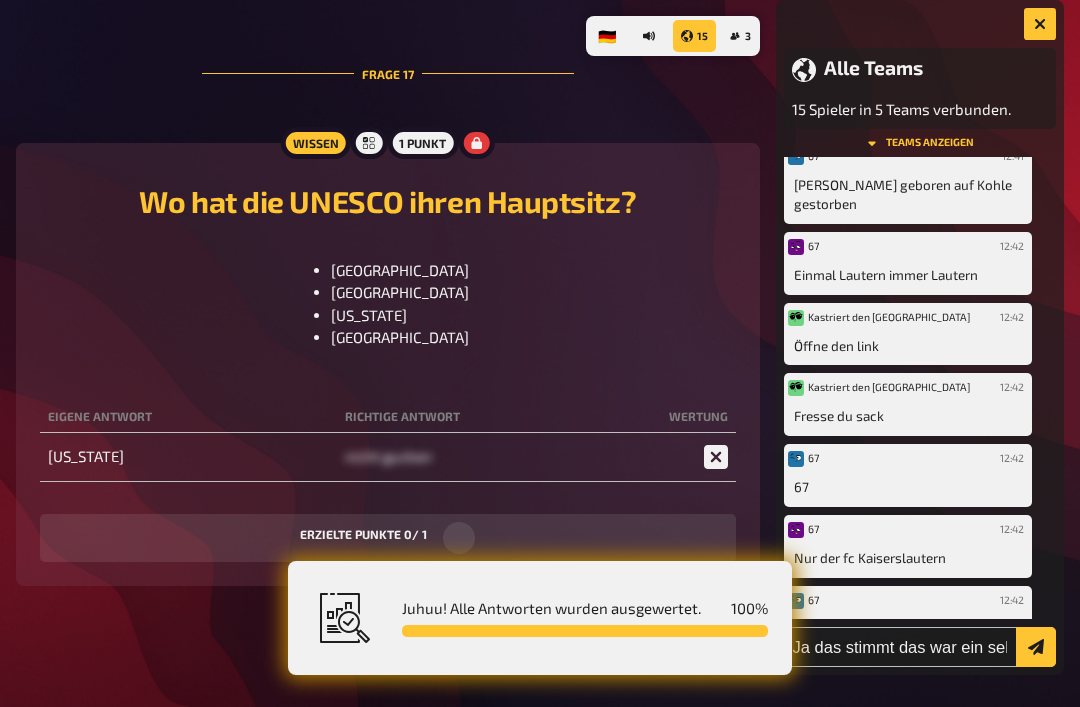click on "🇩🇪 Deutsch 🇬🇧 English 🇳🇱 Nederlands 15 3 Vereinte Nationen Hallo und schön, dass du dabei bist! Während wir darauf warten, dass der Moderator das Quiz eröffnet, kannst du weitere Teammitglieder einladen und deinen Spielernamen anpassen. Nach dem Start werden die Fragen nach und nach aufgedeckt und bleiben bis zum Ende verfügbar. Jede deiner Eingaben wird gespeichert und innerhalb deines Teams geteilt, du brauchst also nichts zu bestätigen. Und nun wünschen wir frohes Quizzen! Kastriert Passe hier deinen Namen und Spielerfarbe an. Mein Team Kastrirt den [PERSON_NAME] Antworten werden mit deinen Mitspielern geteilt. Kastriert den nahen [PERSON_NAME] Teammitglieder hinzufügen Juhuu! Alle Antworten wurden ausgewertet. 100 % Frage   1 Wissen 1 Punkt Wo ist der Hauptsitz des Generalsekretariats? Berlin [GEOGRAPHIC_DATA] [GEOGRAPHIC_DATA] [US_STATE] Eigene Antwort Richtige Antwort Wertung [US_STATE] nicht gucken erzielte Punkte   1  /   1 Frage   2 Wissen 1 Punkt 5 10 15 3 Eigene Antwort Richtige Antwort Wertung 5   0" at bounding box center [388, -4933] 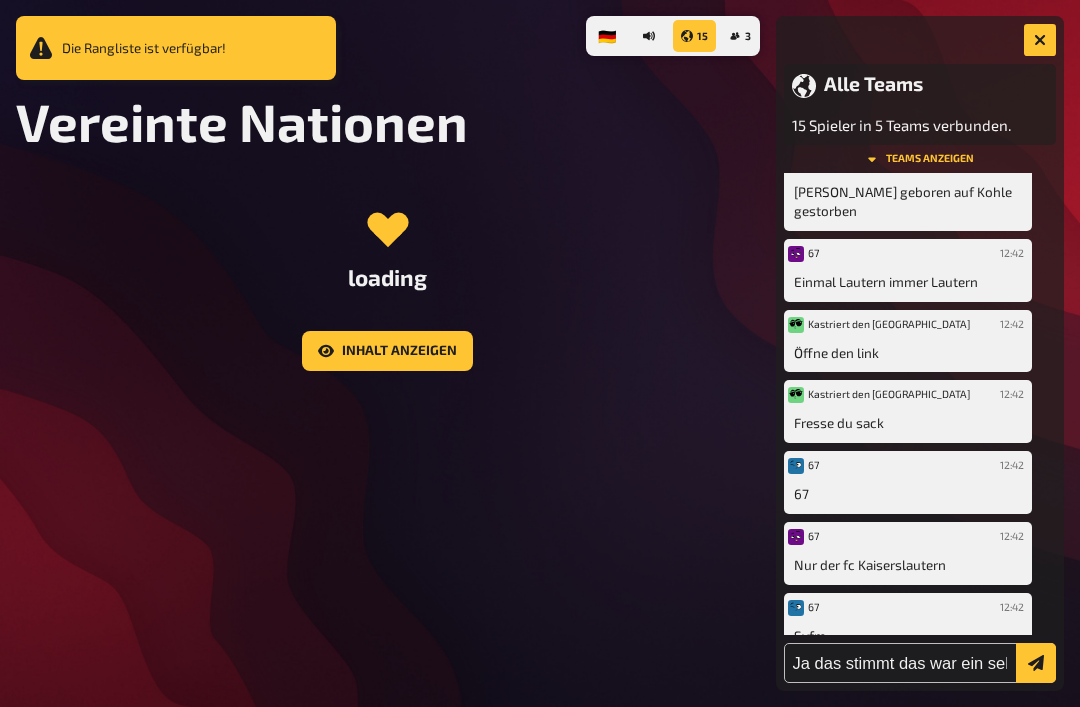 scroll, scrollTop: 4840, scrollLeft: 0, axis: vertical 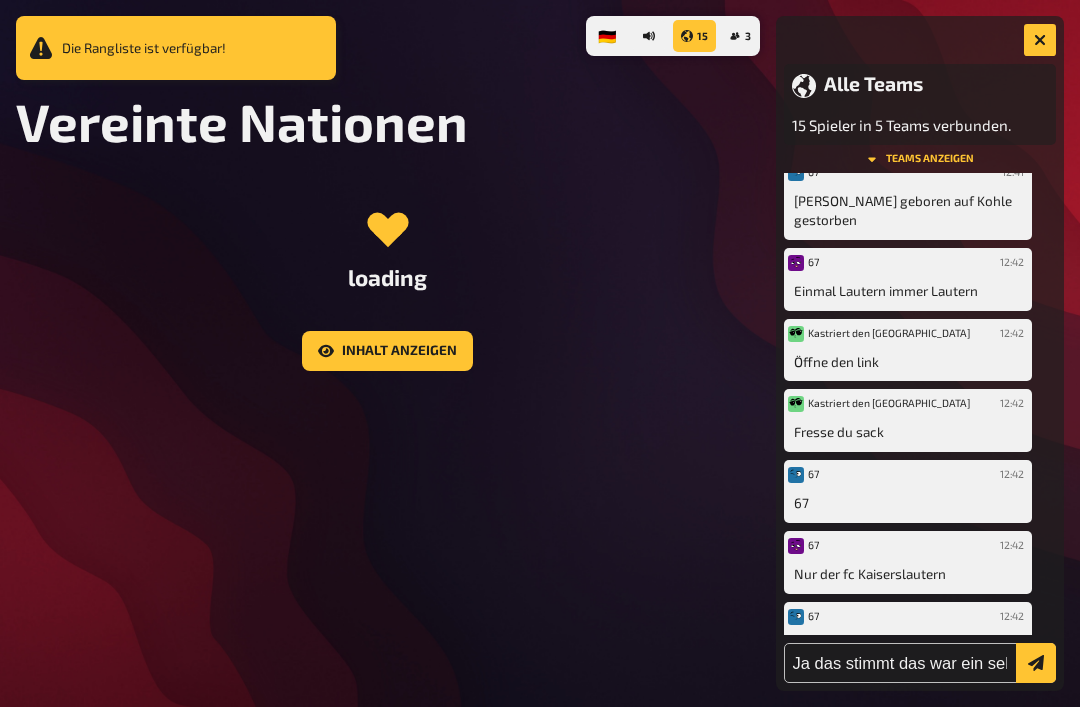 click at bounding box center (1036, 663) 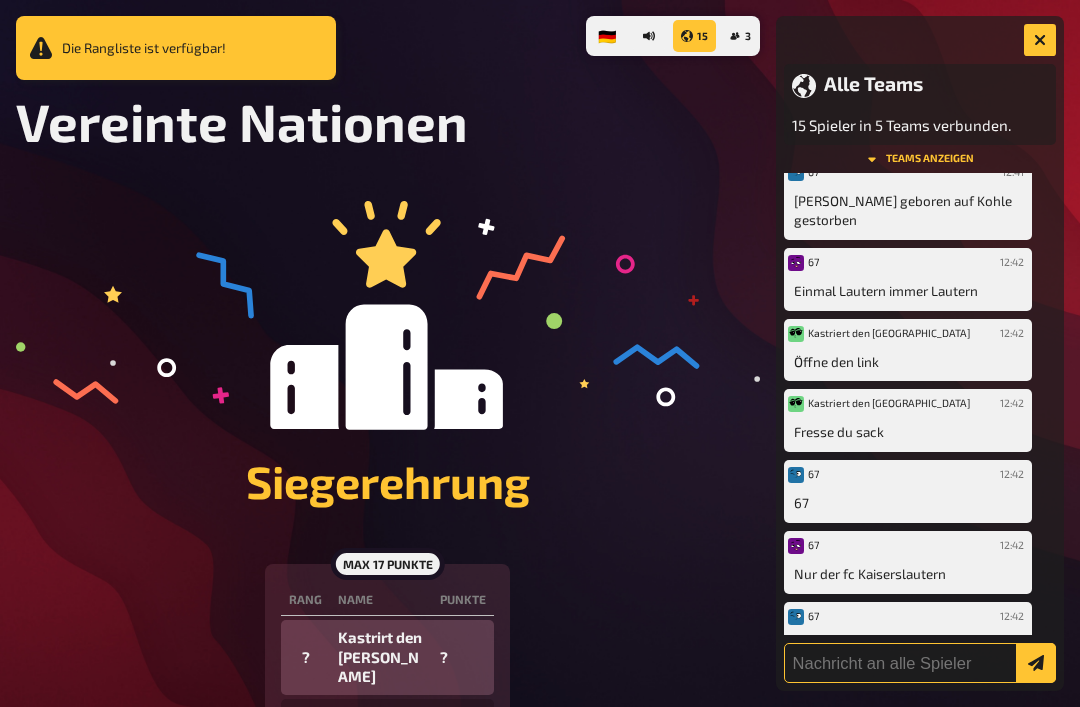 scroll, scrollTop: 367, scrollLeft: 0, axis: vertical 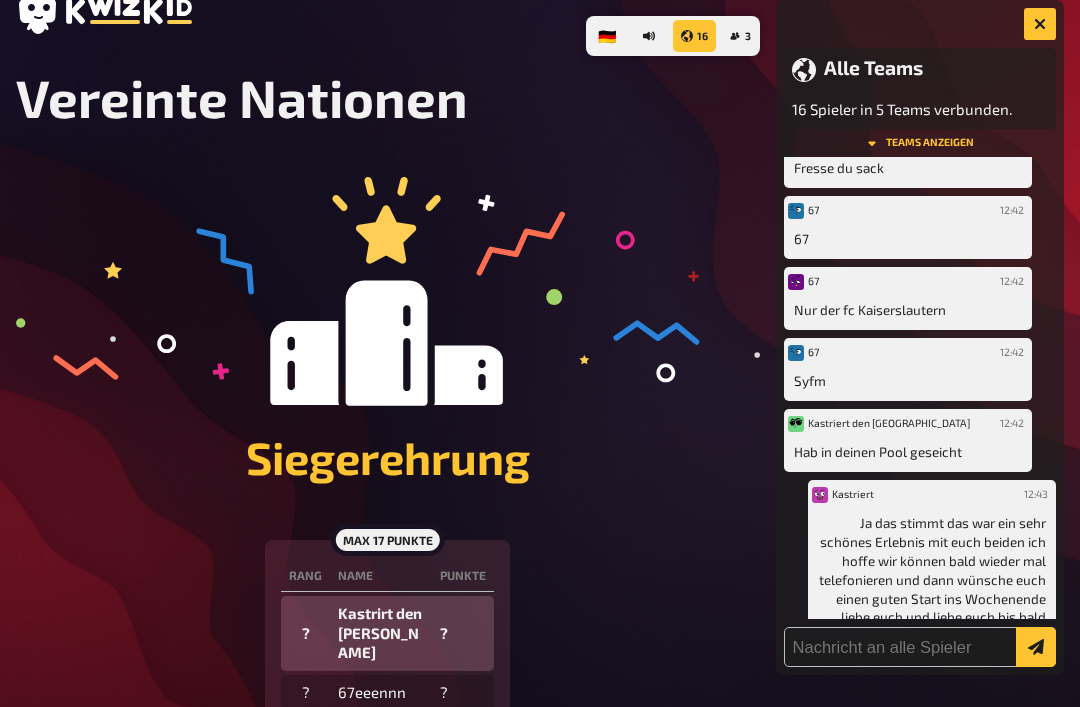 click 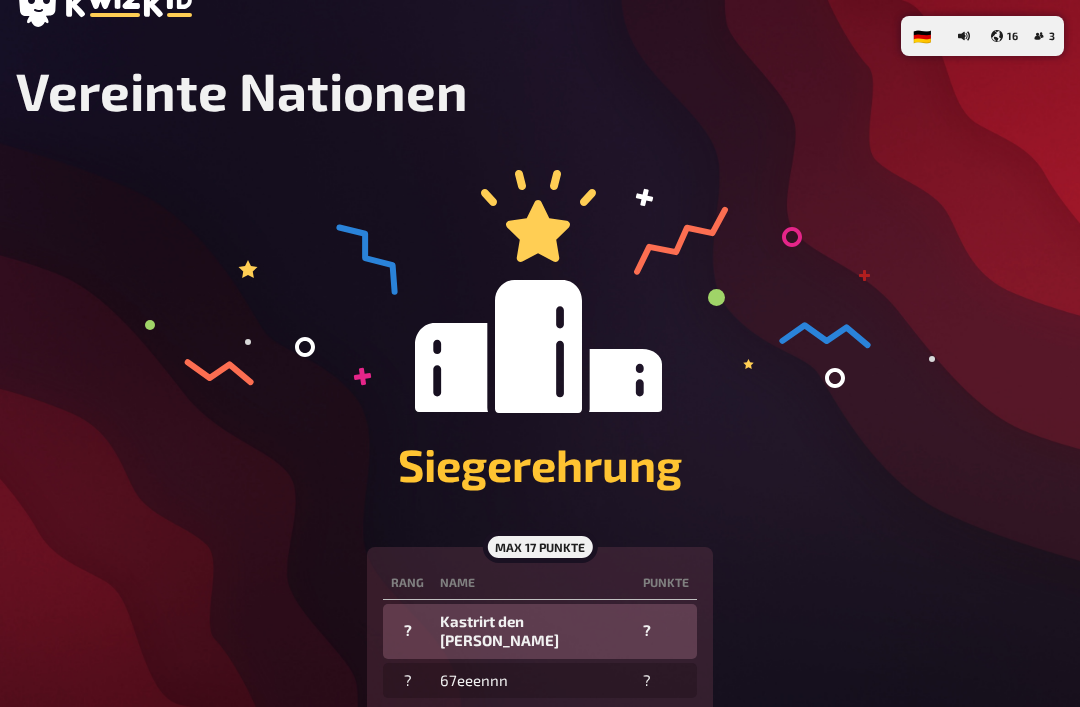 scroll, scrollTop: 0, scrollLeft: 0, axis: both 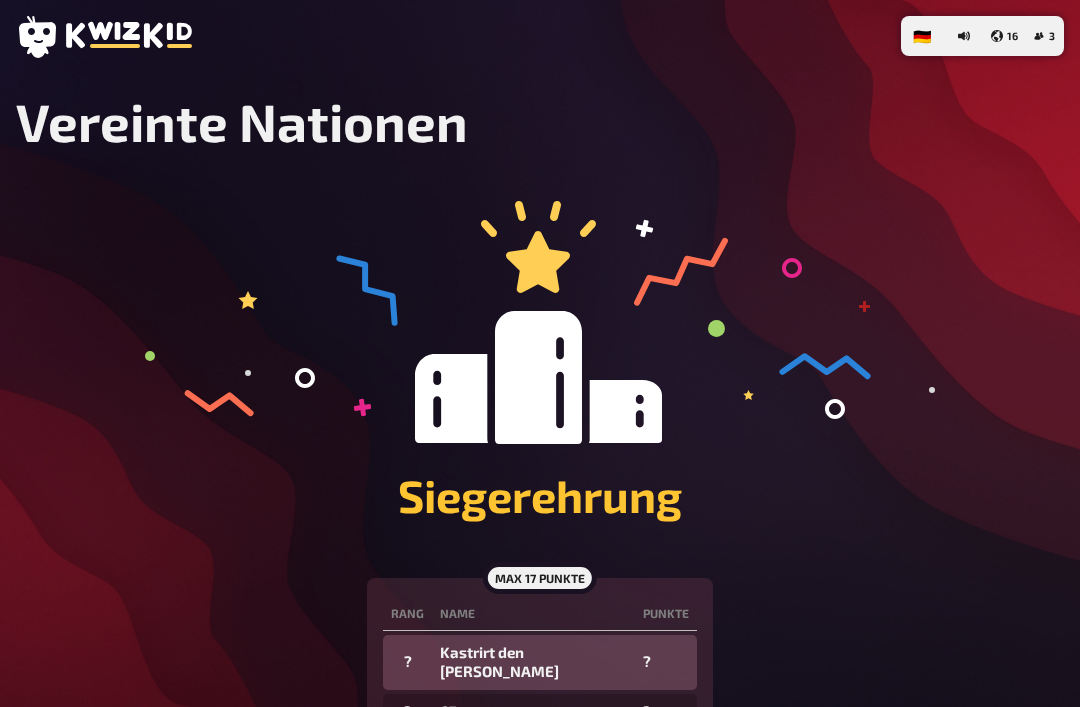 click on "🇩🇪 Deutsch 🇬🇧 English 🇳🇱 Nederlands 16 3" at bounding box center (982, 36) 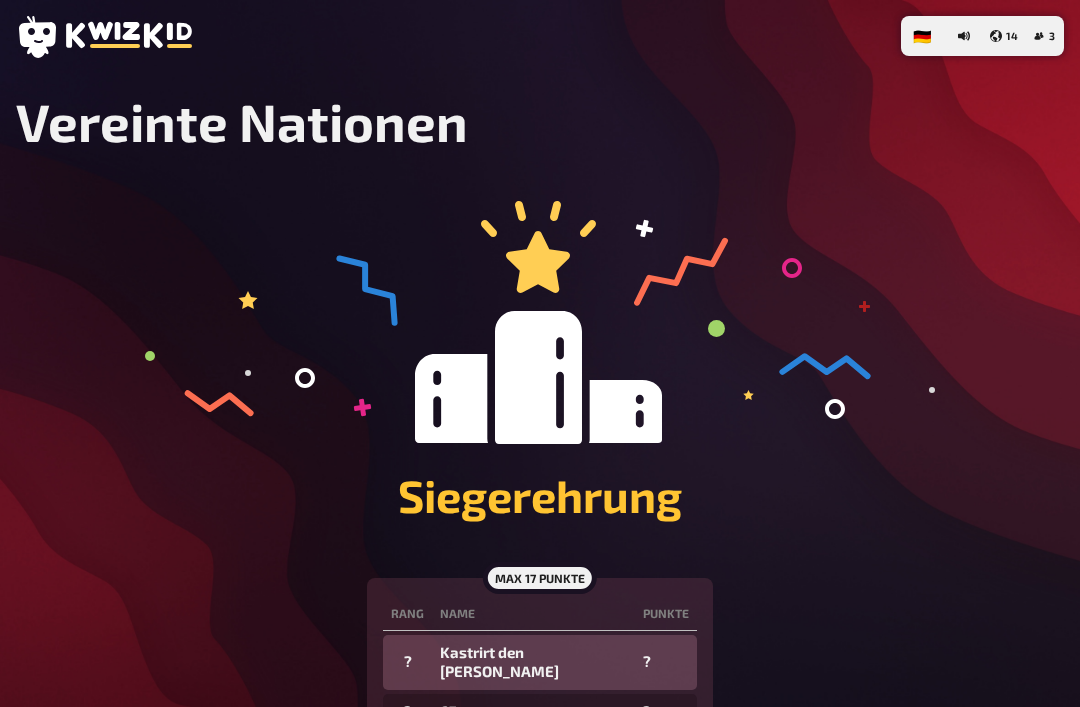click 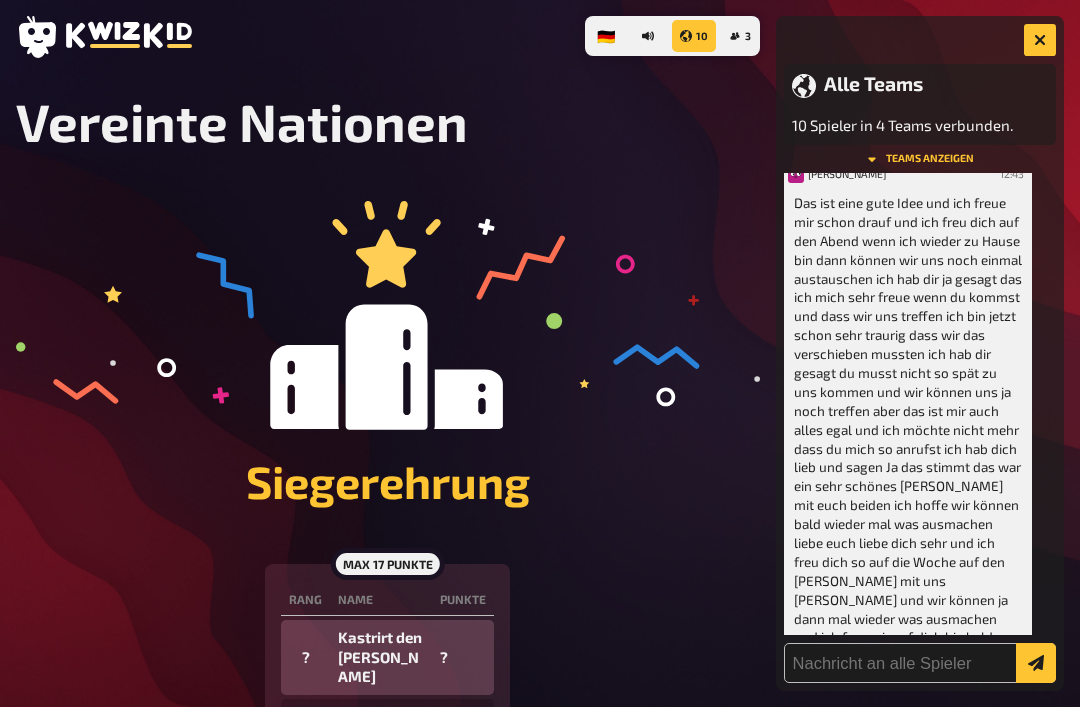 scroll, scrollTop: 5748, scrollLeft: 0, axis: vertical 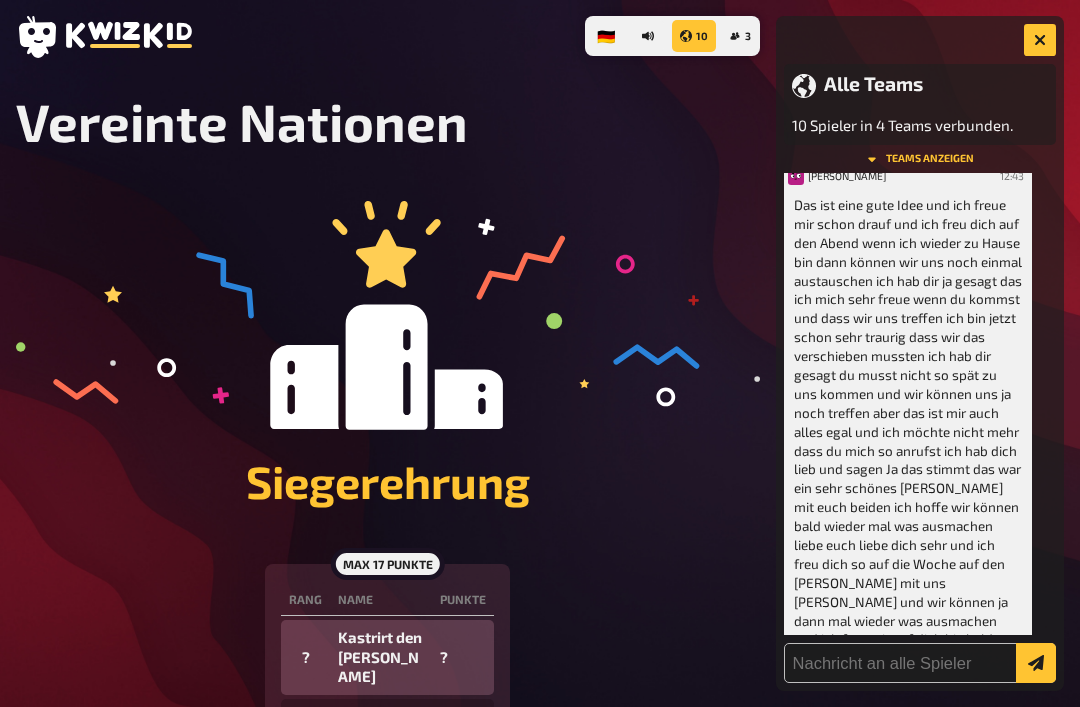 click on "Alle Teams 10 Spieler in 4 Teams verbunden. Teams anzeigen Kastriert 12:30 Hallo Kastriert 12:34 Hihi 67 12:34 6667777777 67 12:34 67 67 12:35 Ratterich Jonkler 12:35 Why so serious 67 12:35 [PERSON_NAME] den nahen Osten 12:35 B Head ass 67 12:35 Sybau  Kastriert den [GEOGRAPHIC_DATA] 12:36 Hey so Serius  67 12:36 Syfm [PERSON_NAME] 12:36 Warum so seriös 67 12:36 Sybau Kastriert den [GEOGRAPHIC_DATA] 12:37 [URL][DOMAIN_NAME] [PERSON_NAME] 12:37 Bum bom bum bobobu ob Kastriert den [GEOGRAPHIC_DATA] 12:37 Öffnet bitte alle maximale Lautstärke  67 12:37 67 67 12:37 67 67 12:38 67 67 12:38 Ist das tuff im Osten  67 12:38 67 67 12:38 67 67 12:38 67 67 12:38 67 67 12:38 67 67 12:38 67 67 12:38 Erdogan i love you [PERSON_NAME] den nahen Osten 12:38 Zieht die Mauer wieder hoch 67 12:38 67 67 12:38 67 67 12:38 67 67 12:38 67 Der vokerpresser 12:38 67 Der vokerpresser 12:39 Juhu 67 12:39 [PERSON_NAME] i love you Kastriert den nahen Osten 12:39 Wieso so seriös  Der vokerpresser 12:39 67 67 12:39 Grüsse an die kachbas 67" at bounding box center [920, 353] 